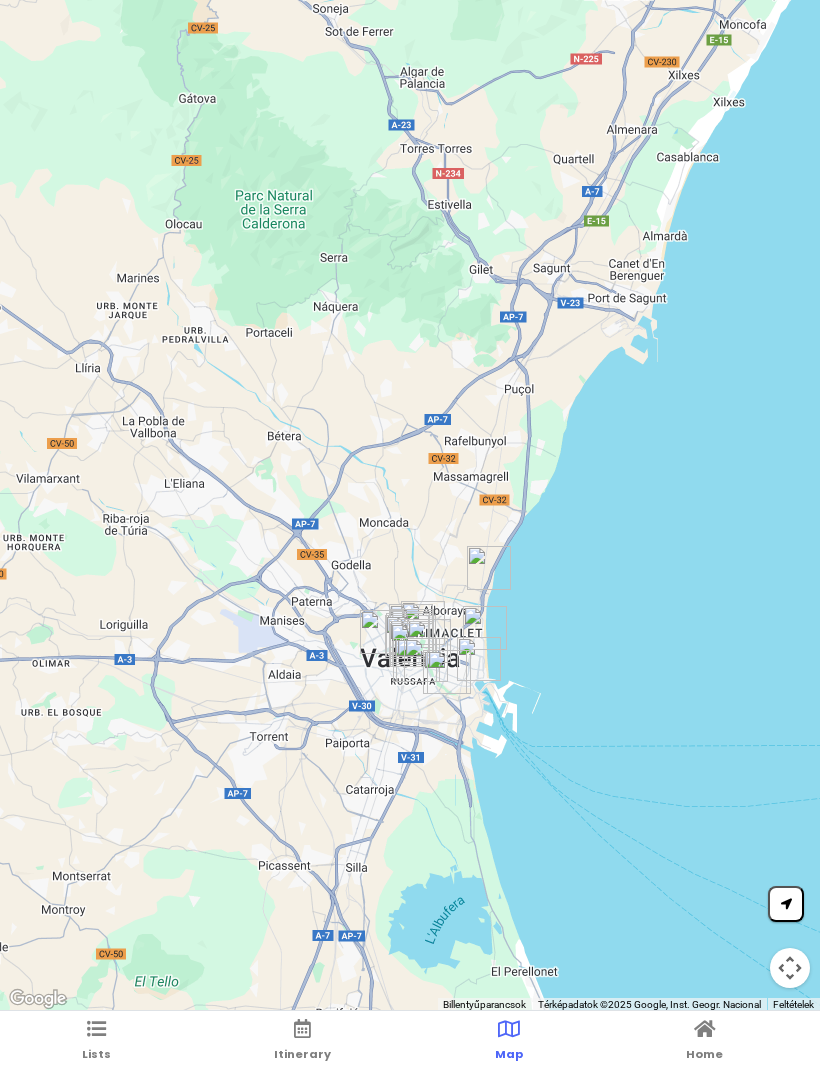 scroll, scrollTop: 0, scrollLeft: 0, axis: both 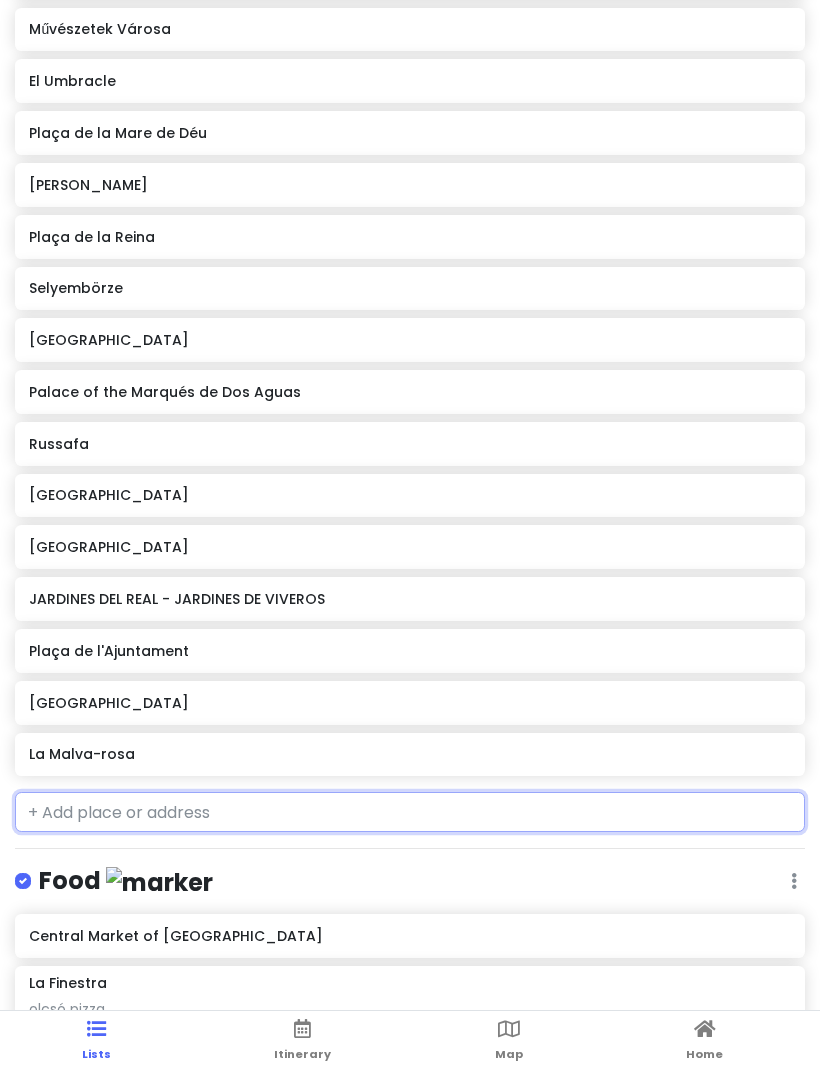 click at bounding box center (410, 812) 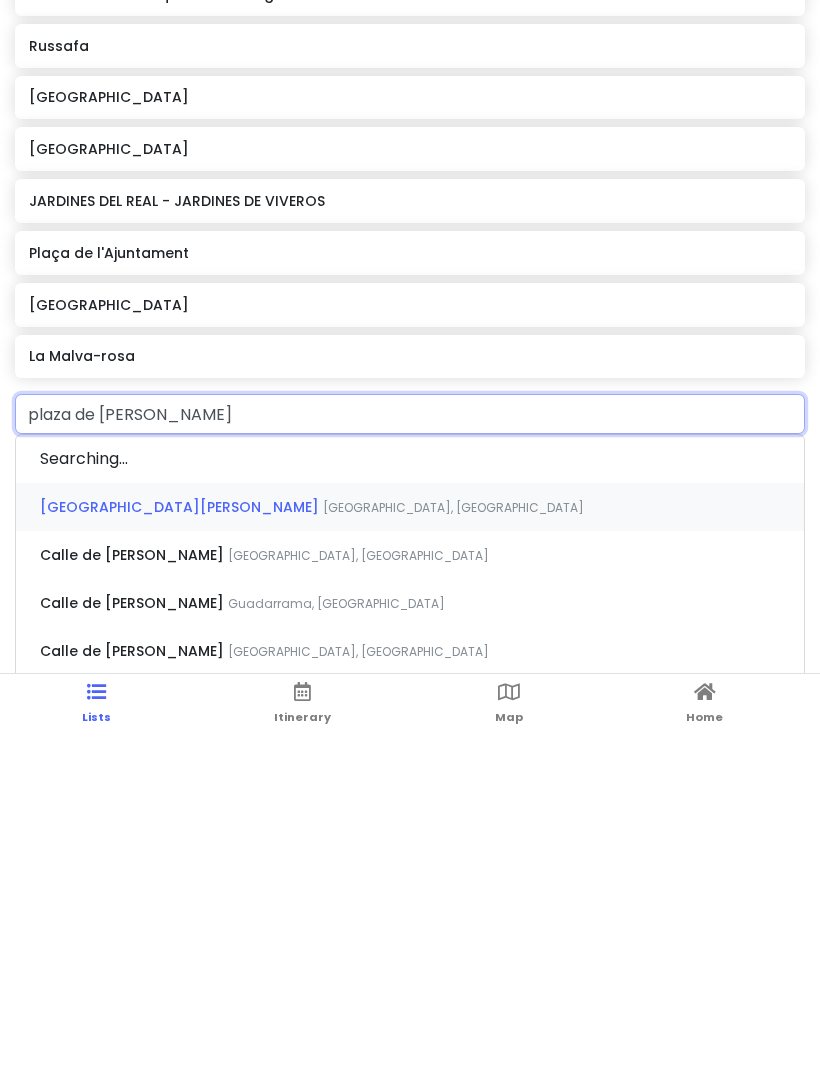 type on "plaza de [PERSON_NAME]" 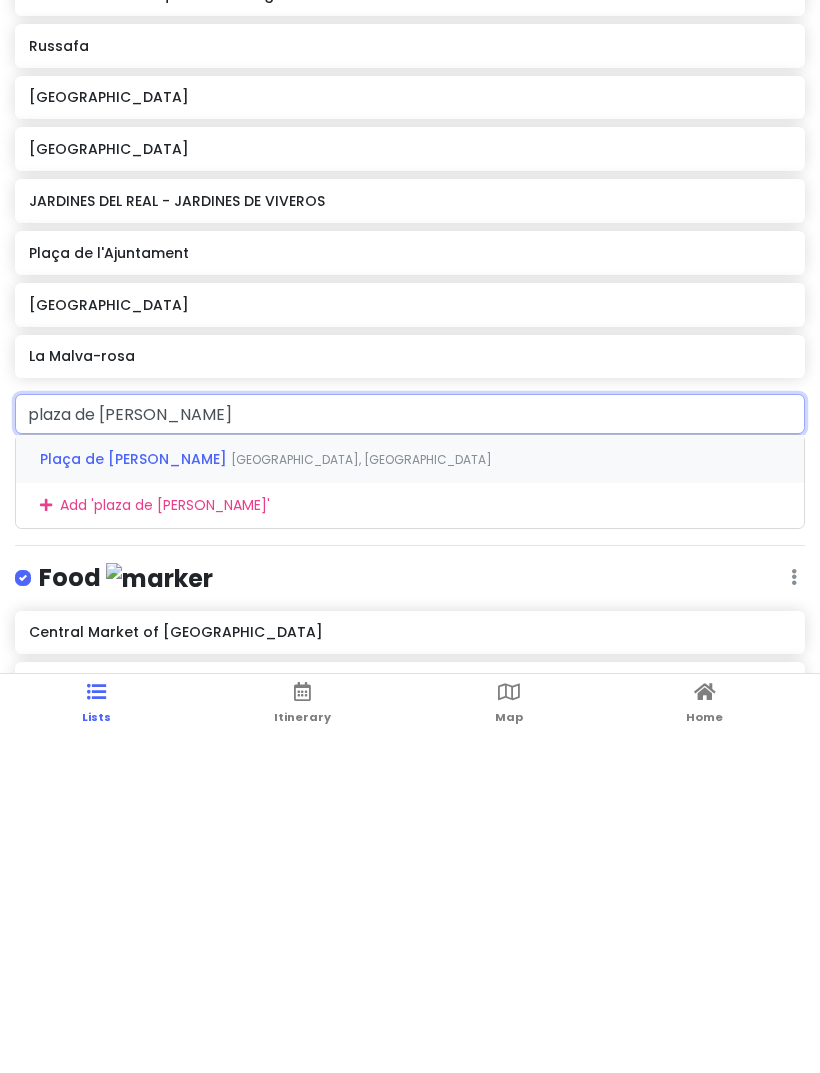 click on "[GEOGRAPHIC_DATA], [GEOGRAPHIC_DATA]" at bounding box center [361, 796] 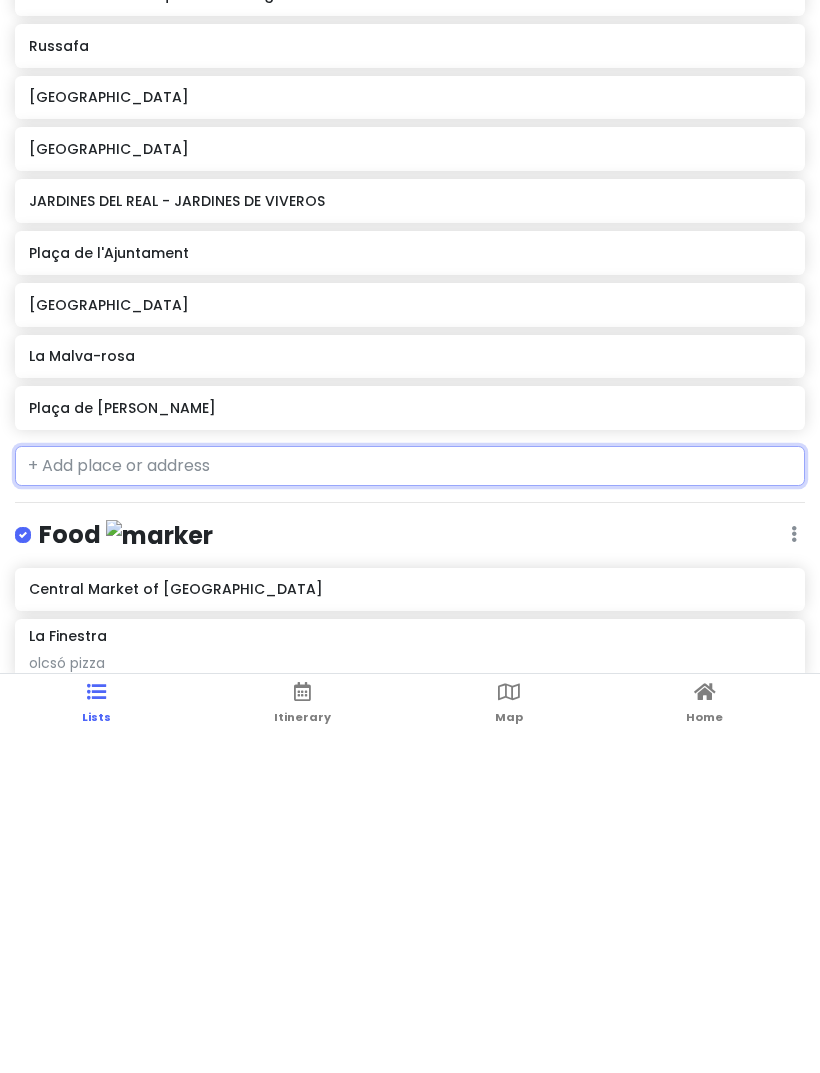 click on "Plaça de [PERSON_NAME]" at bounding box center (409, 745) 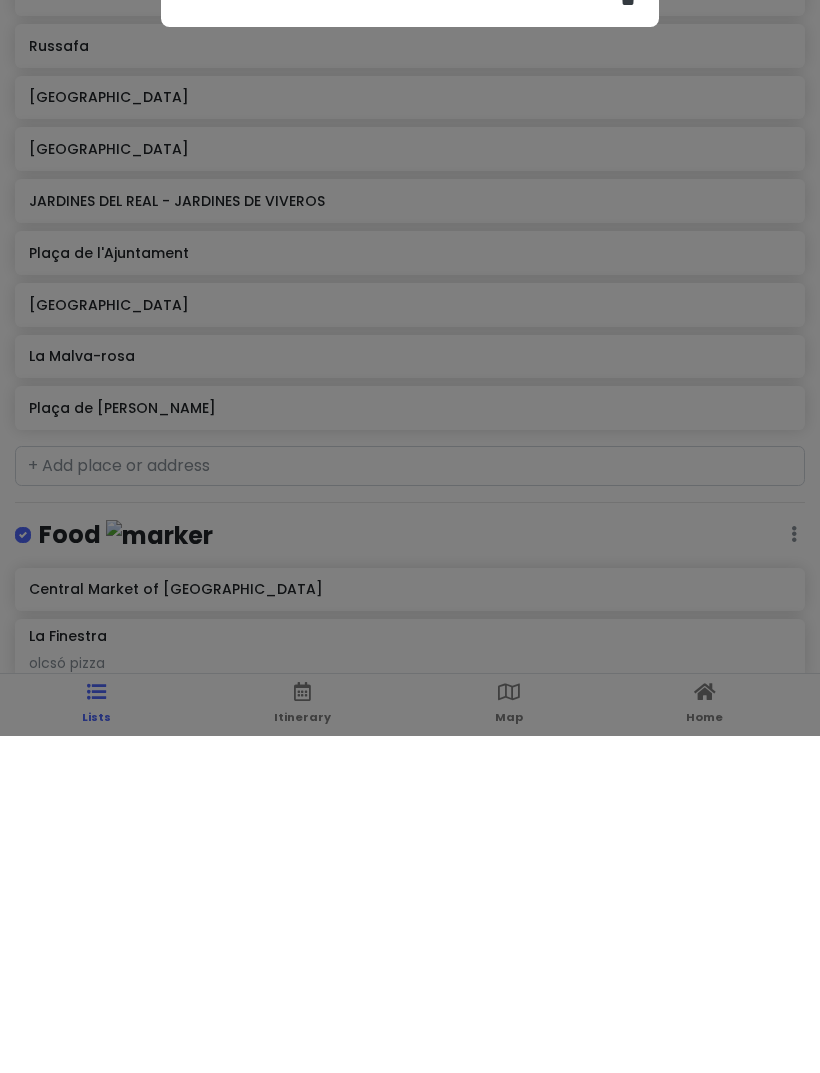 scroll, scrollTop: 125, scrollLeft: 0, axis: vertical 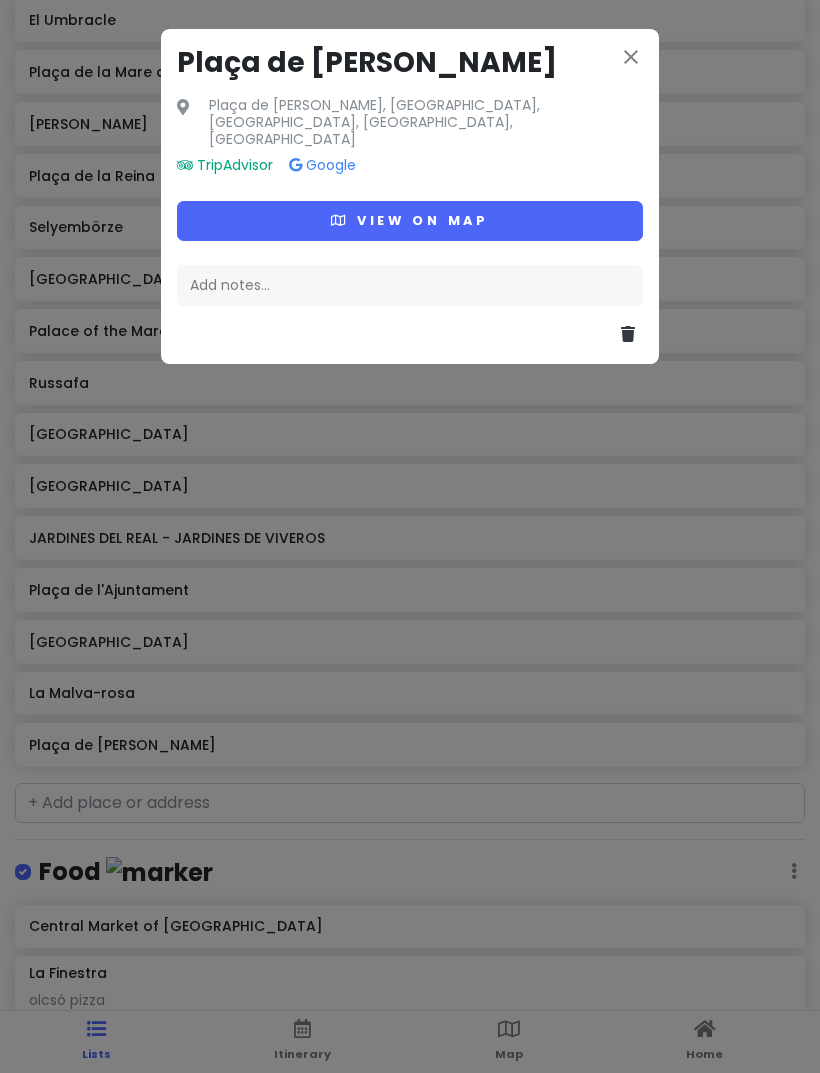 click on "View on map" at bounding box center [410, 220] 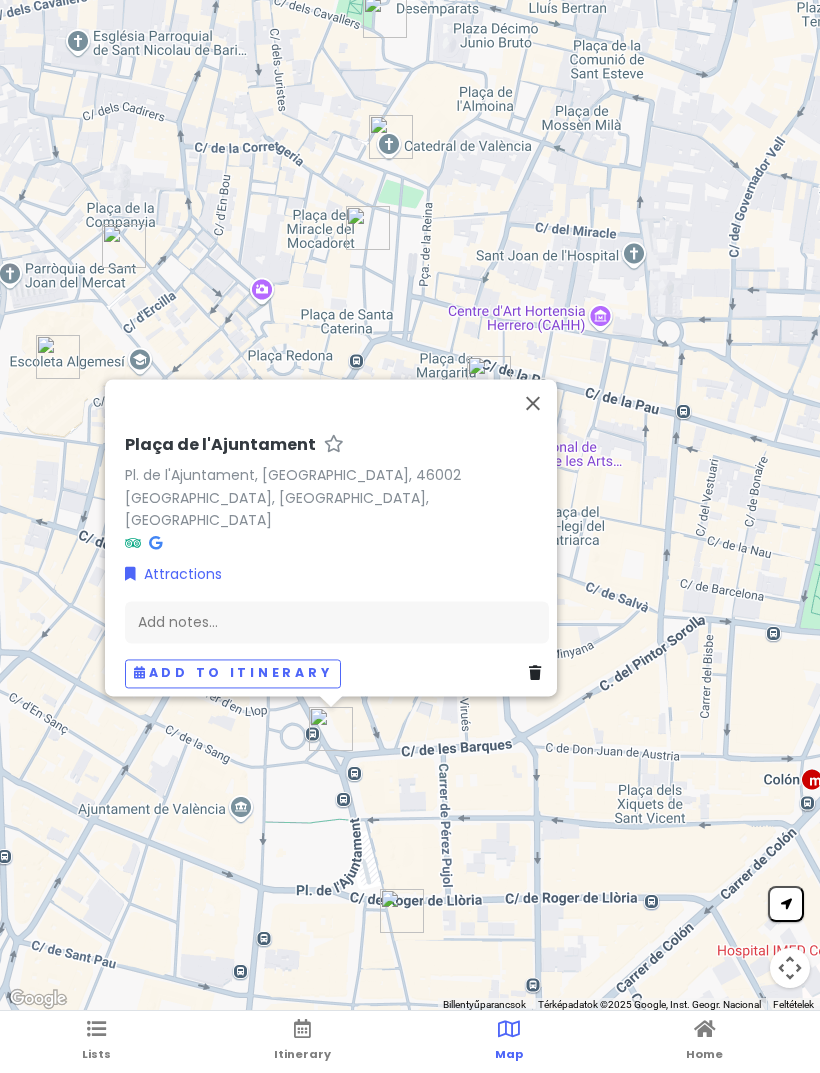 click at bounding box center (533, 403) 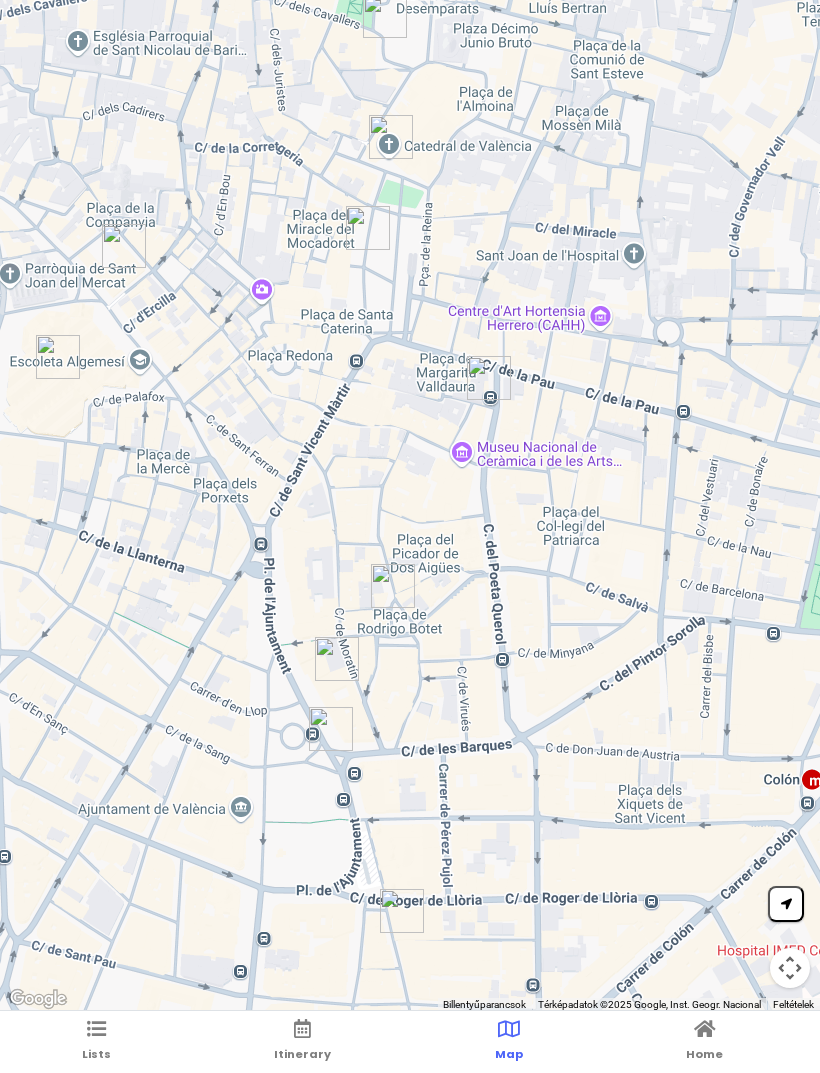 click on "Lists" at bounding box center [96, 1042] 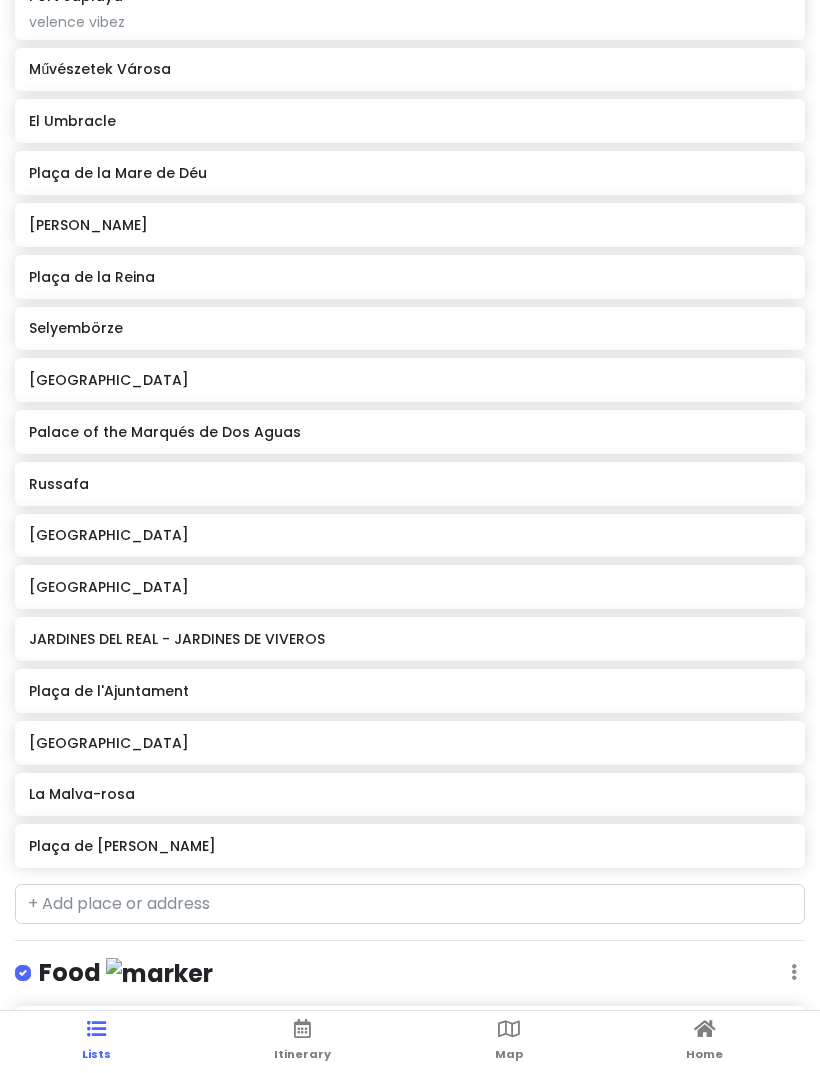 scroll, scrollTop: 486, scrollLeft: 0, axis: vertical 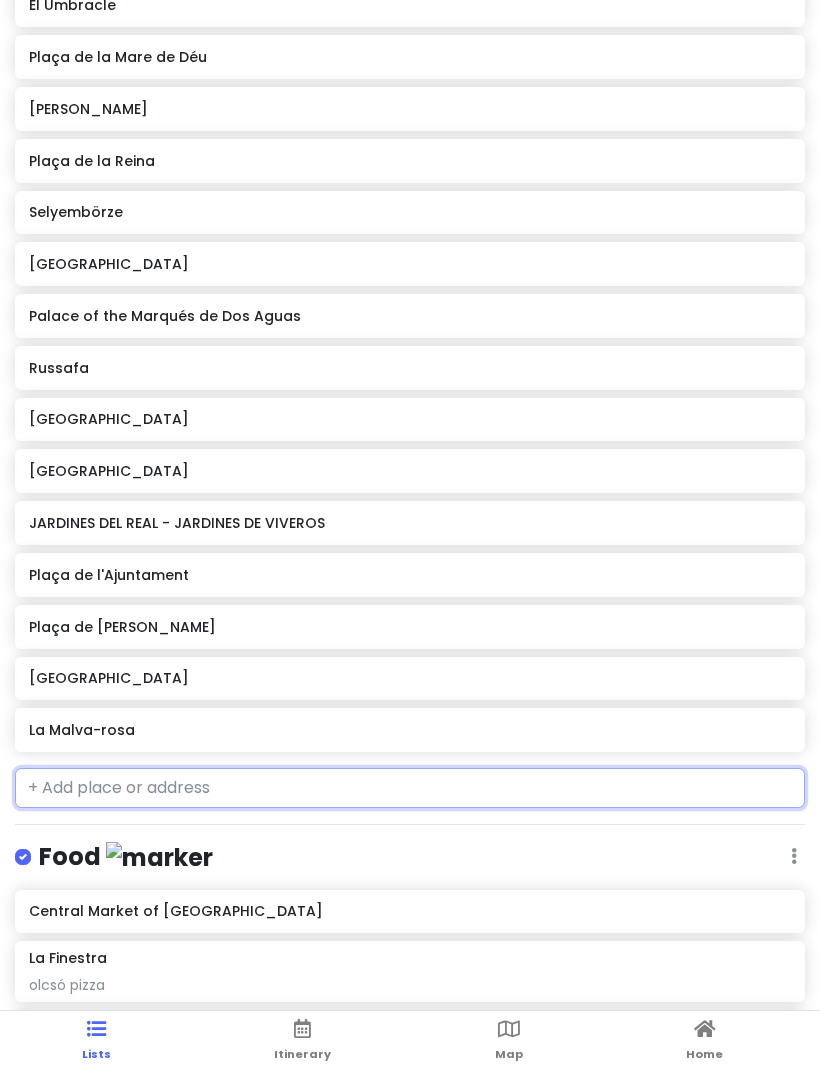 click at bounding box center [410, 788] 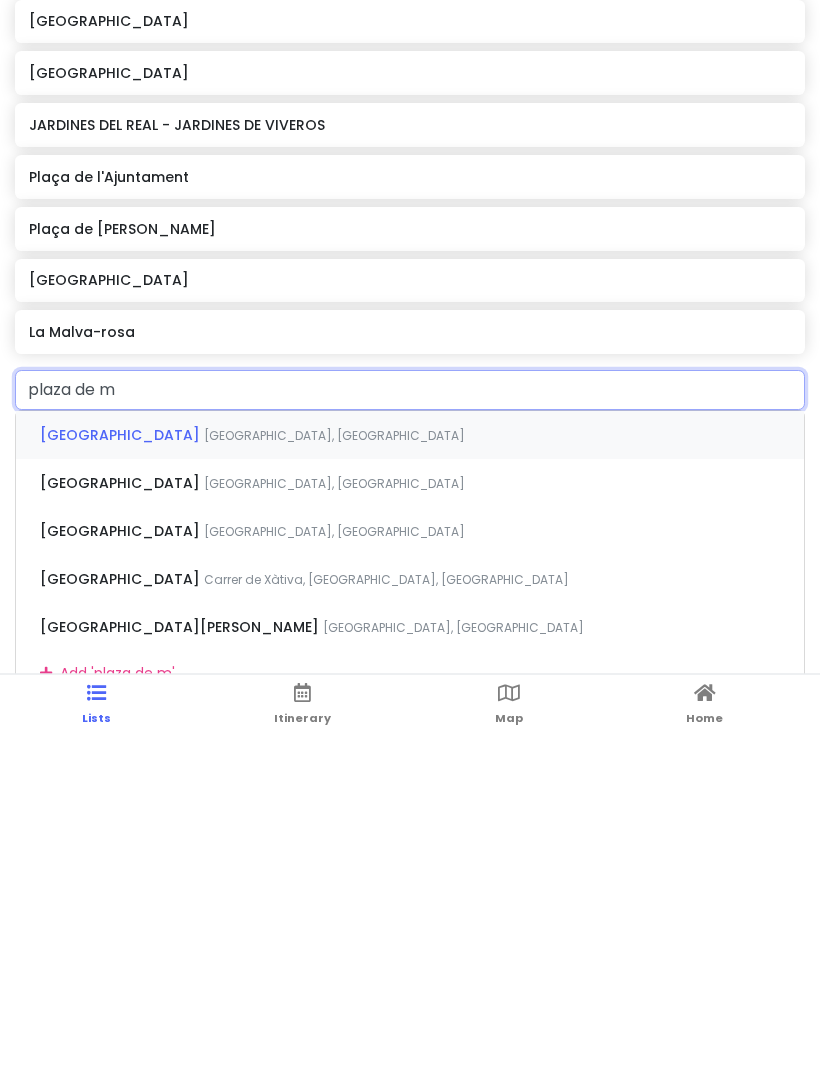 type on "[GEOGRAPHIC_DATA][DATE]" 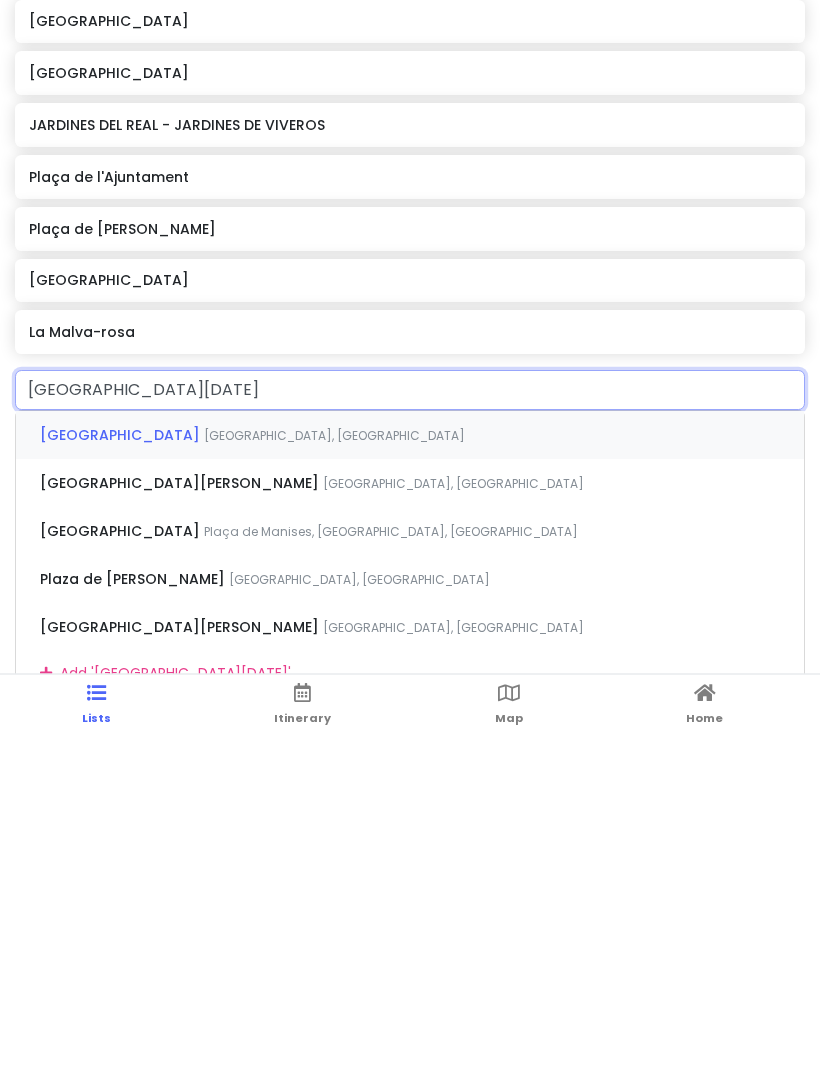 click on "[GEOGRAPHIC_DATA]   [GEOGRAPHIC_DATA], [GEOGRAPHIC_DATA]" at bounding box center [410, 772] 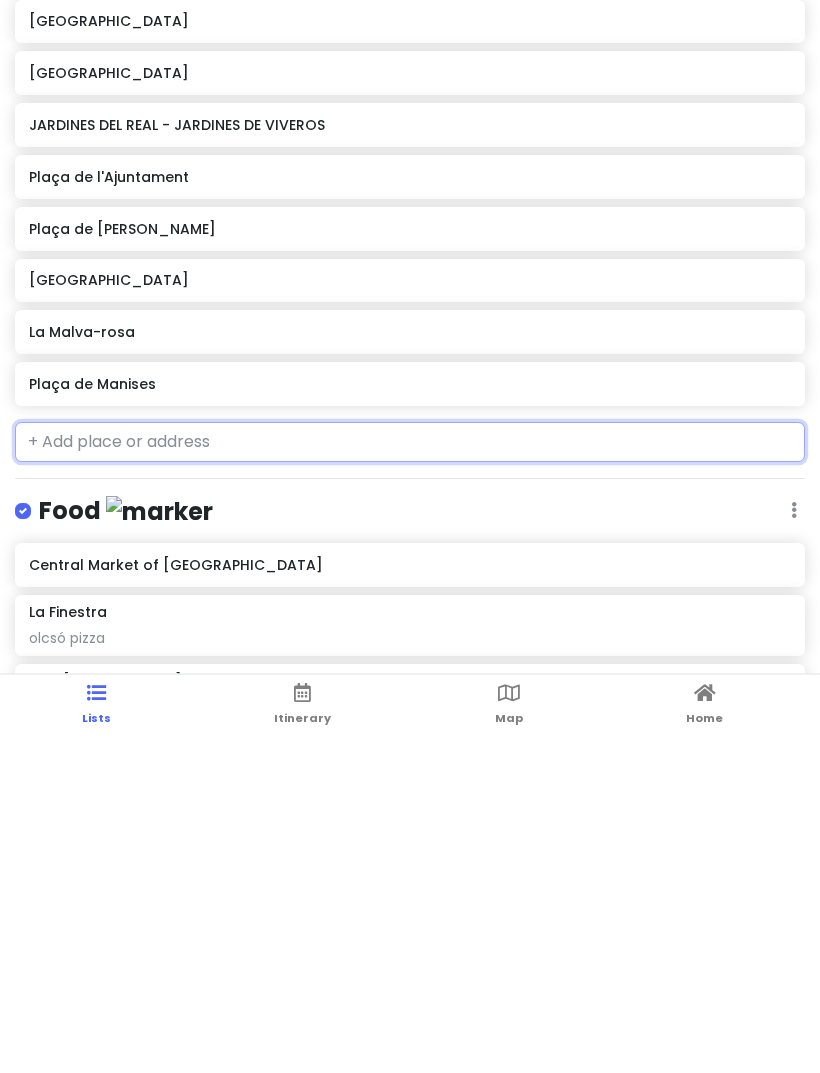 click on "Plaça de Manises" at bounding box center [410, 721] 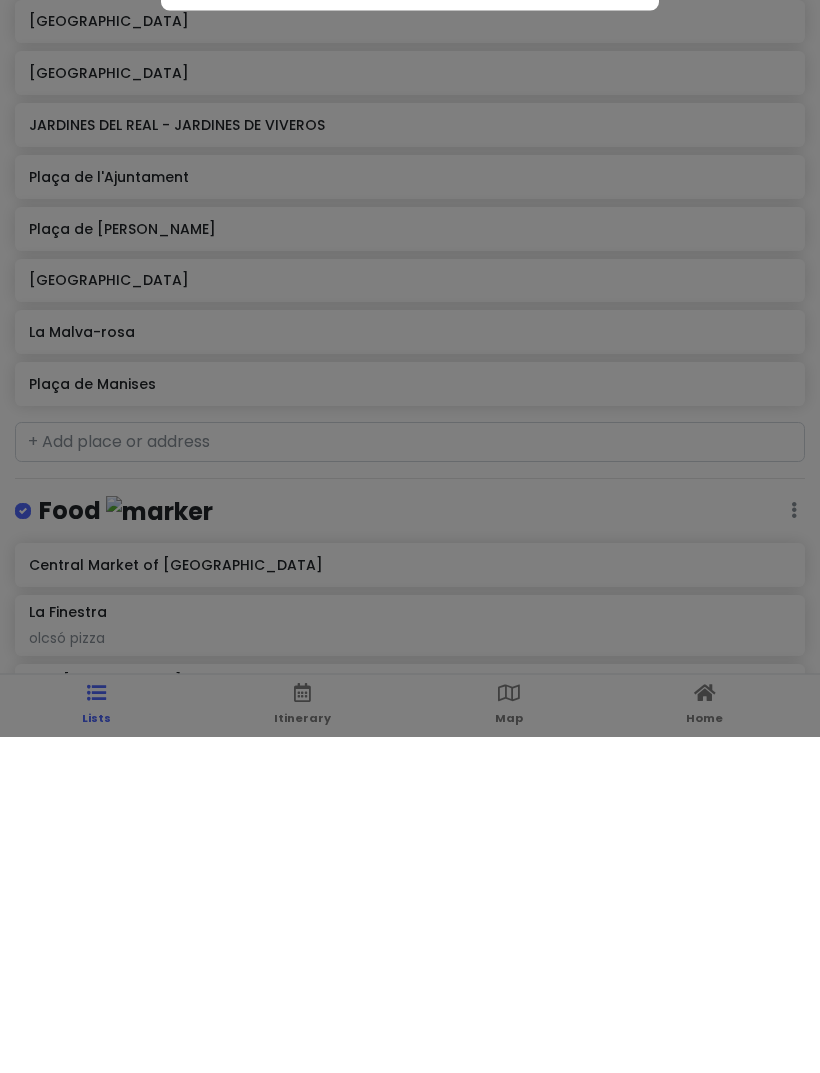 scroll, scrollTop: 125, scrollLeft: 0, axis: vertical 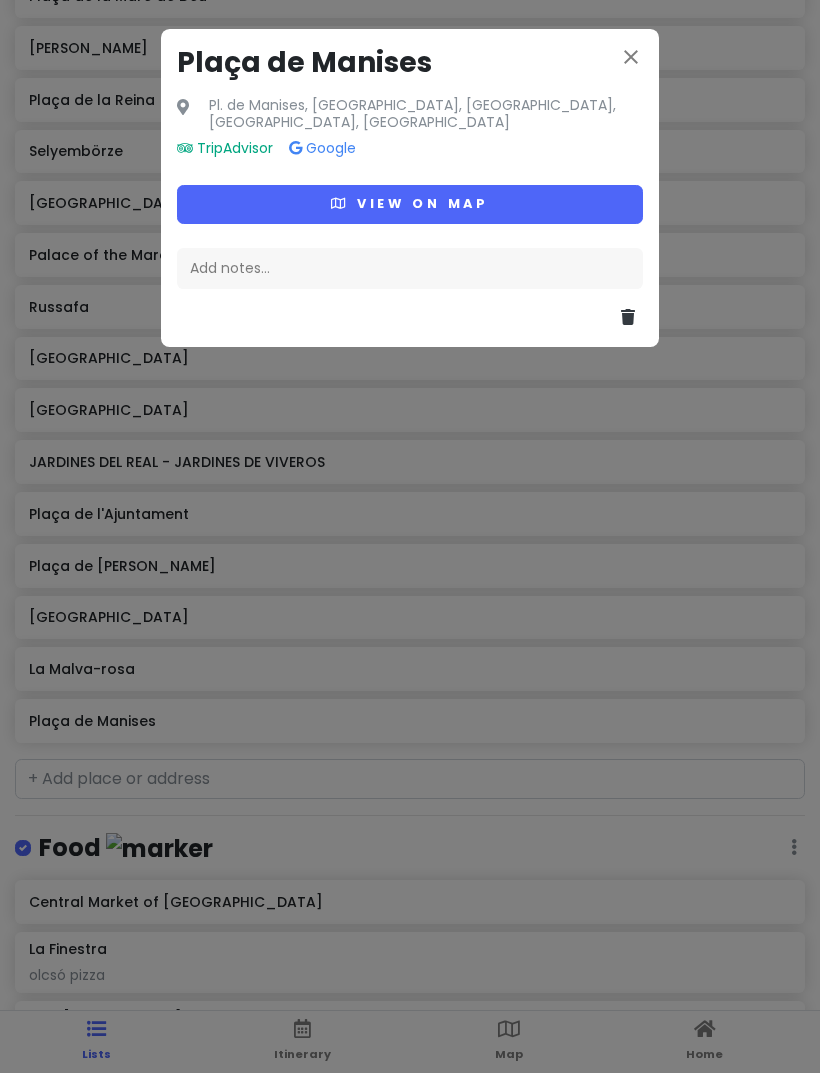 click on "View on map" at bounding box center (410, 204) 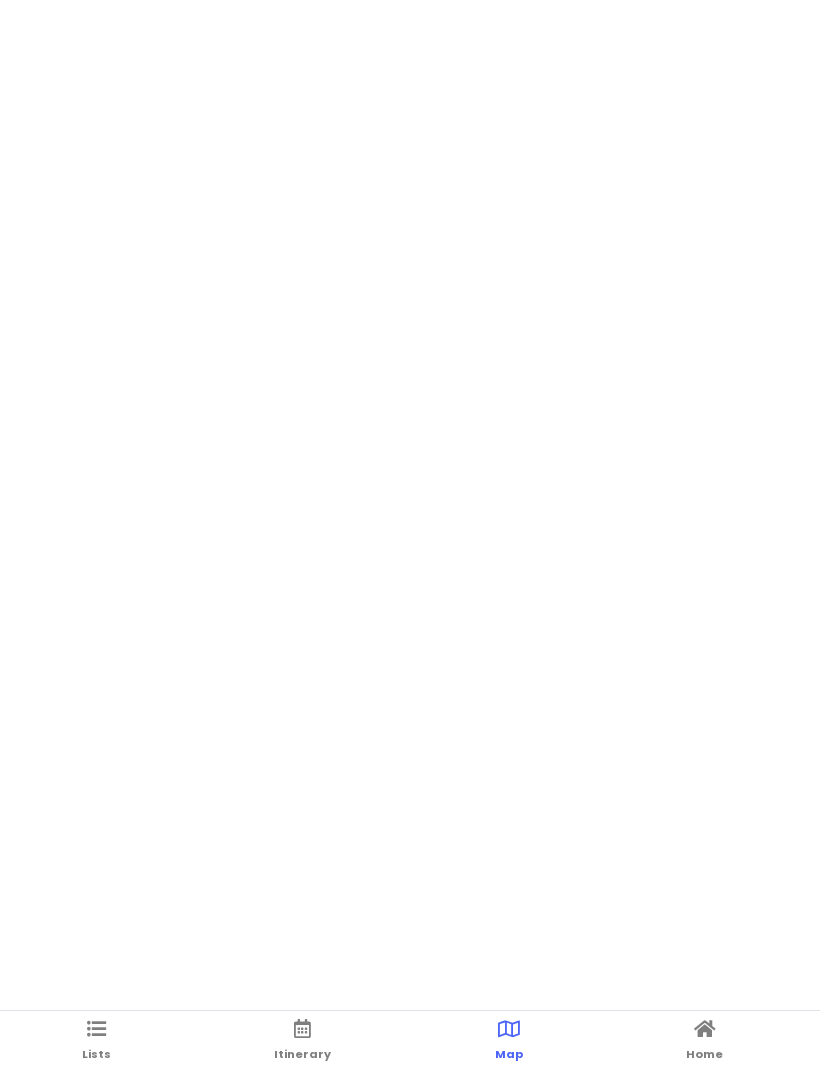 scroll, scrollTop: 0, scrollLeft: 0, axis: both 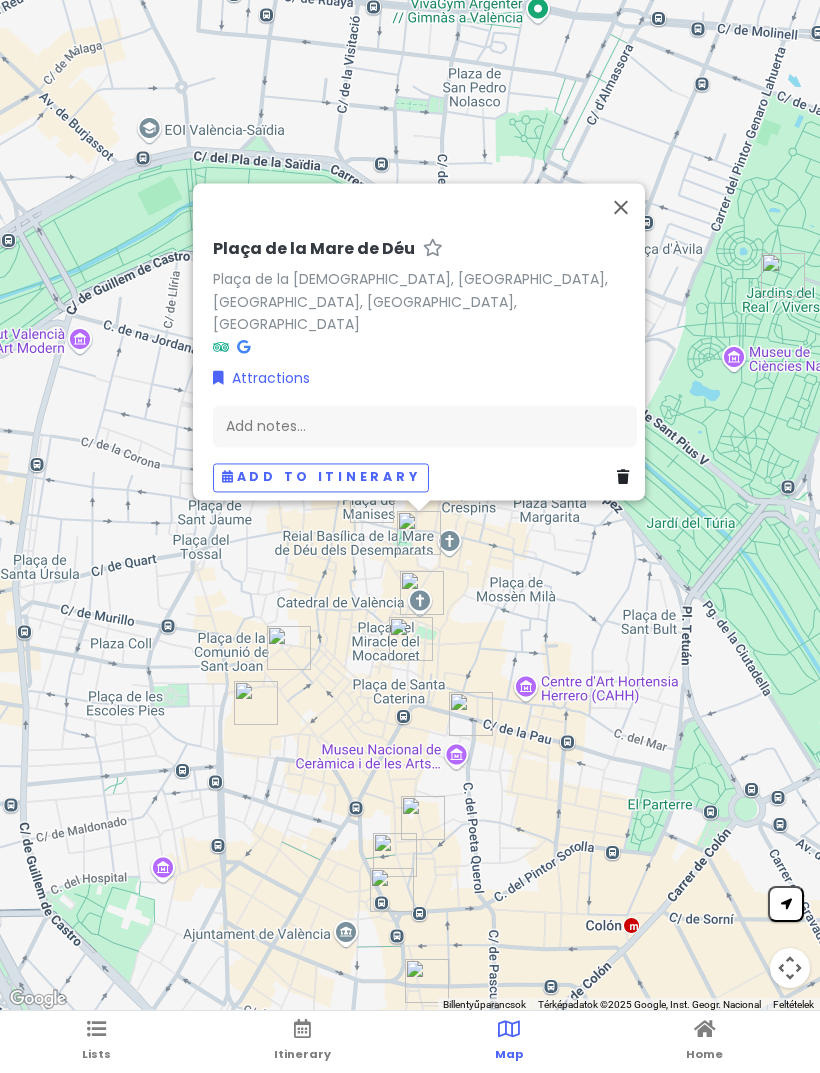 click at bounding box center [621, 207] 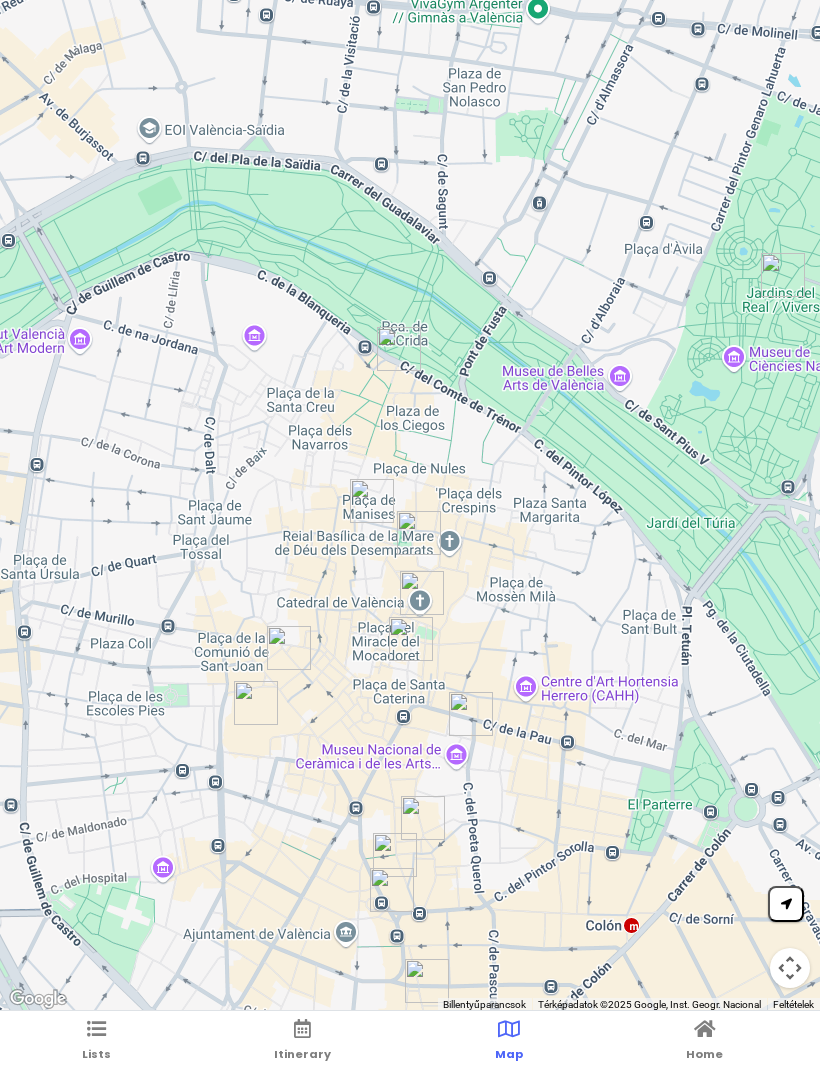 click at bounding box center (96, 1029) 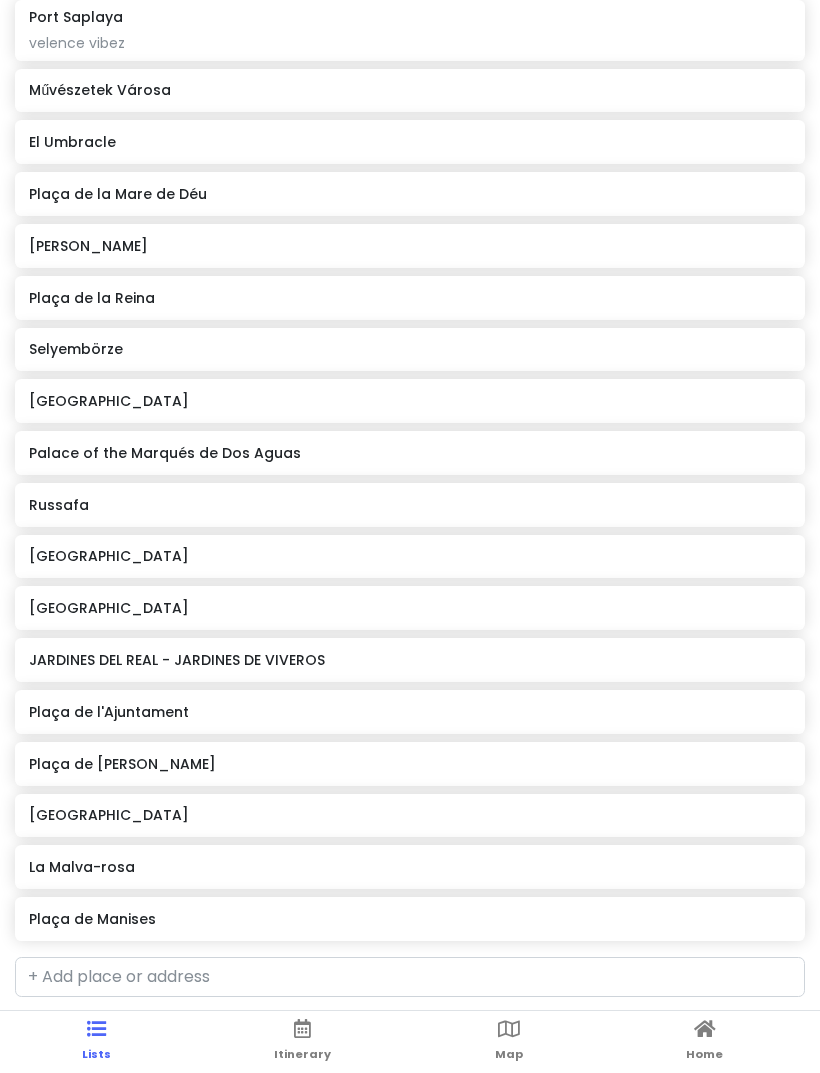 scroll, scrollTop: 360, scrollLeft: 0, axis: vertical 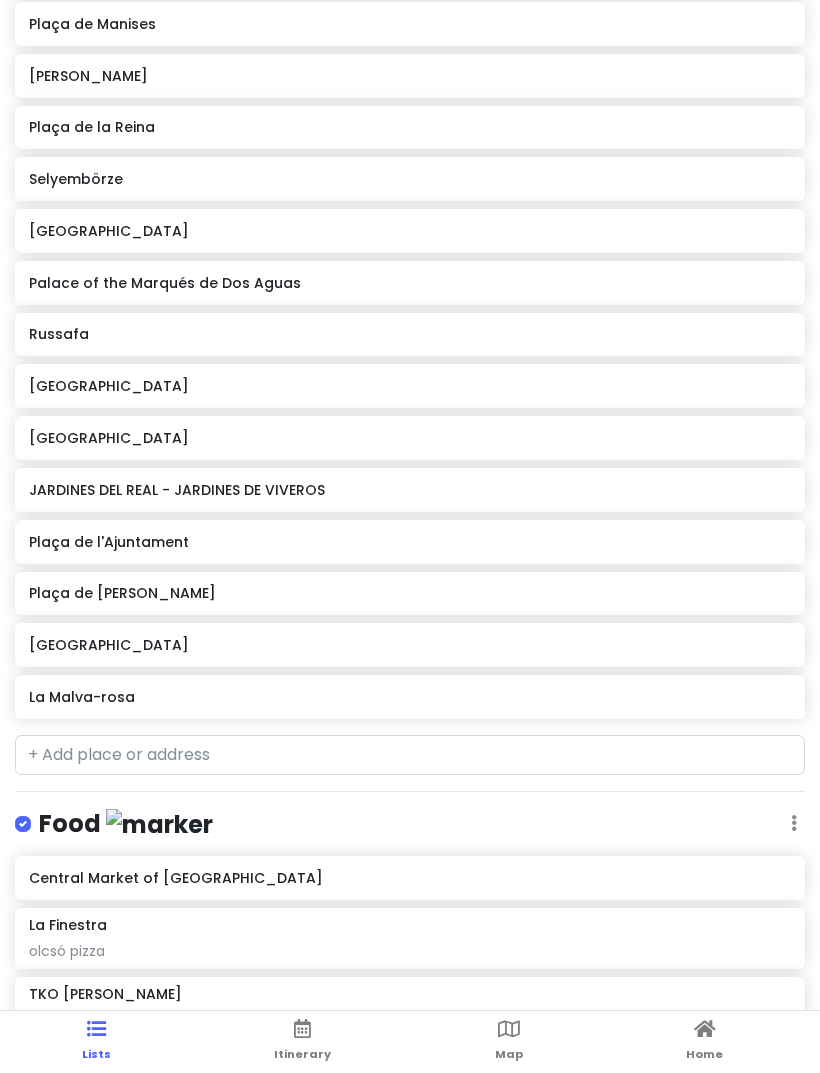 click on "Valencia🩵 Private Change Dates Make a Copy Delete Trip Go Pro ⚡️ Give Feedback 💡 Support Scout ☕️ Share Publish Notes Add notes... Attractions   Edit Reorder Delete List Port Saplaya velence vibez Művészetek Városa [GEOGRAPHIC_DATA] [GEOGRAPHIC_DATA] Torres de Serranos [GEOGRAPHIC_DATA] [GEOGRAPHIC_DATA] [GEOGRAPHIC_DATA] [GEOGRAPHIC_DATA] [GEOGRAPHIC_DATA] JARDINES DEL REAL - JARDINES DE VIVEROS Plaça de l'Ajuntament [GEOGRAPHIC_DATA][PERSON_NAME] [GEOGRAPHIC_DATA] de Valencia [GEOGRAPHIC_DATA]-rosa Food   Edit Reorder Delete List Central Market of [GEOGRAPHIC_DATA] La Finestra olcsó pizza TKO Tacos Ruzafa olcsó taco Atenea Sky ✢ Rooftop Accommodations   Edit Reorder Delete List Find hotels on [DOMAIN_NAME] Avinguda de Peris i Valero + Add a section" at bounding box center (410, 536) 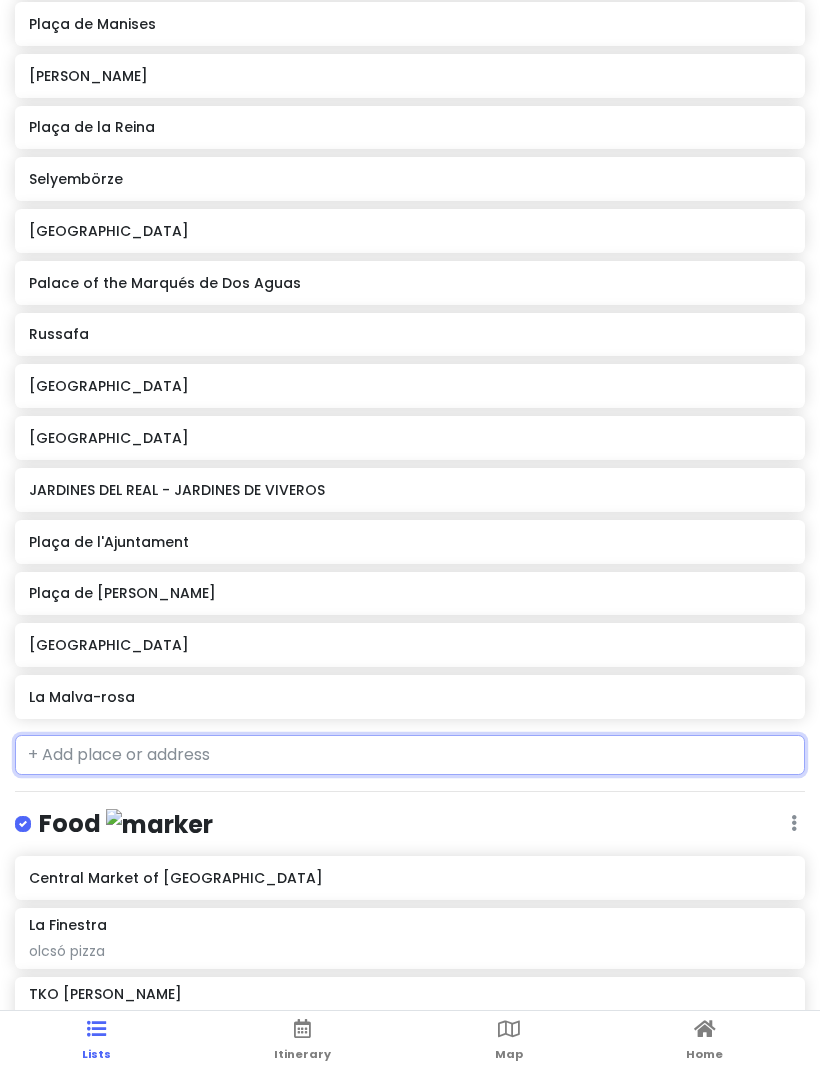 click at bounding box center [410, 755] 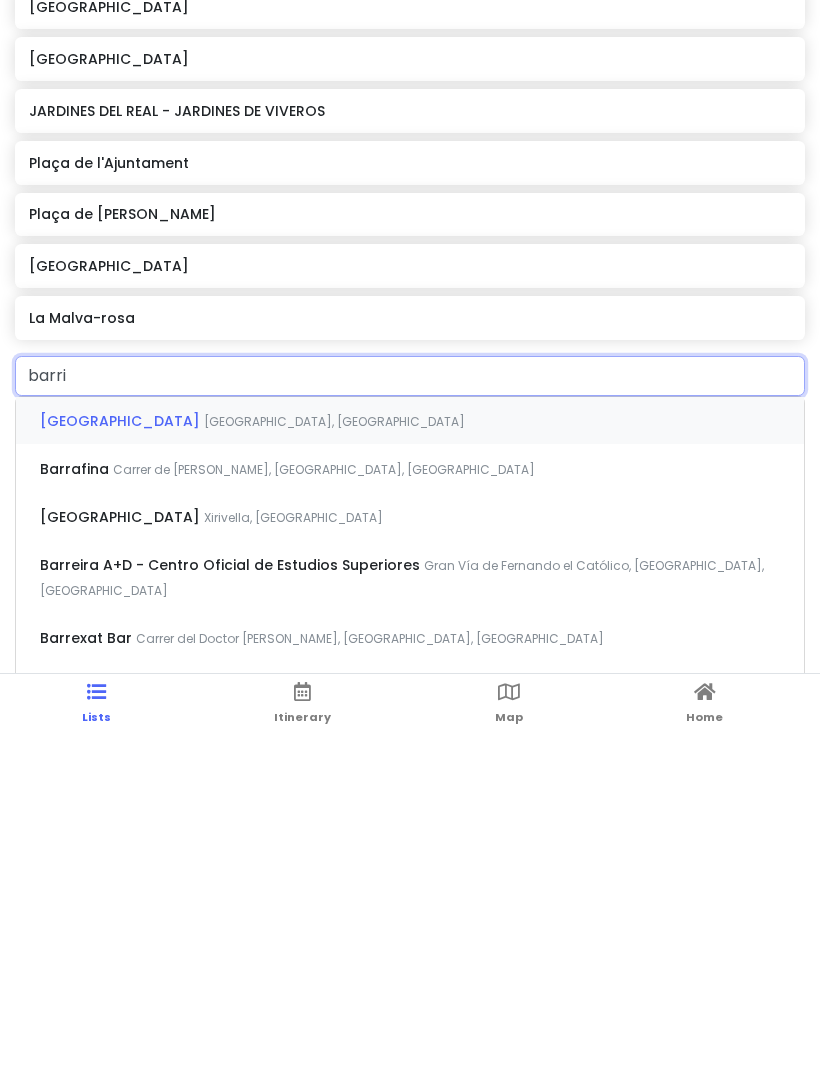 type on "barrio" 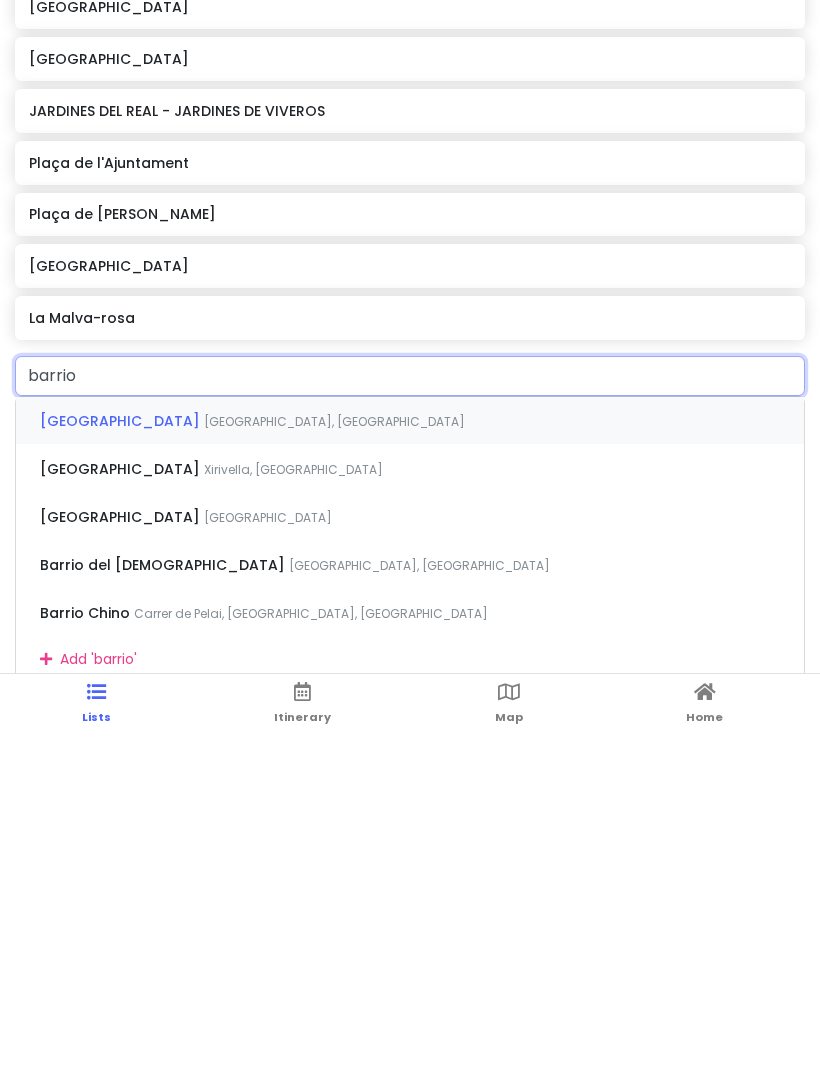 click on "[GEOGRAPHIC_DATA][PERSON_NAME], [GEOGRAPHIC_DATA]" at bounding box center (410, 758) 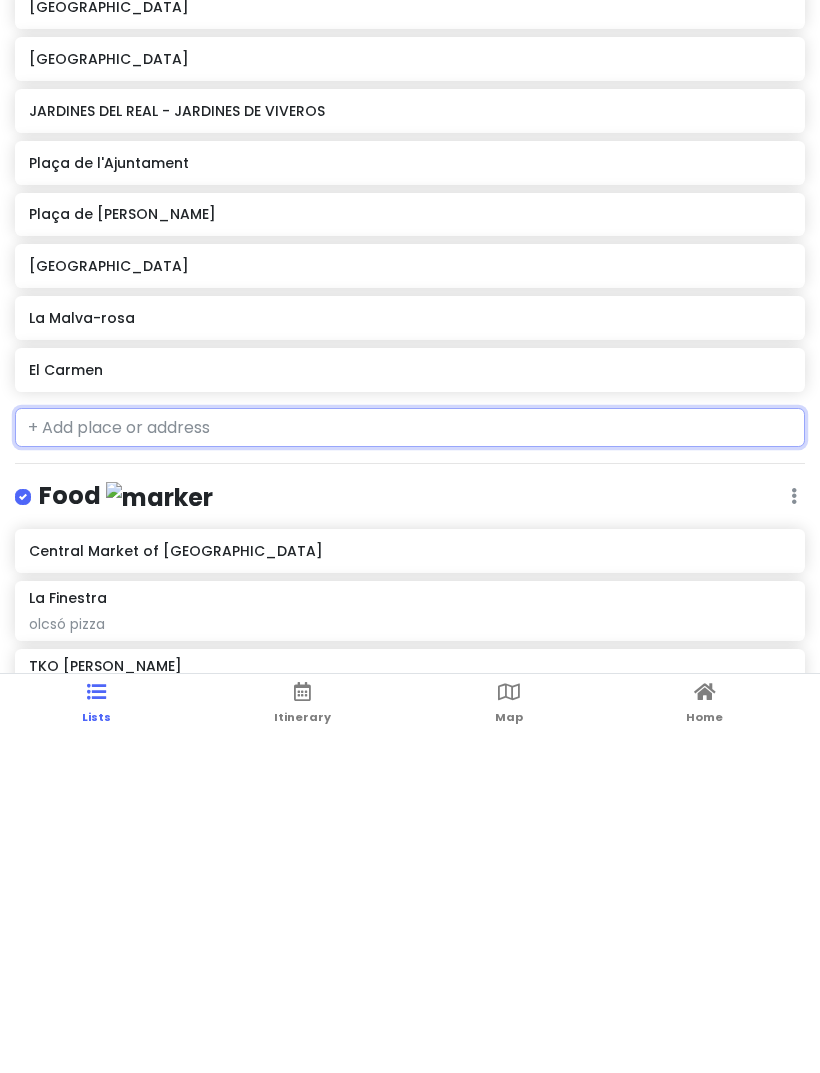 click on "El Carmen" at bounding box center (409, 707) 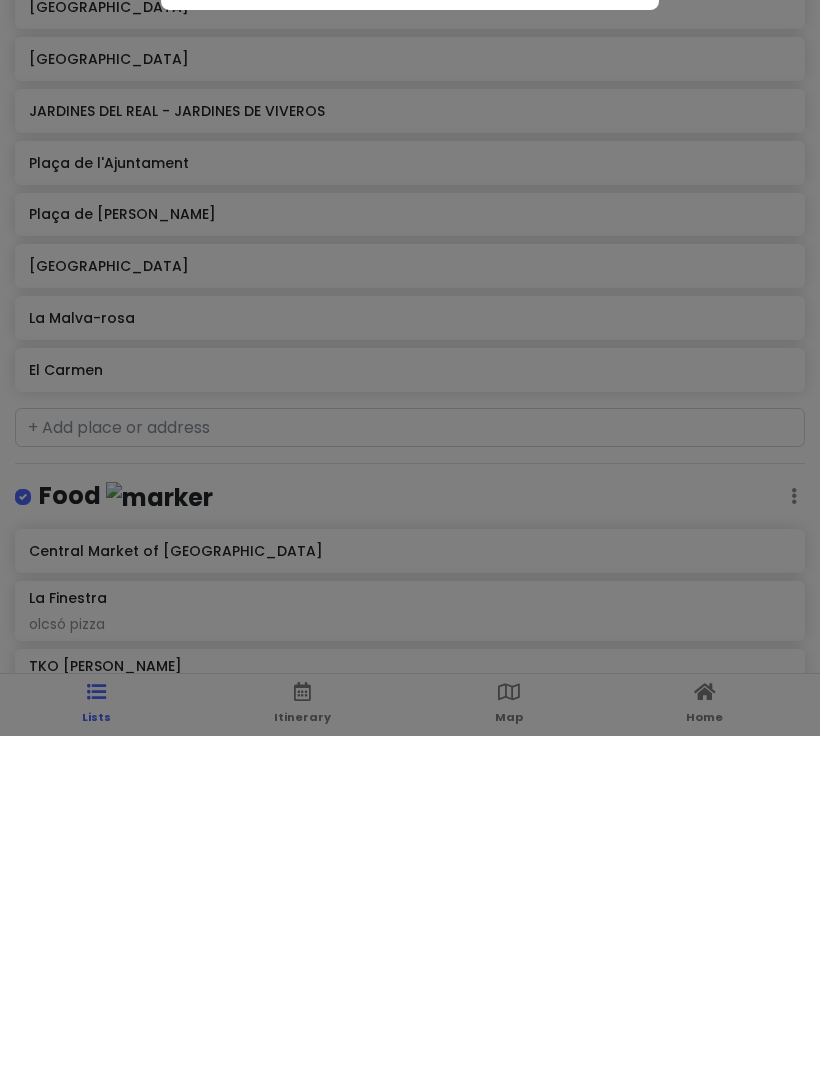 scroll, scrollTop: 125, scrollLeft: 0, axis: vertical 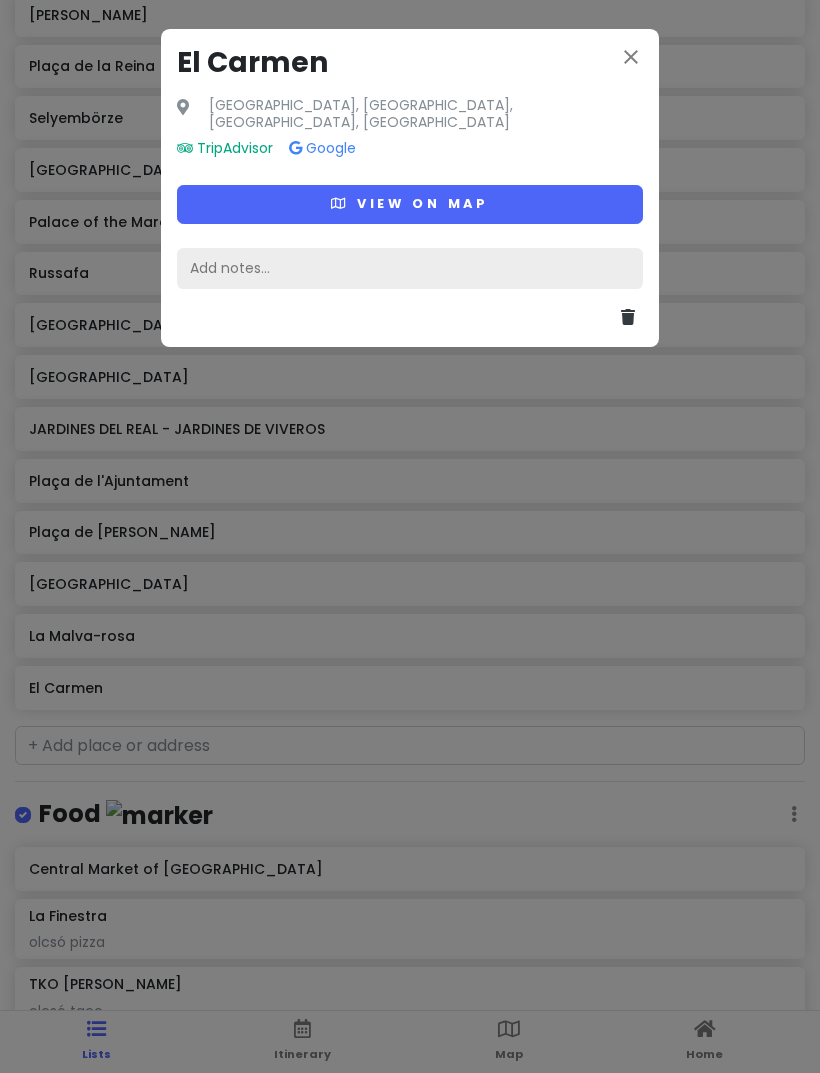 click on "Add notes..." at bounding box center (410, 269) 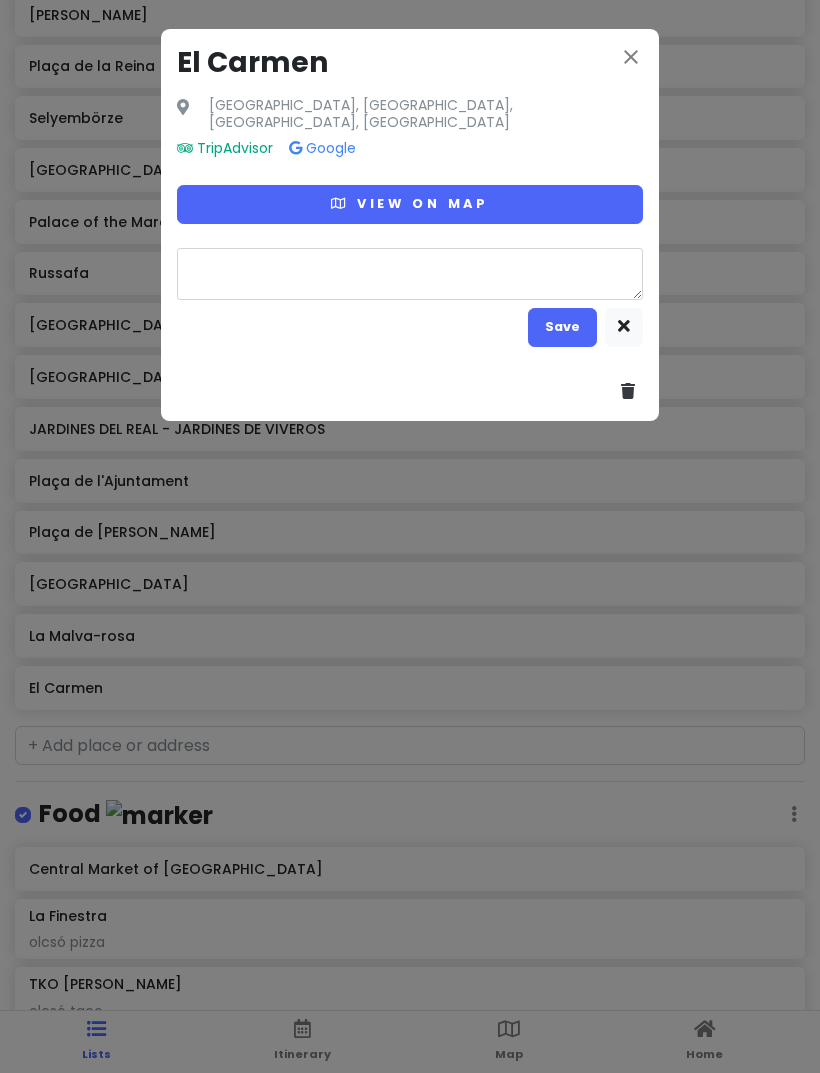 type on "x" 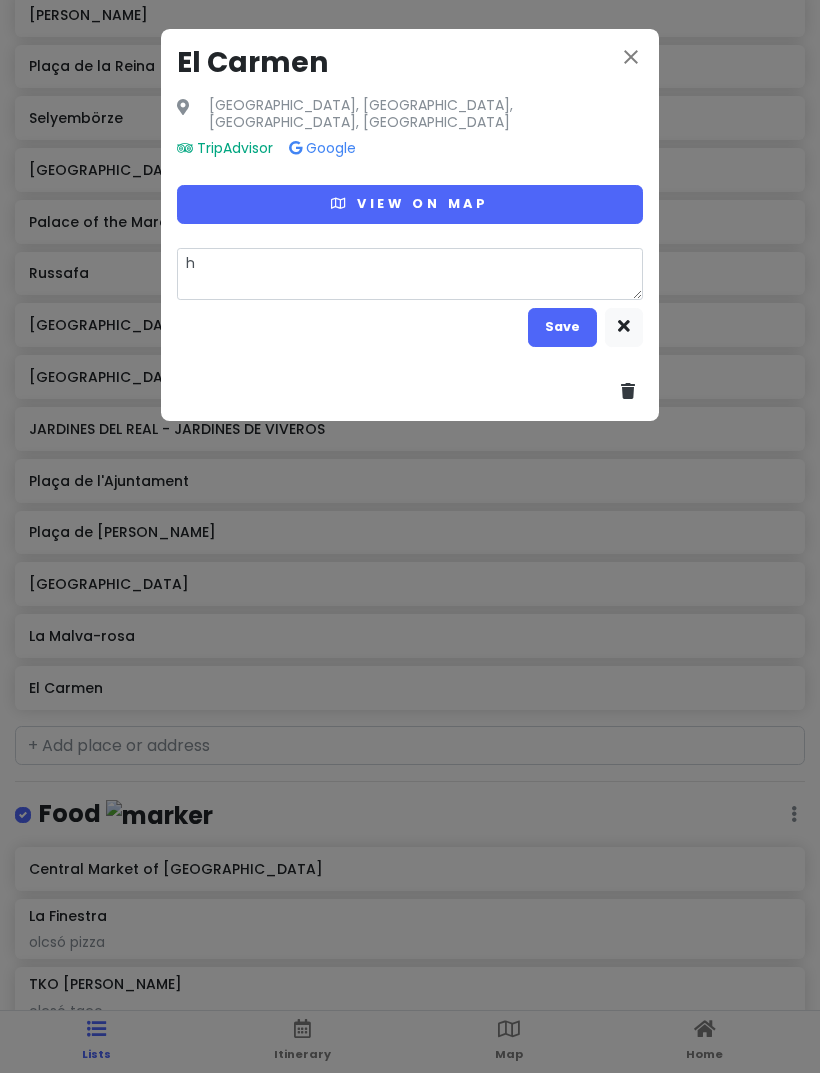 type on "ha" 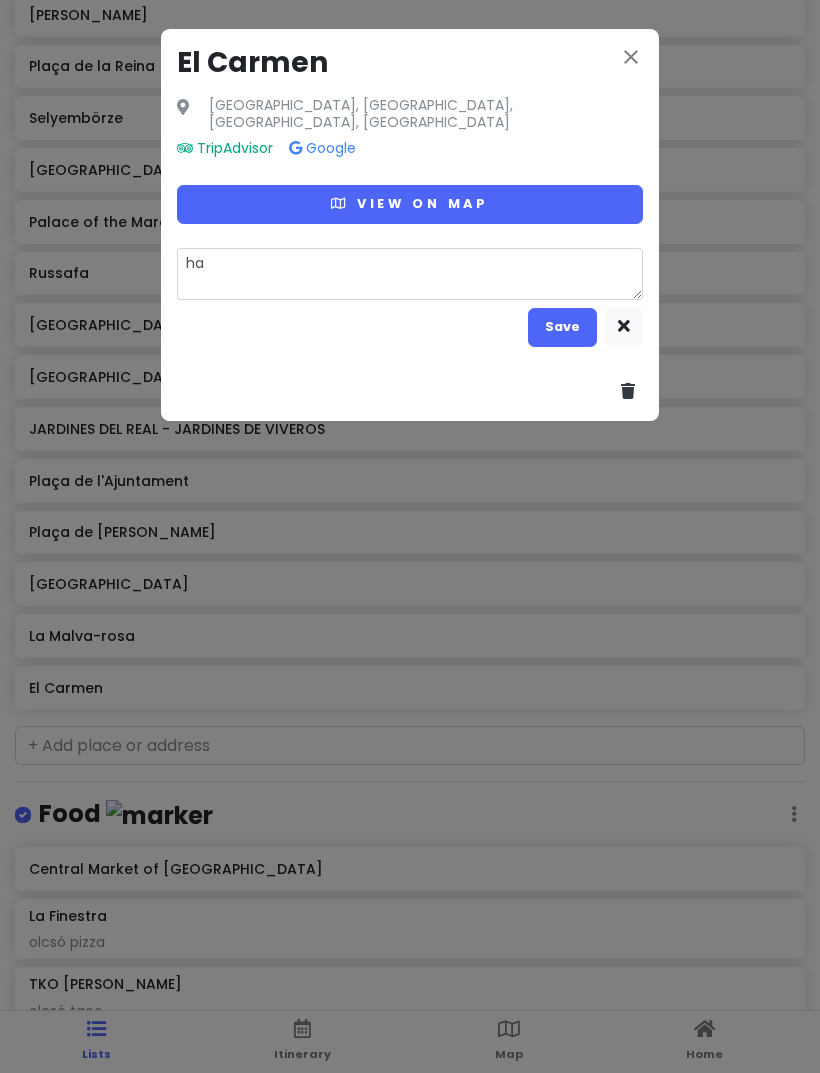 type on "x" 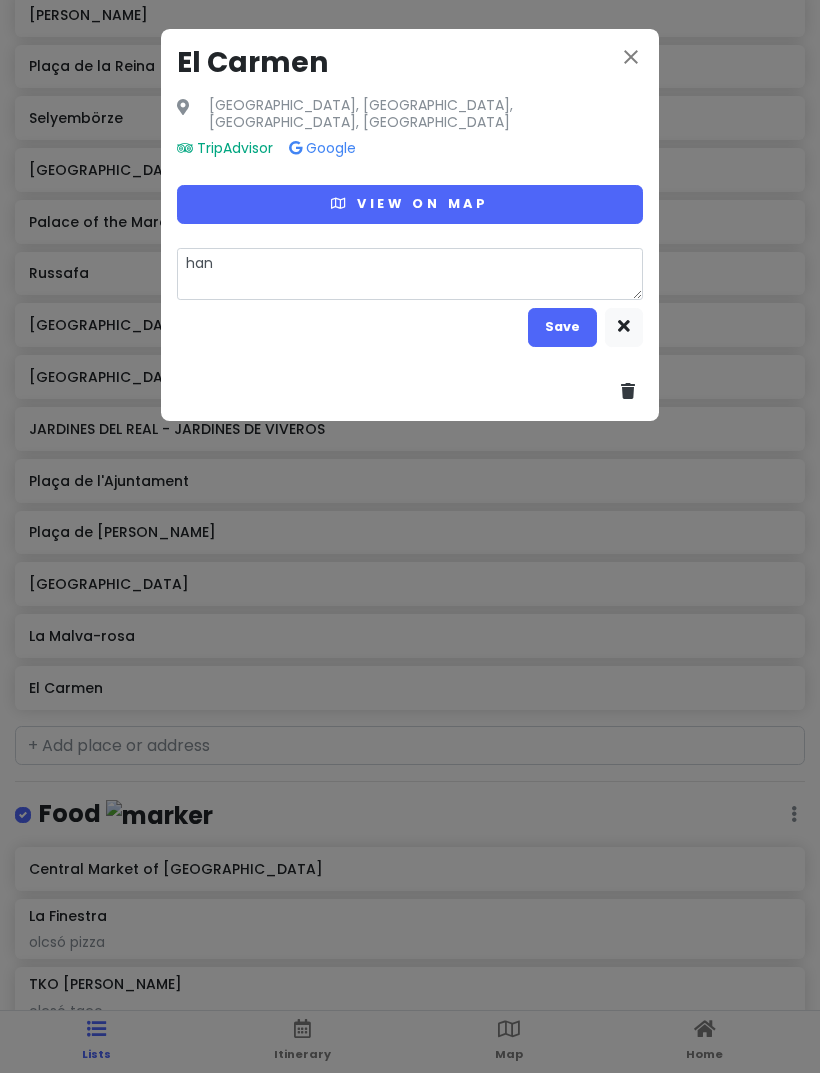 type on "x" 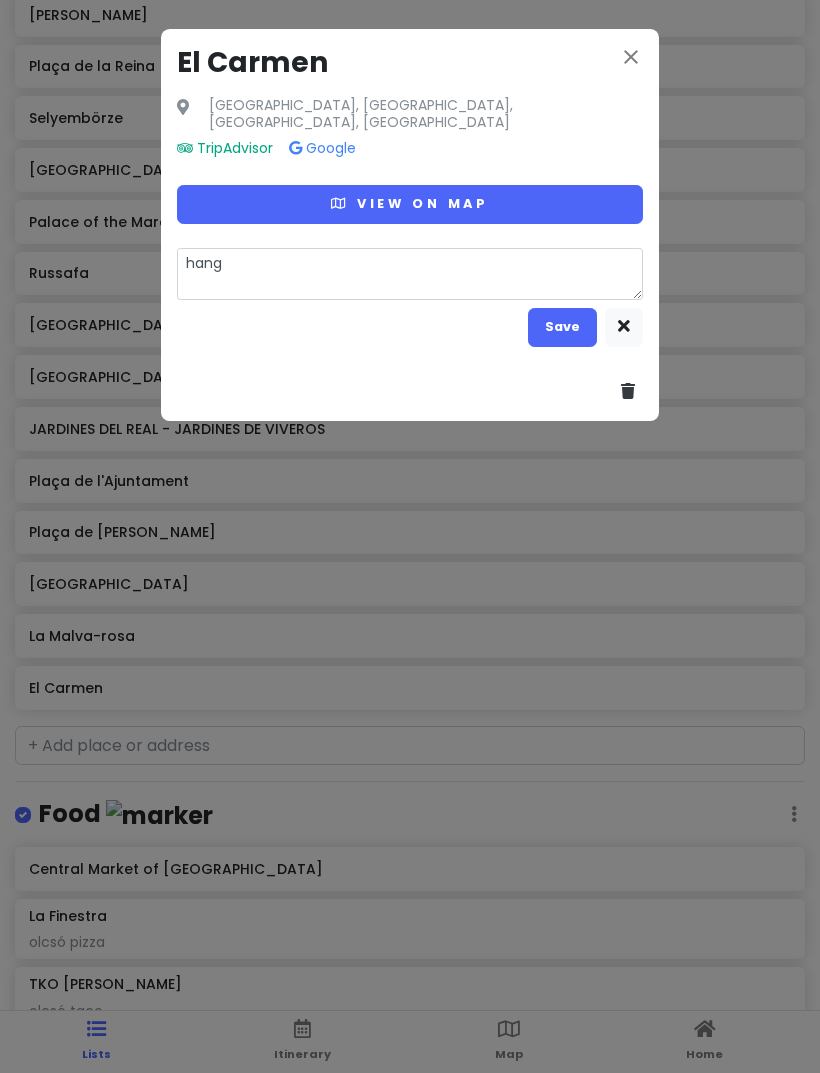 type on "x" 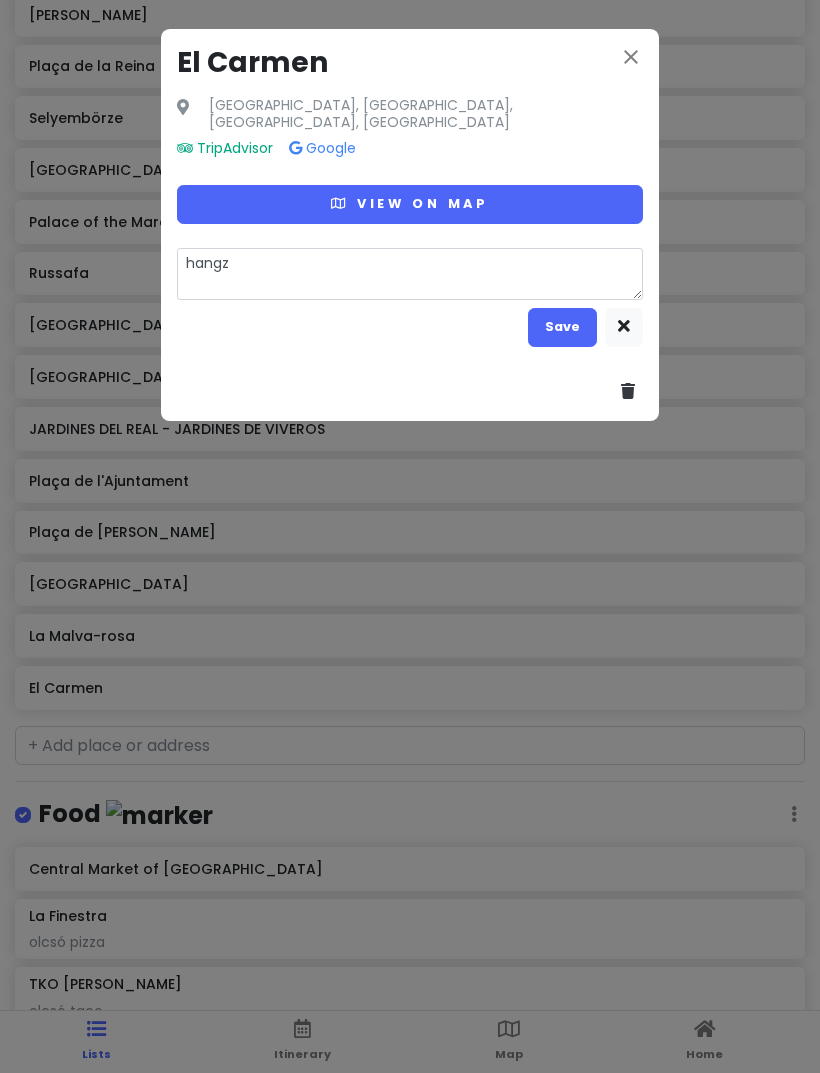 type on "hangzl" 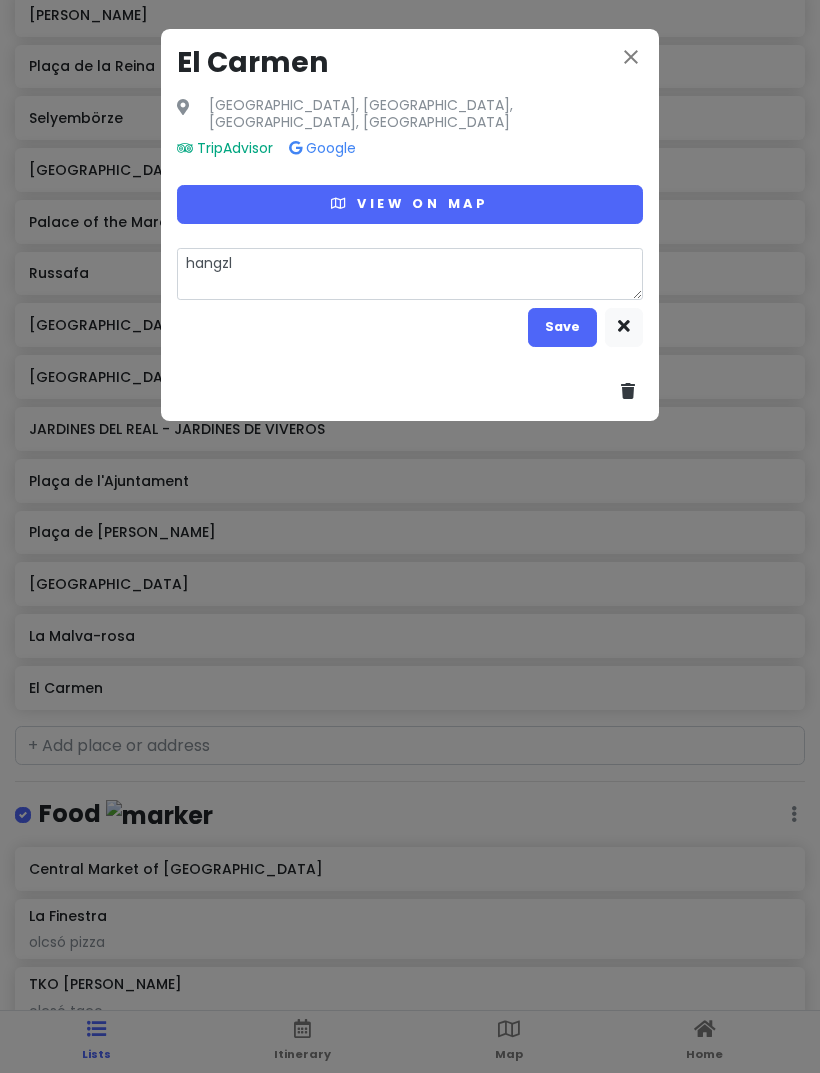 type on "x" 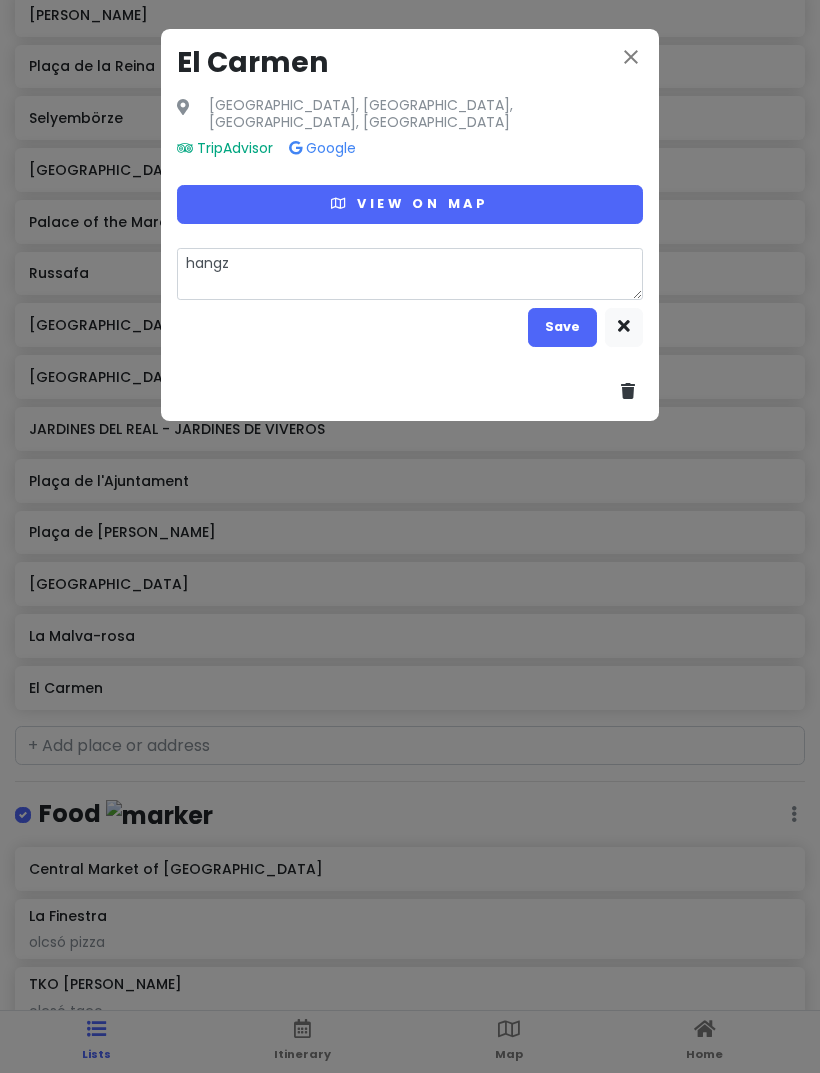 type on "x" 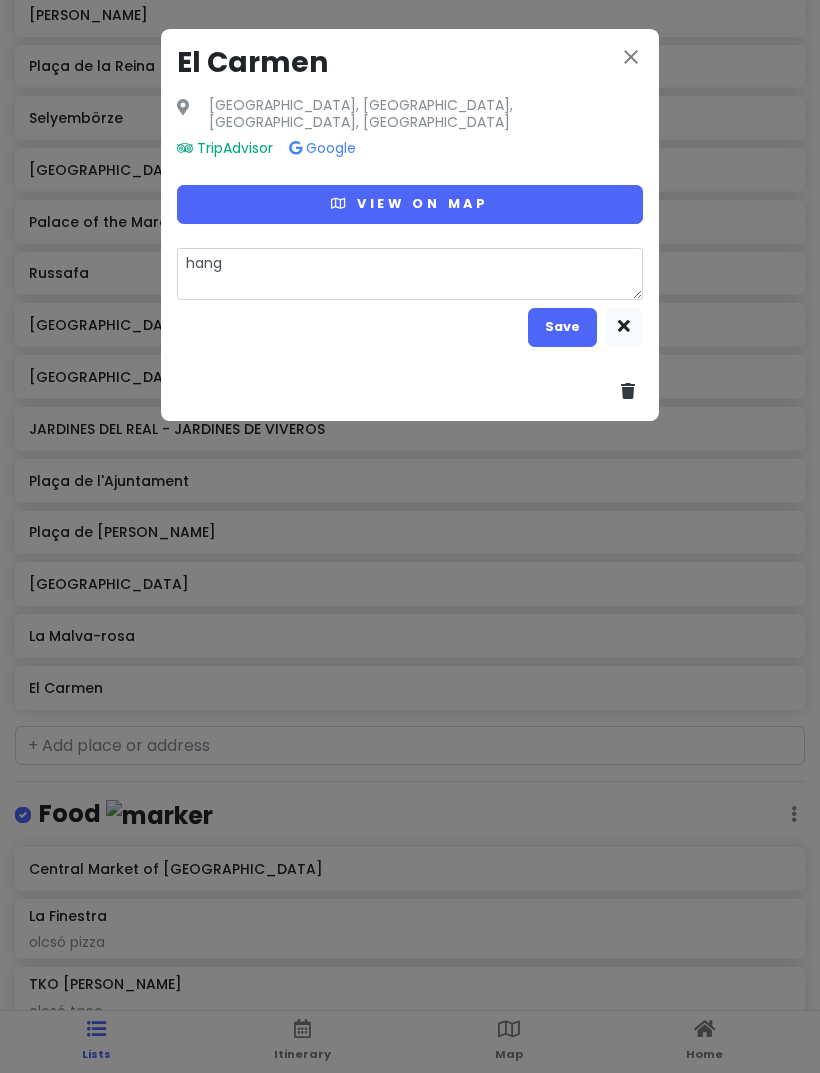 type on "x" 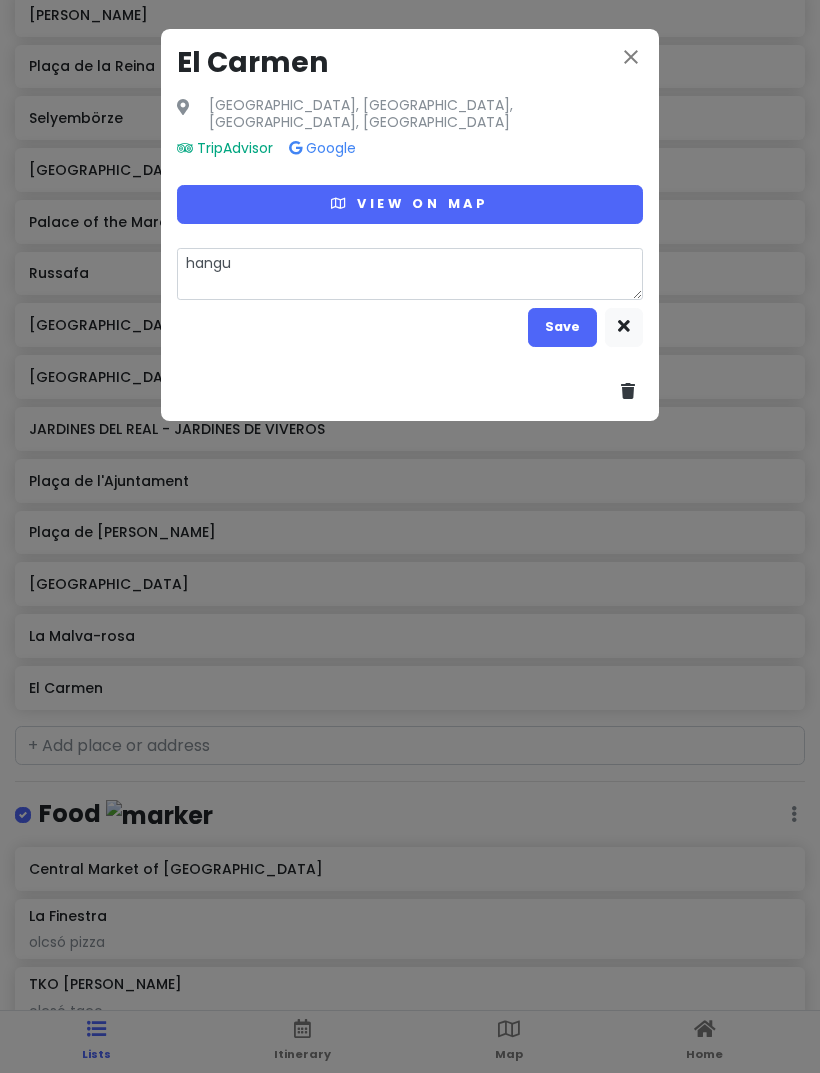 type on "x" 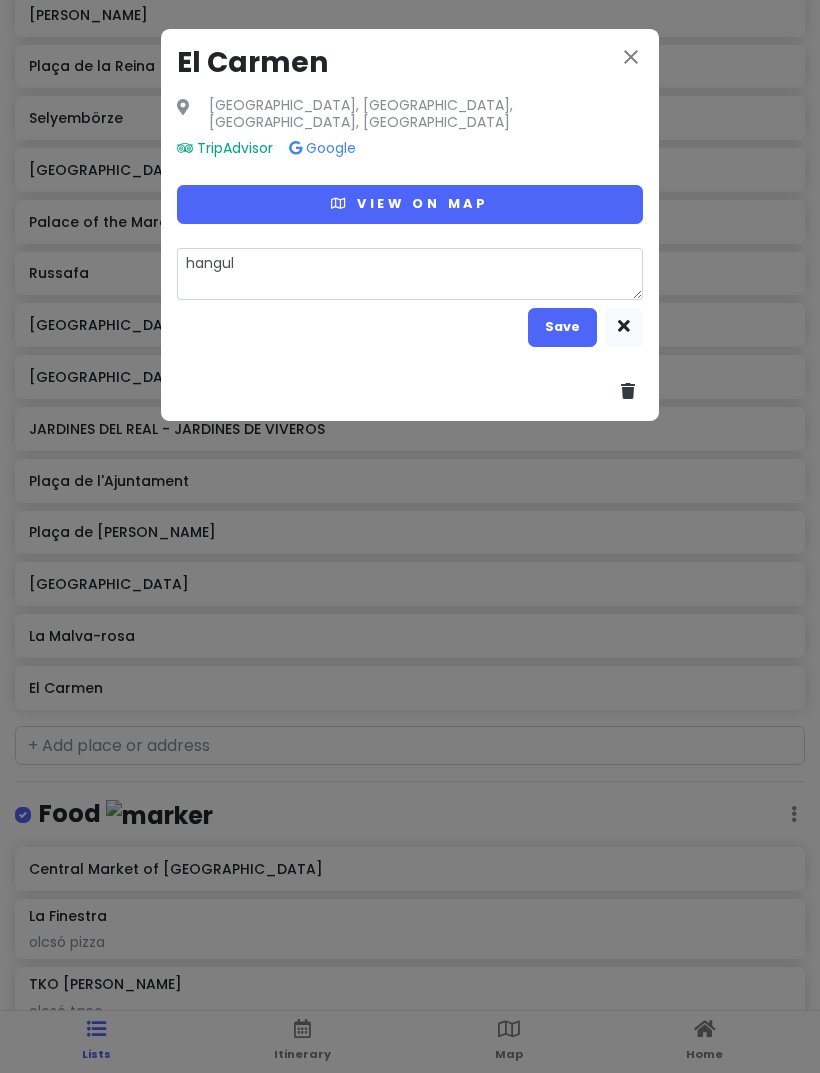 type on "x" 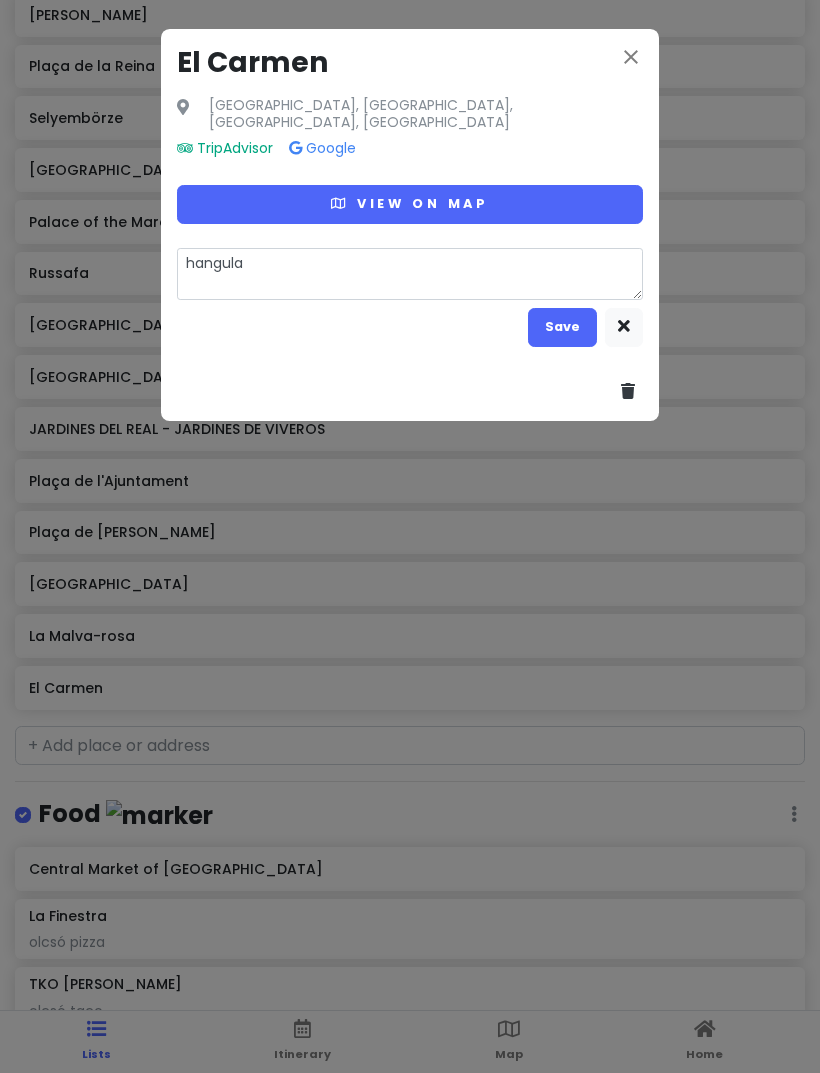 type on "x" 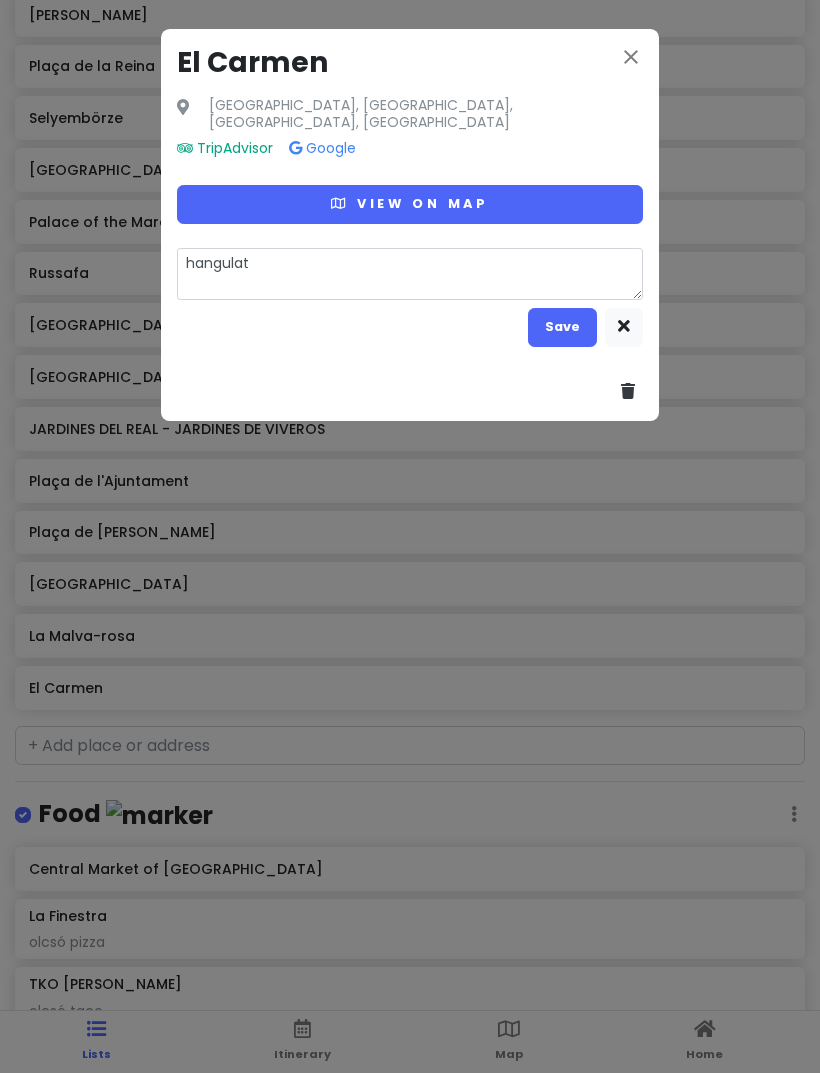 type on "x" 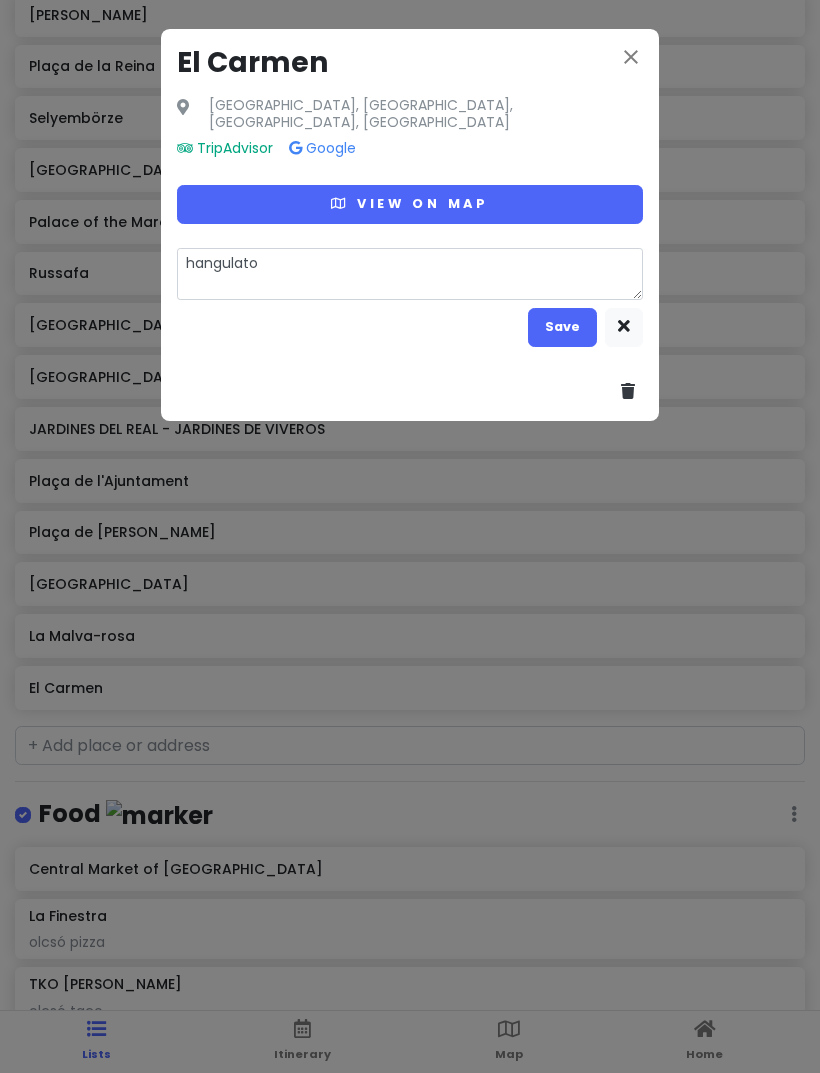 type on "x" 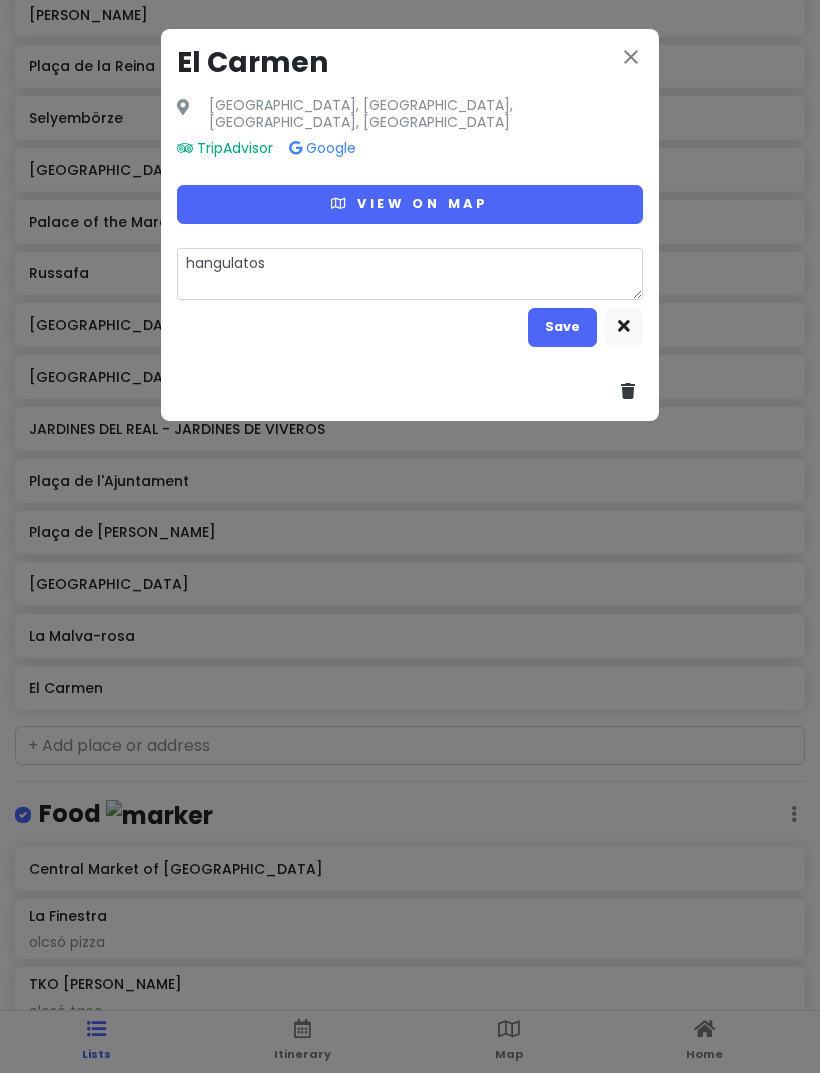 type on "x" 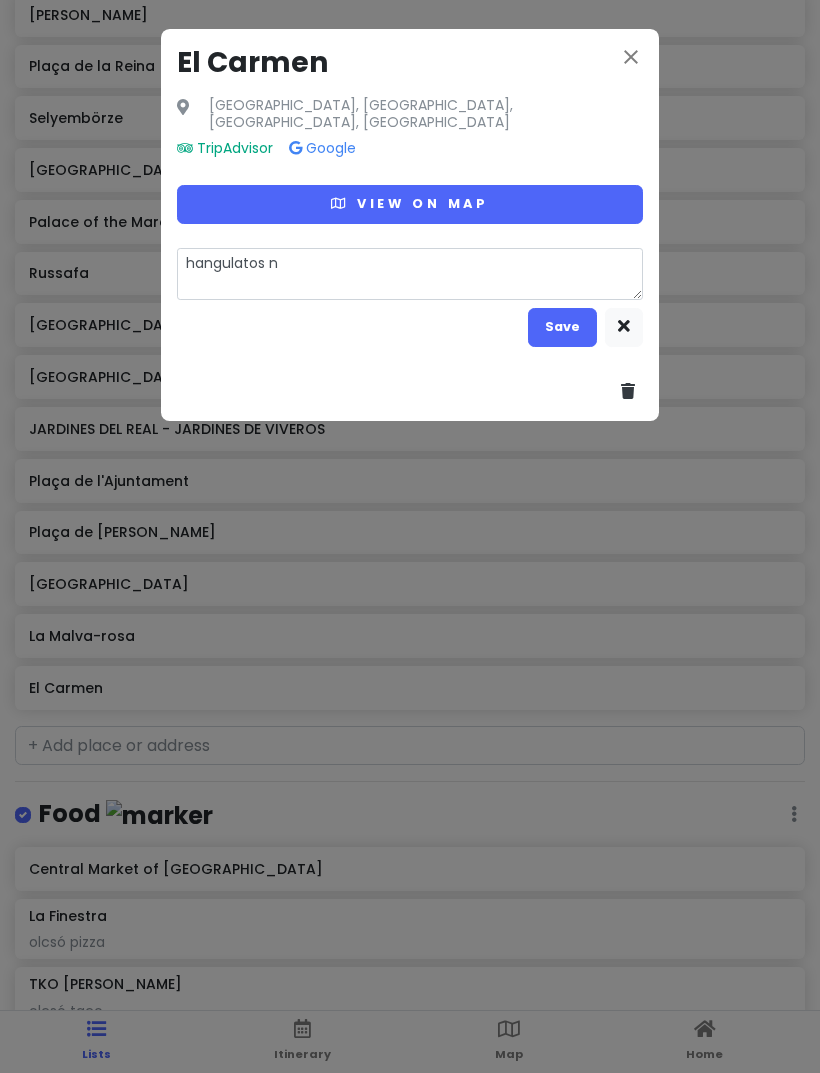 type on "x" 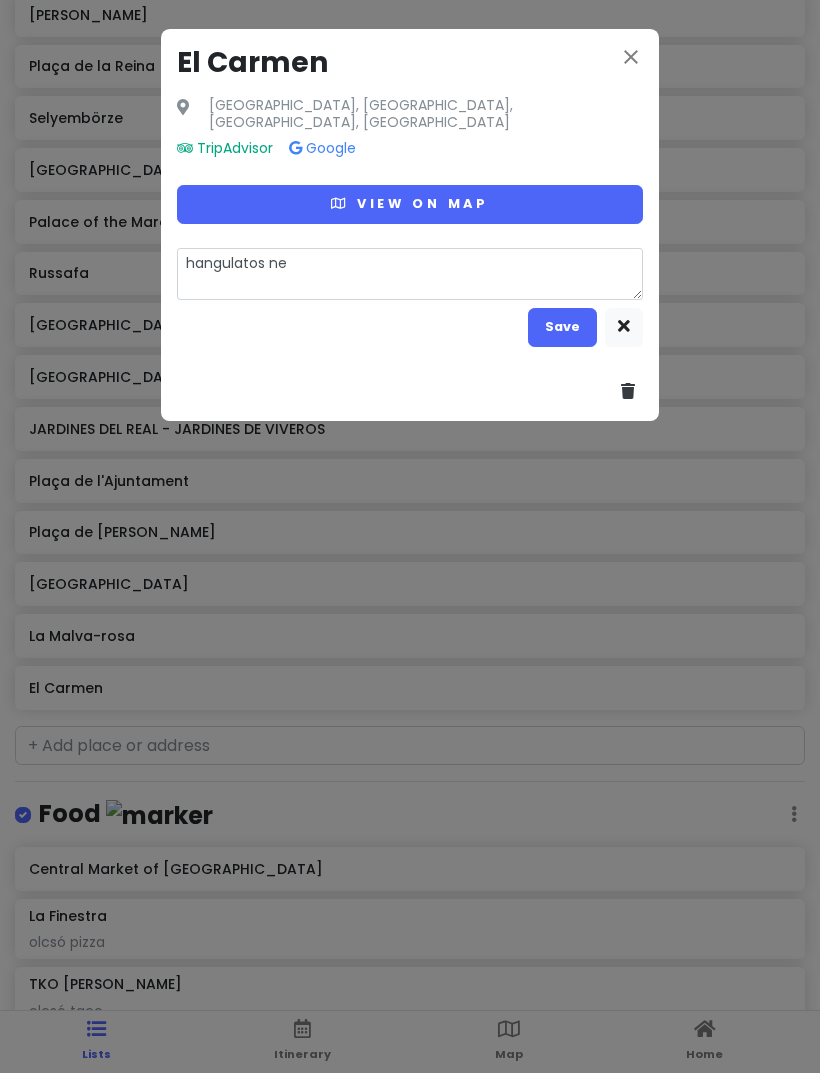 type on "x" 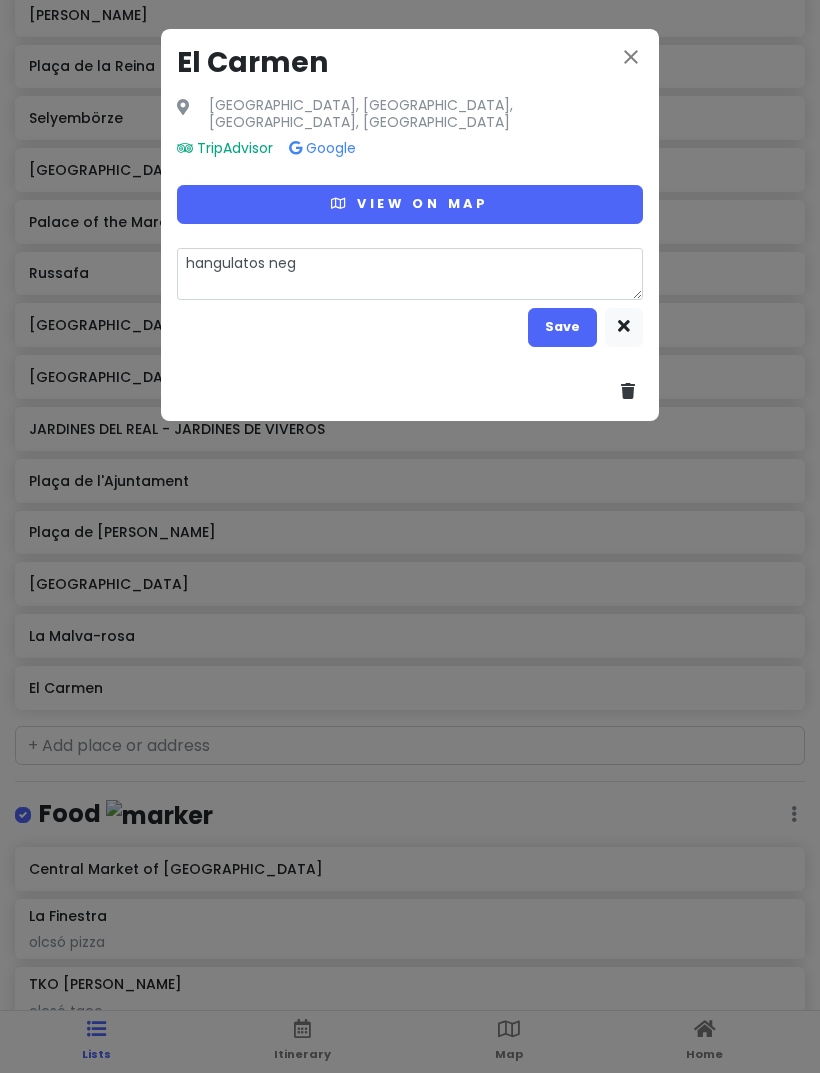 type on "x" 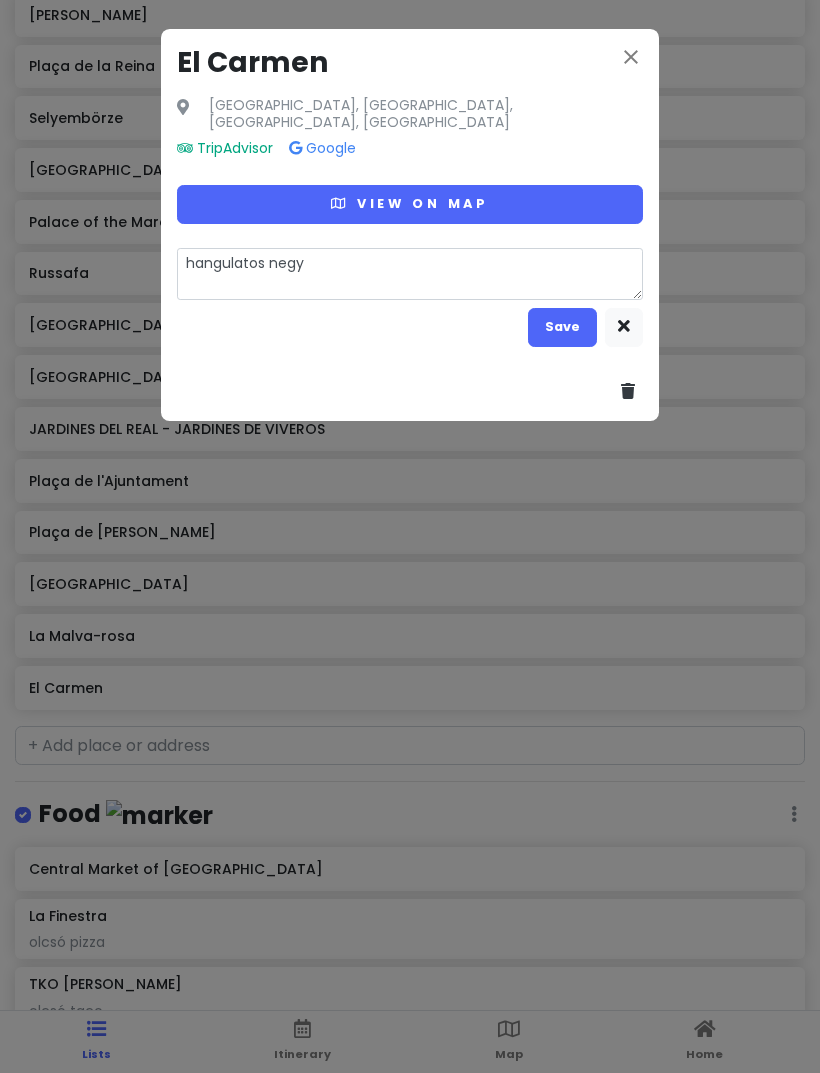 type on "x" 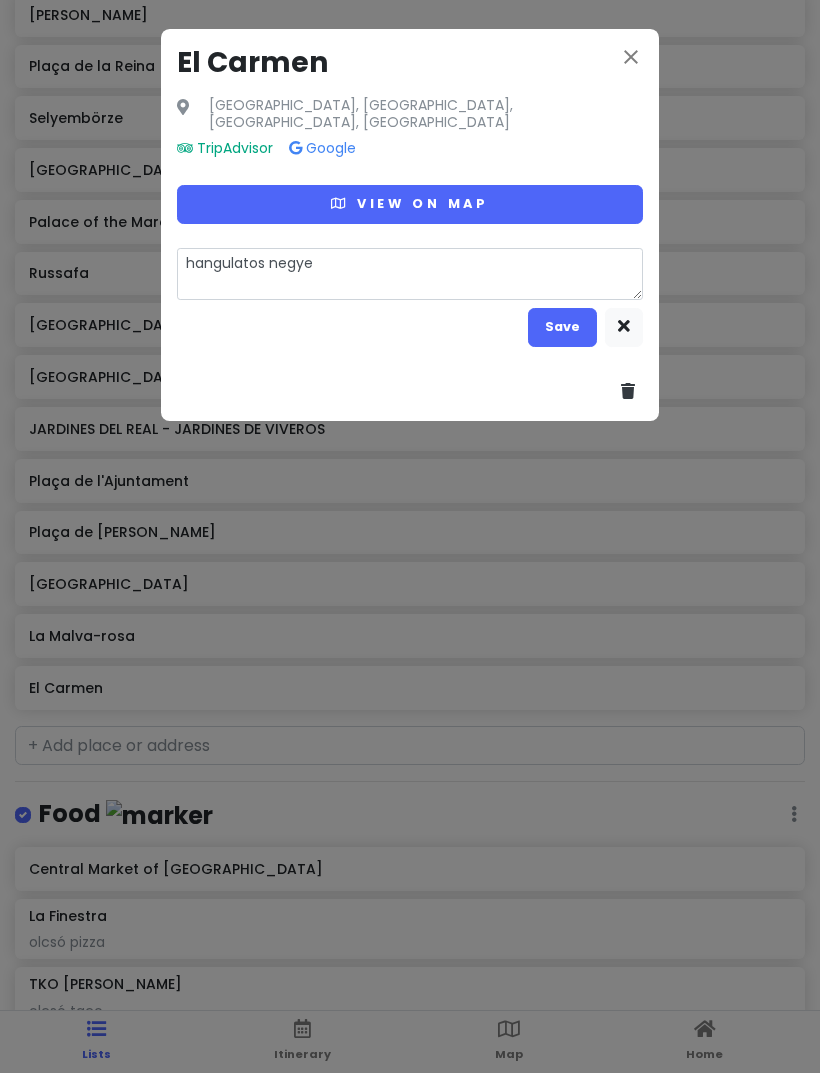 type on "x" 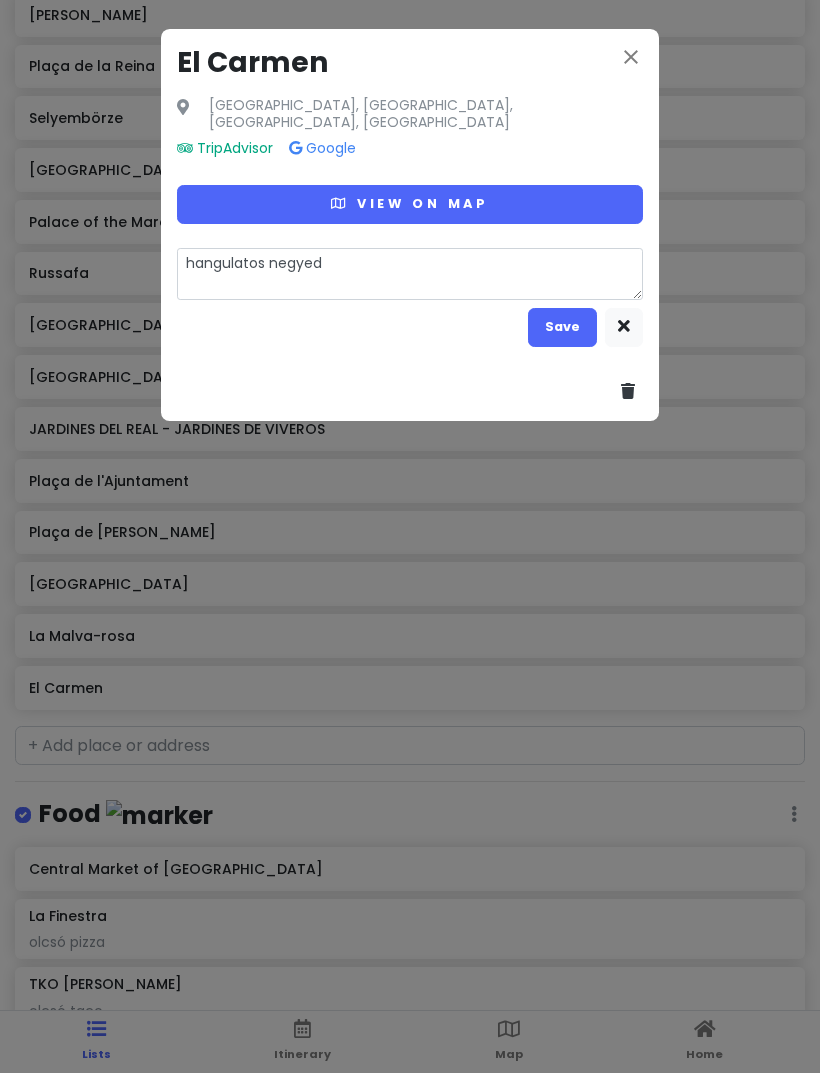 type on "x" 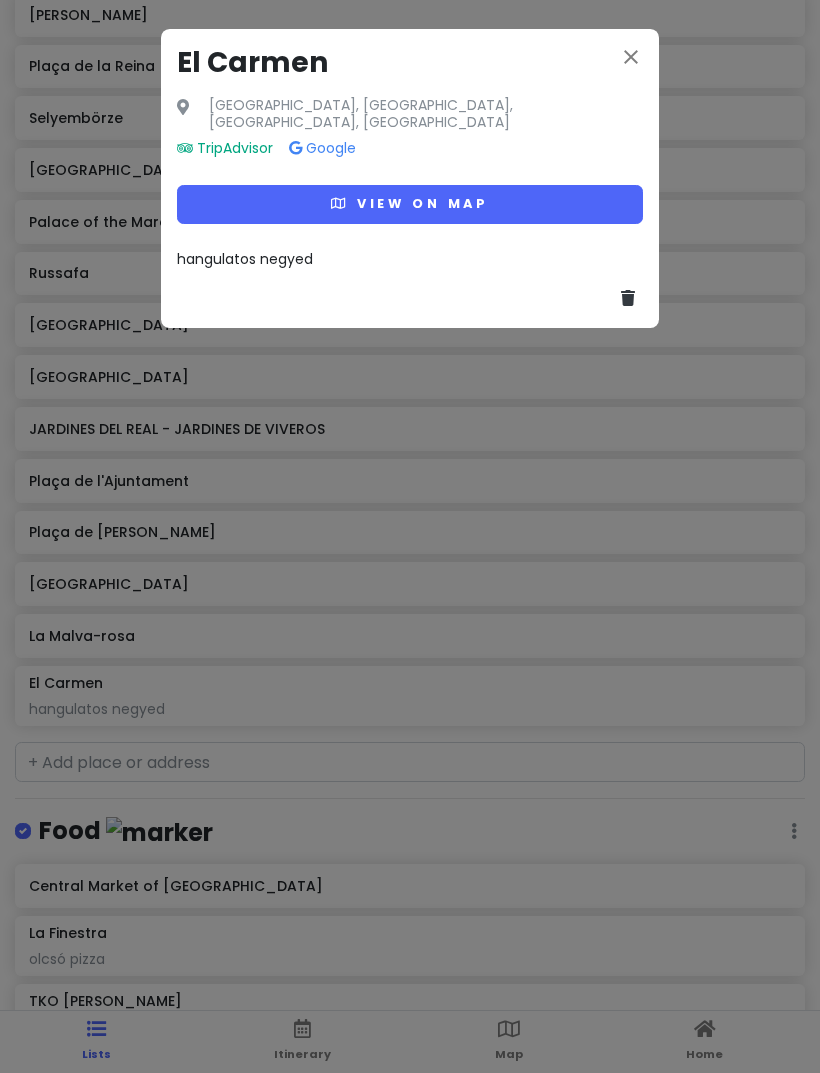 click on "close" at bounding box center (631, 57) 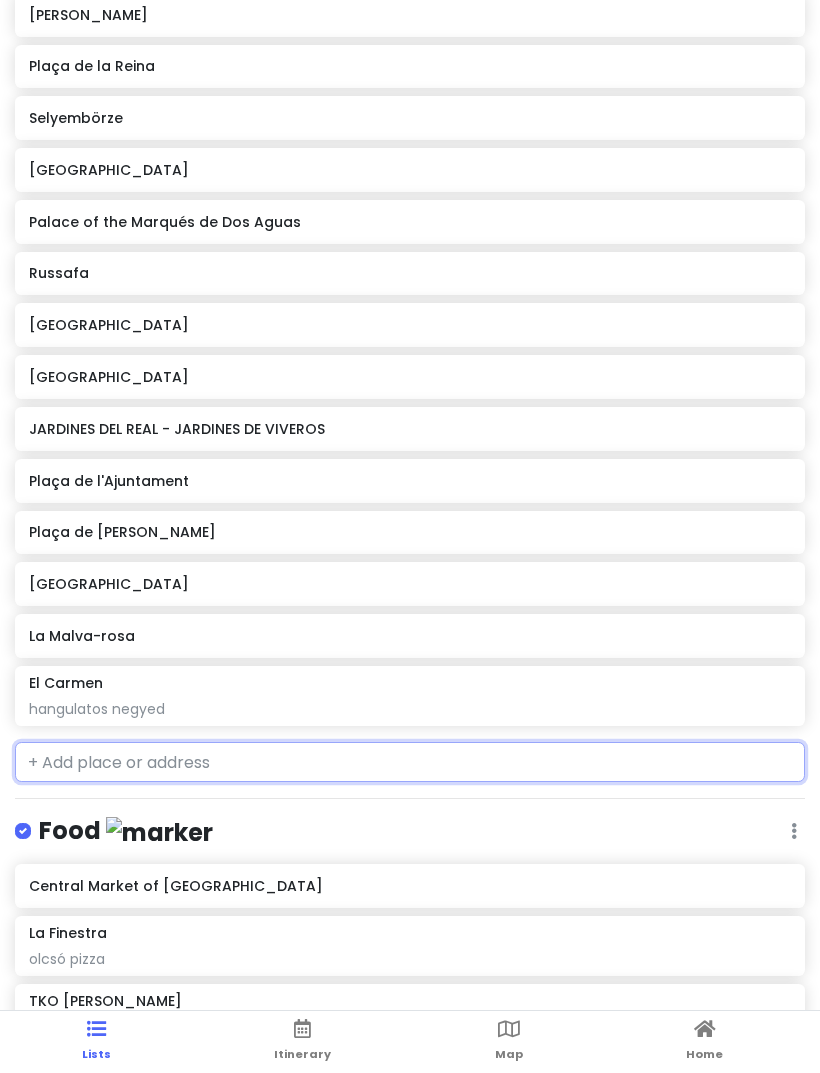 click on "hangulatos negyed" at bounding box center [409, -240] 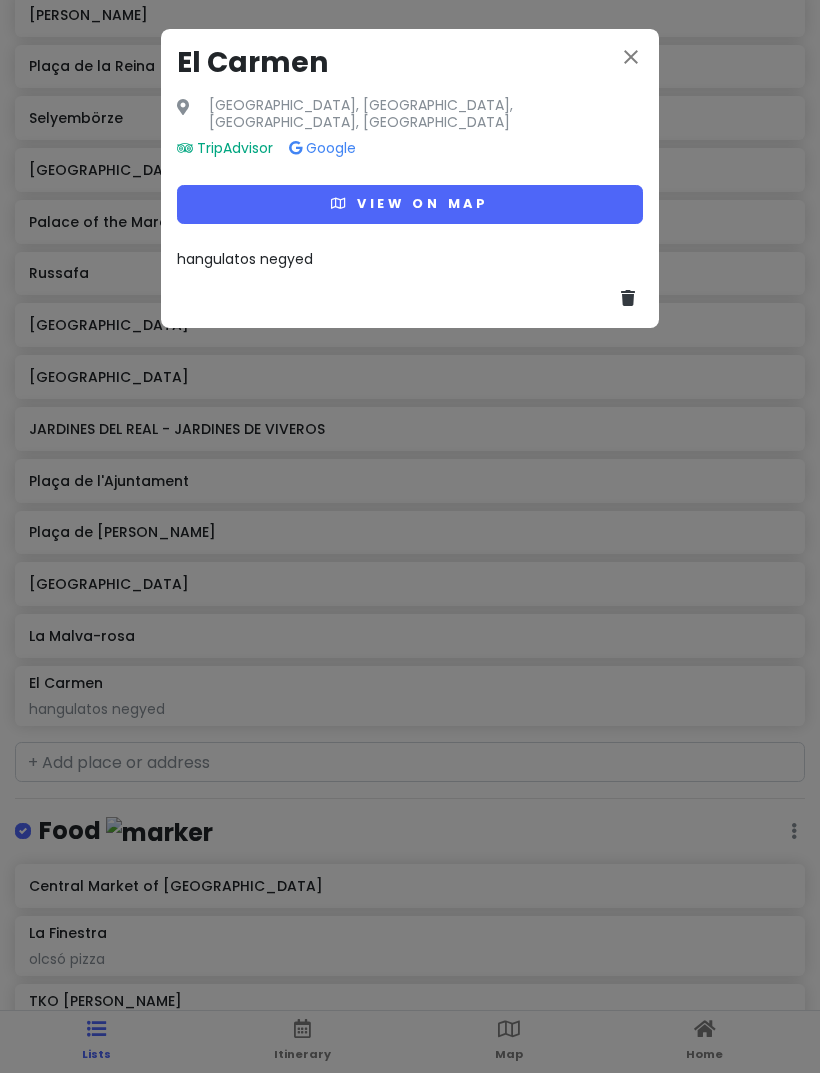 click on "View on map" at bounding box center (410, 204) 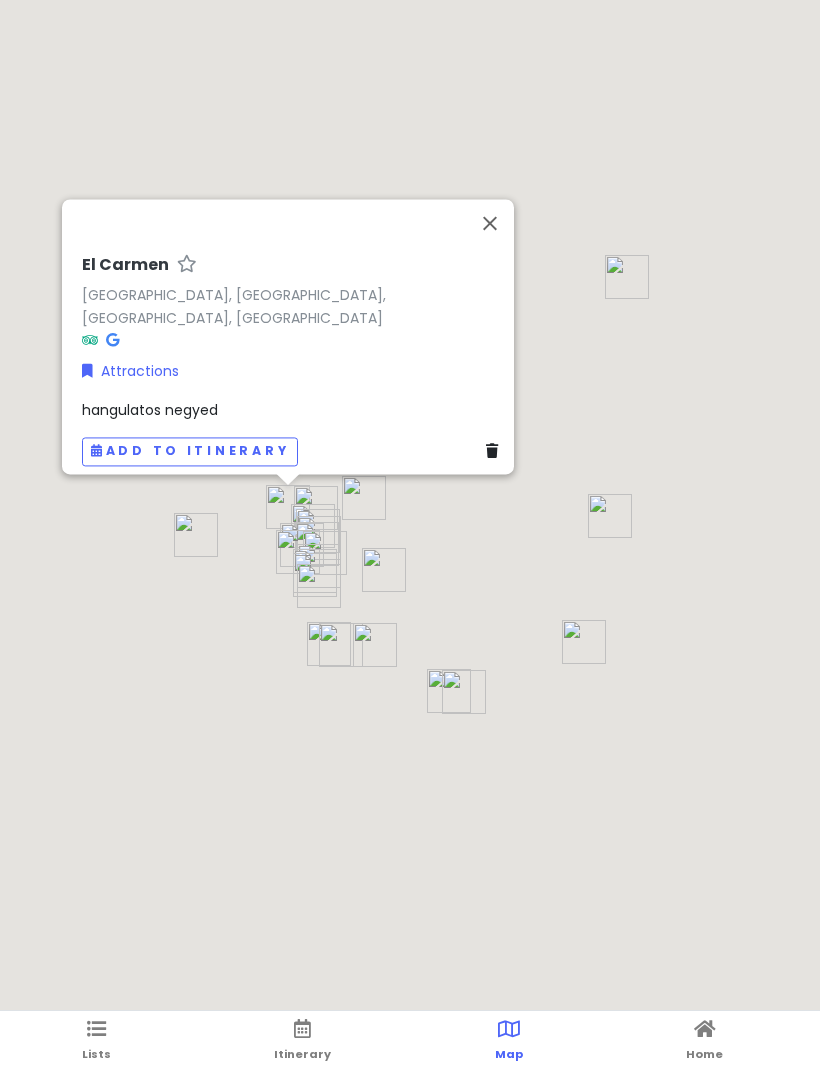 scroll, scrollTop: 0, scrollLeft: 0, axis: both 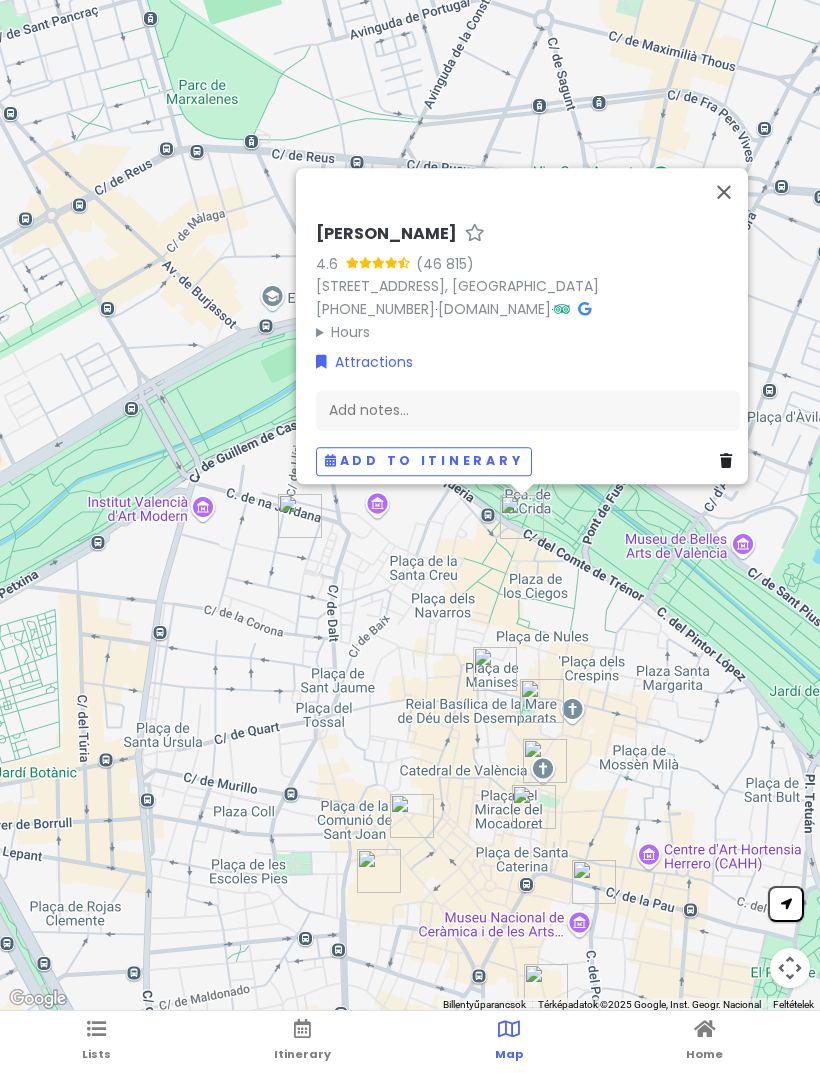 click at bounding box center (724, 192) 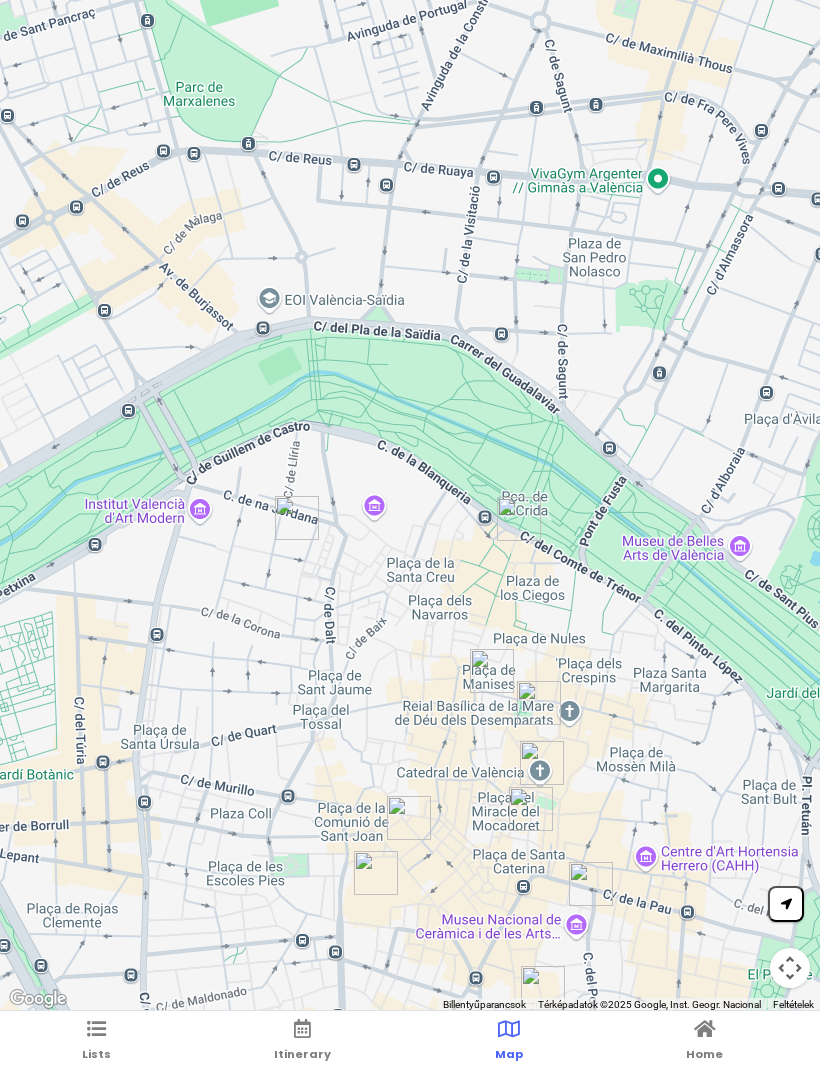 click at bounding box center (96, 1029) 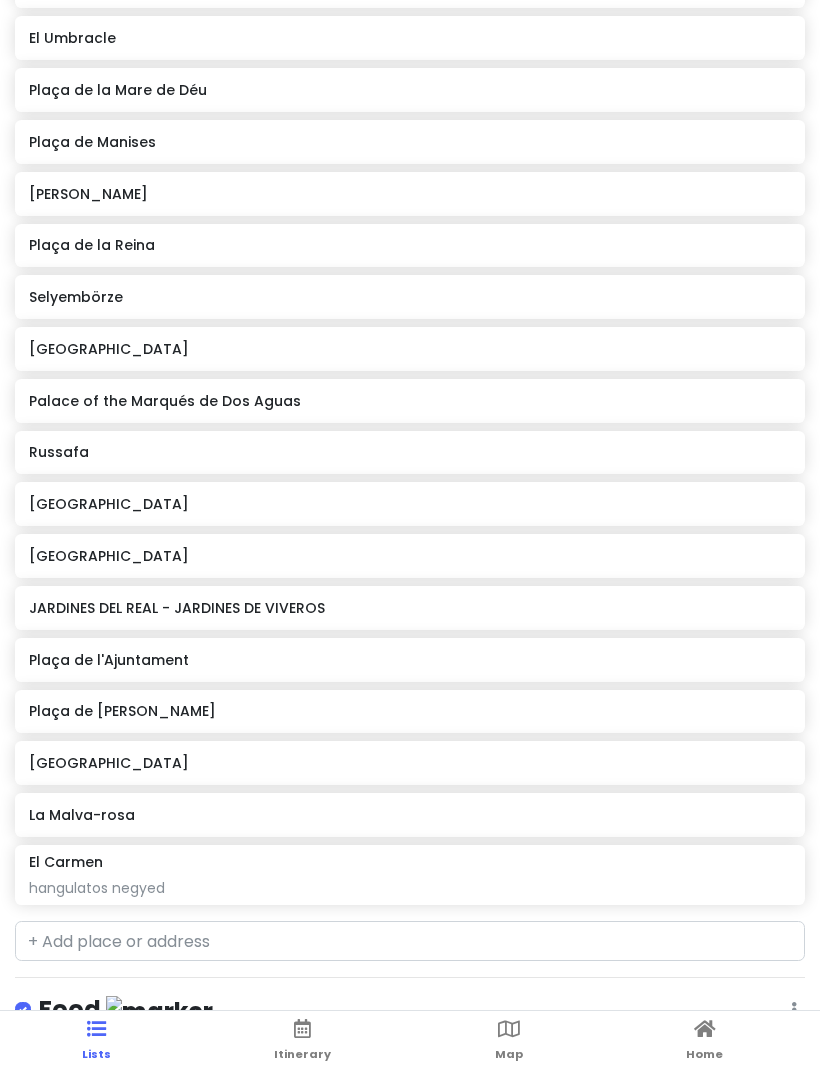 scroll, scrollTop: 460, scrollLeft: 0, axis: vertical 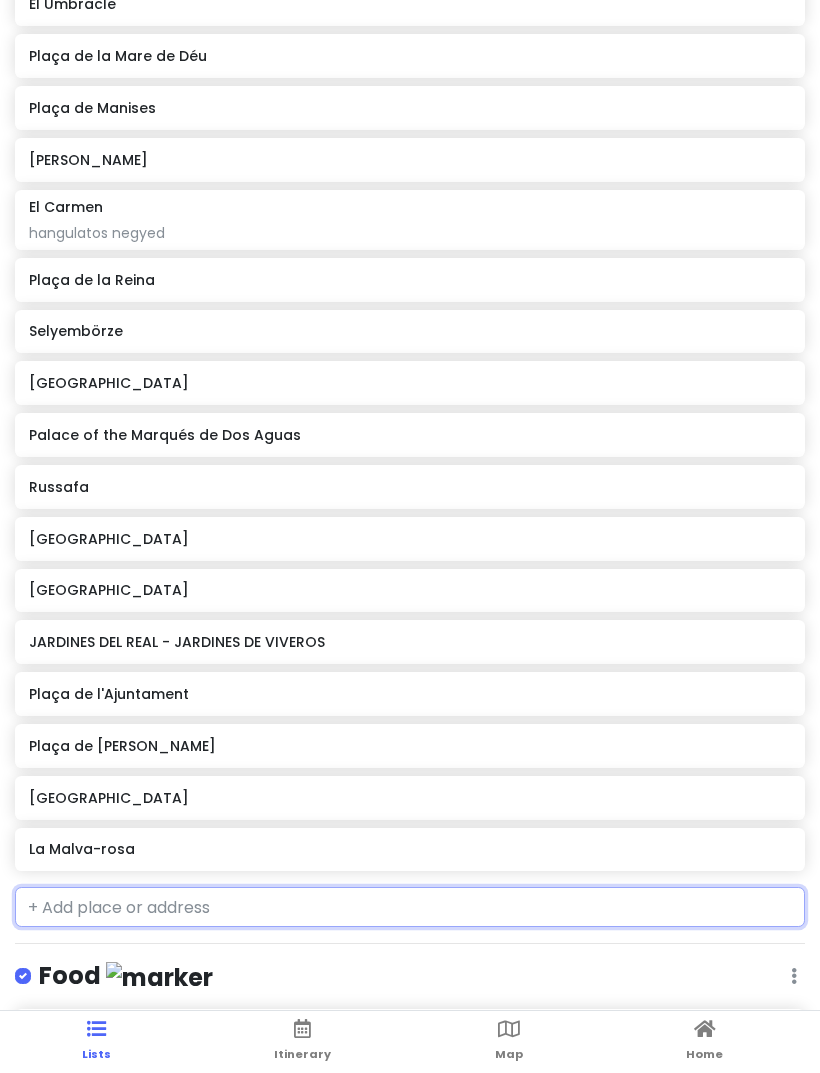 click at bounding box center (410, 907) 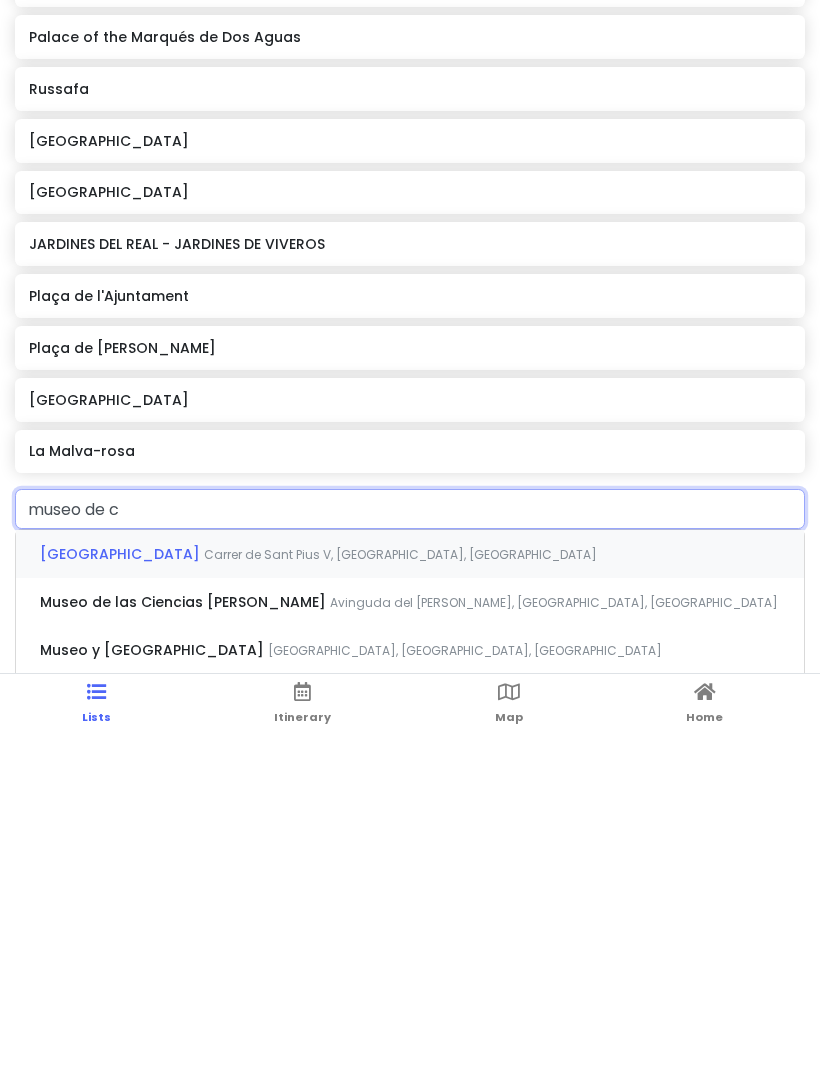 type on "museo de ce" 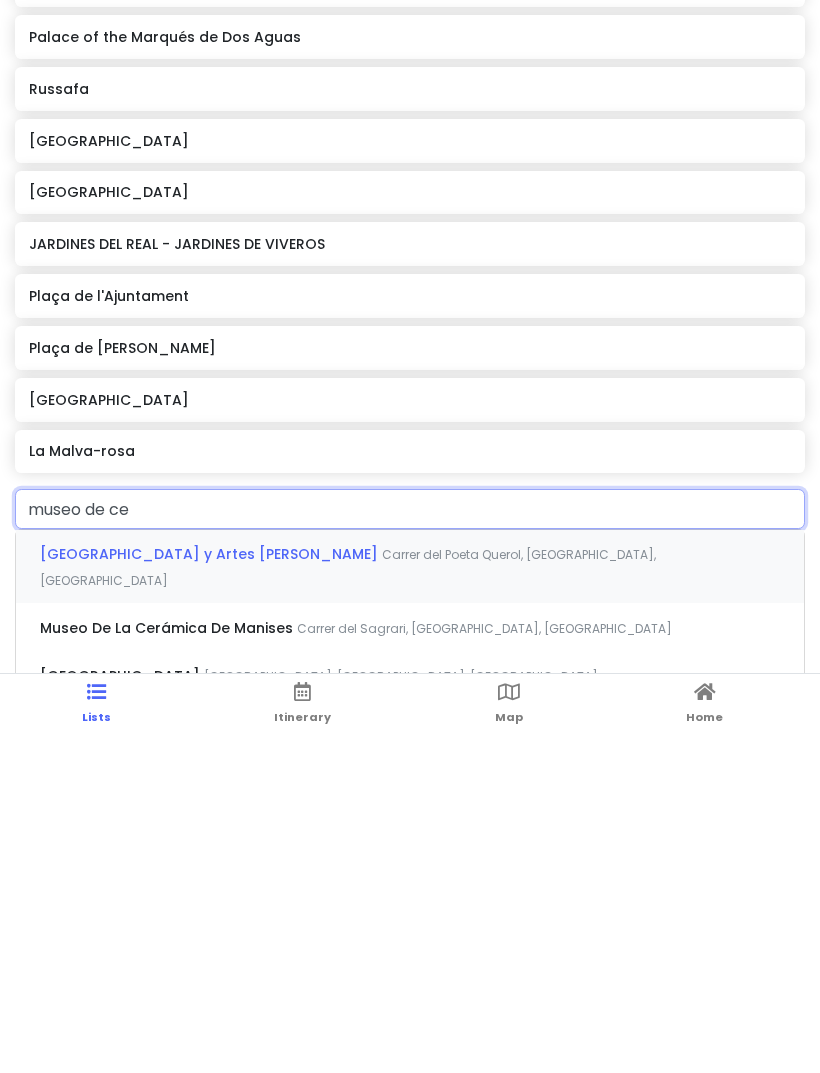 click on "Carrer del Poeta Querol, [GEOGRAPHIC_DATA], [GEOGRAPHIC_DATA]" at bounding box center (348, 904) 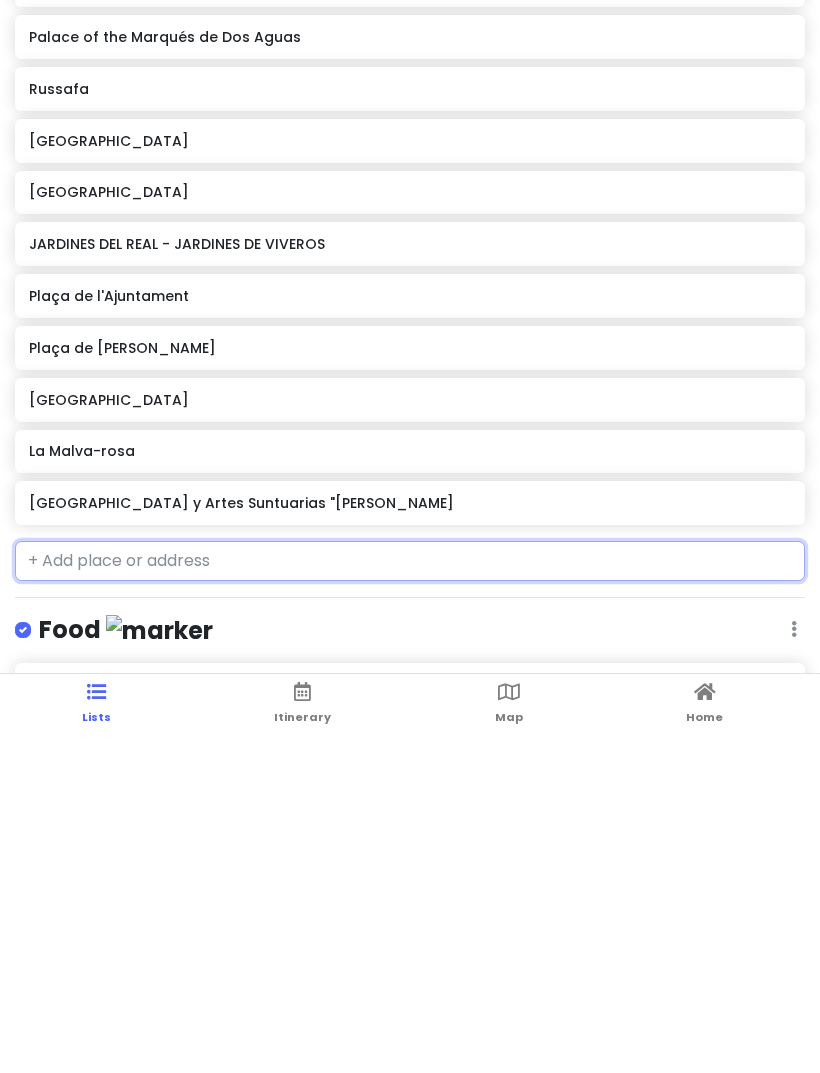 click on "[GEOGRAPHIC_DATA] y Artes Suntuarias "[PERSON_NAME]" at bounding box center (409, 840) 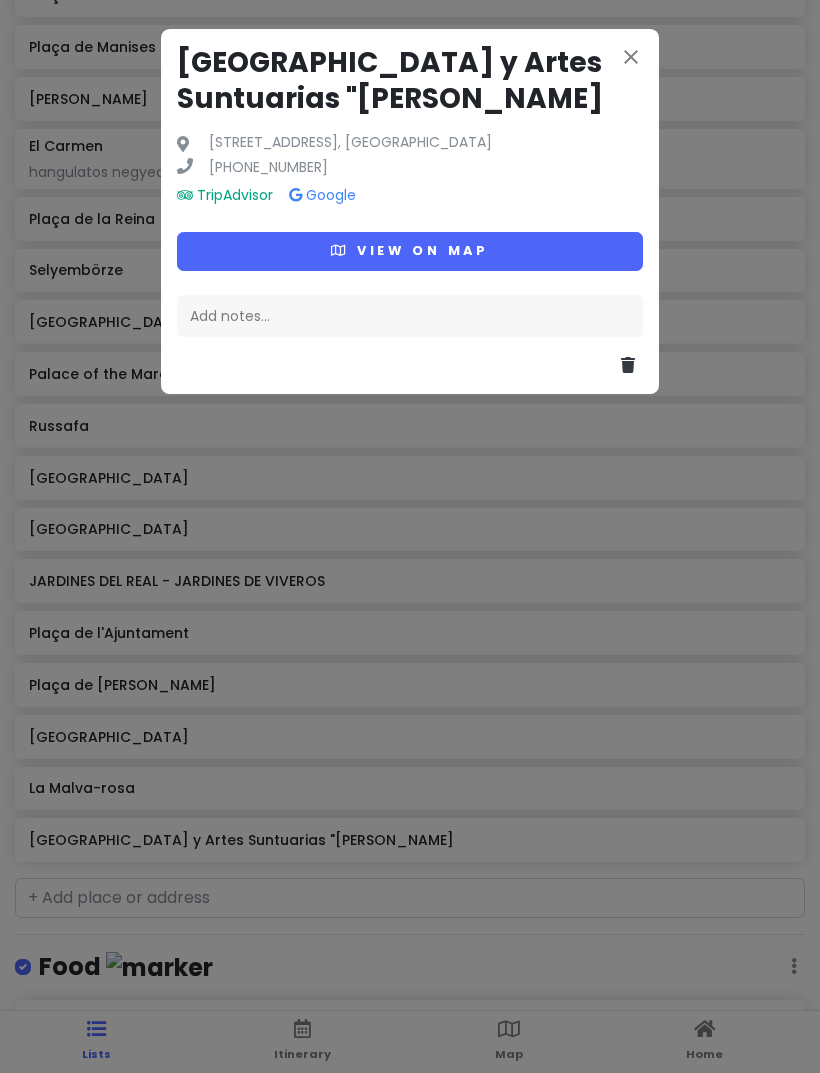 click on "View on map" at bounding box center [410, 251] 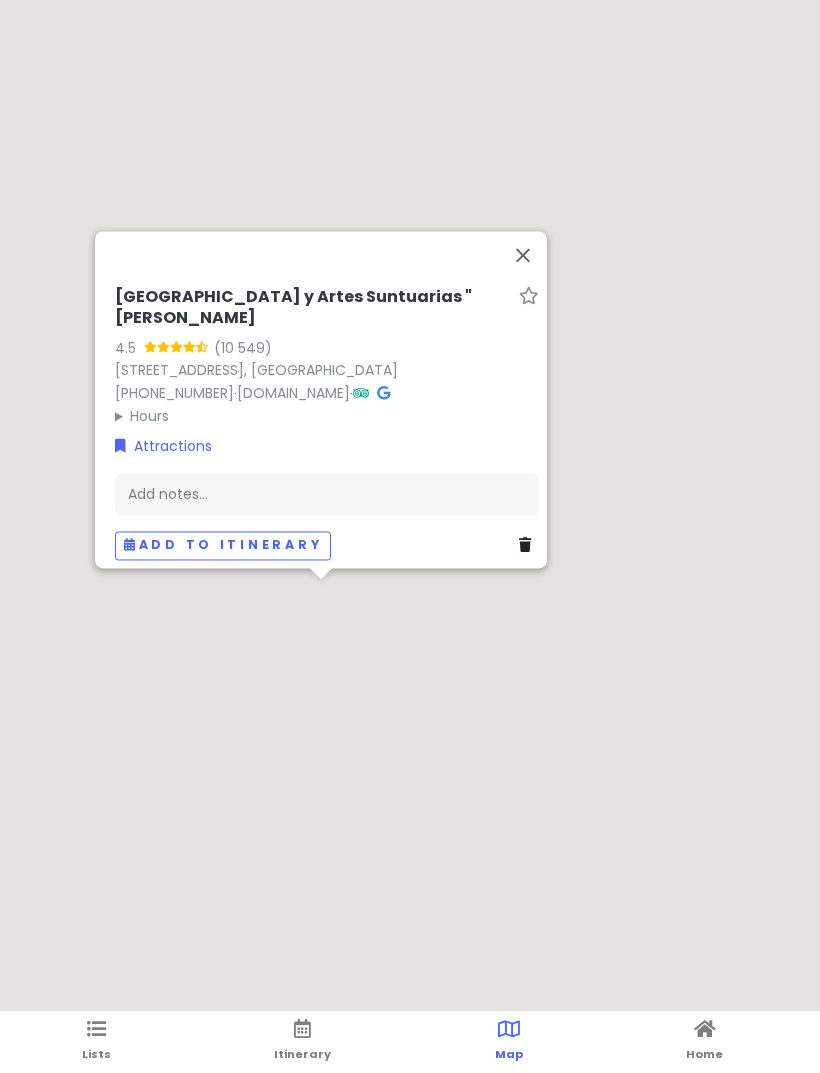 scroll, scrollTop: 0, scrollLeft: 0, axis: both 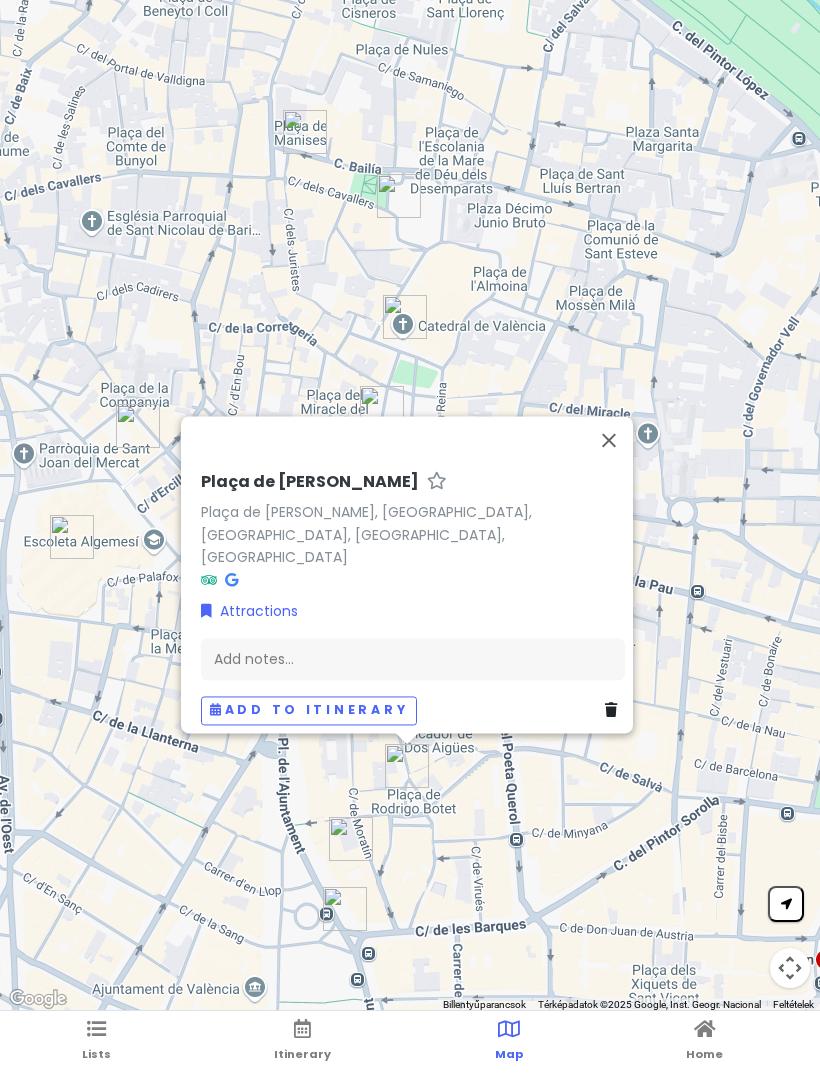 click at bounding box center (609, 440) 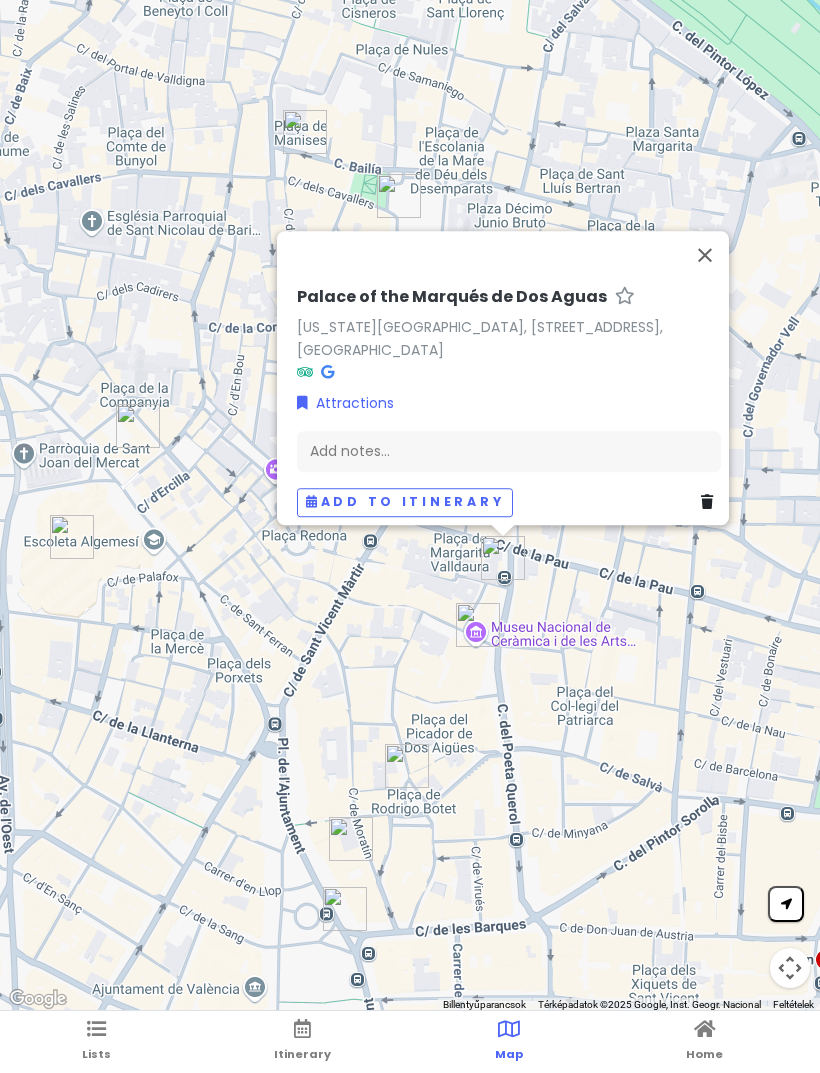 click at bounding box center (705, 255) 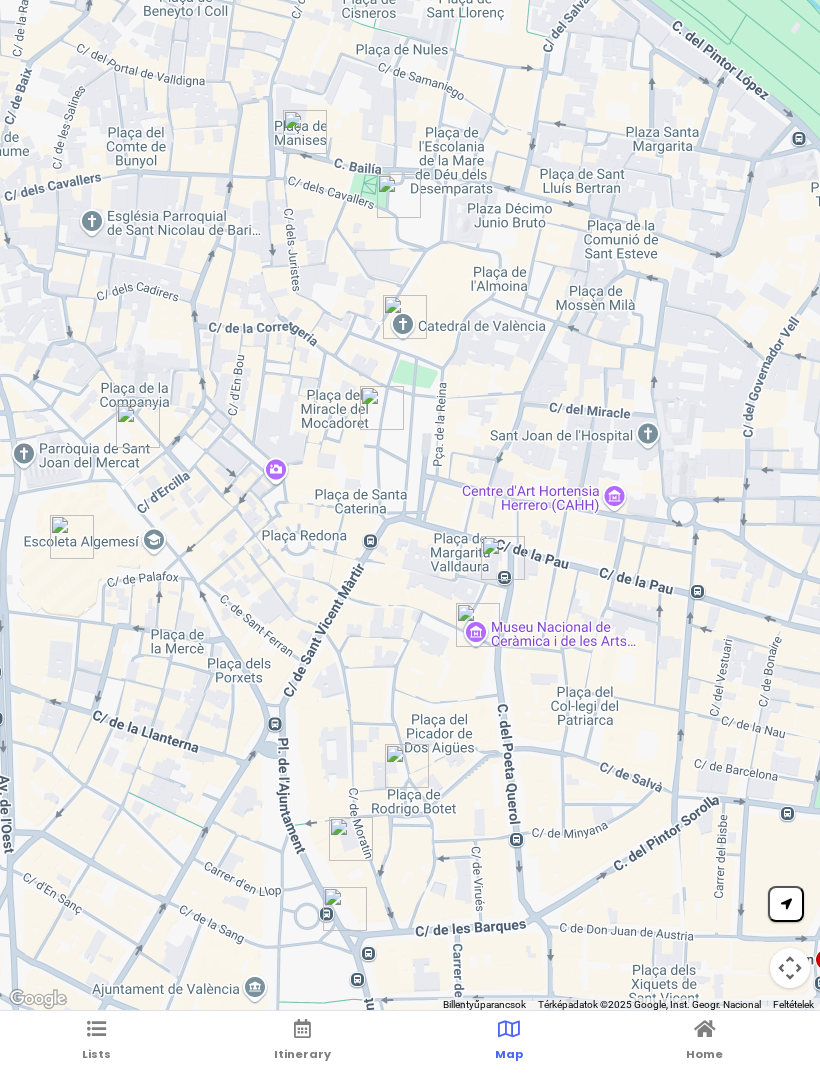 click at bounding box center (96, 1029) 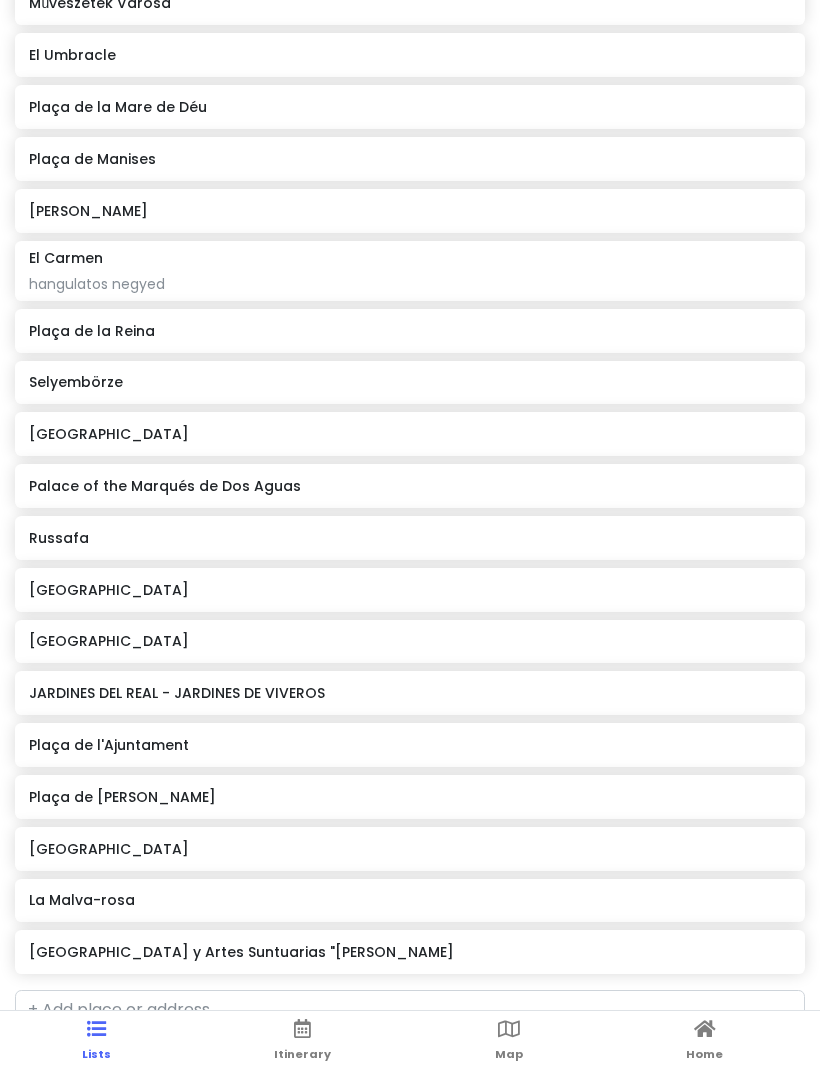 scroll, scrollTop: 487, scrollLeft: 0, axis: vertical 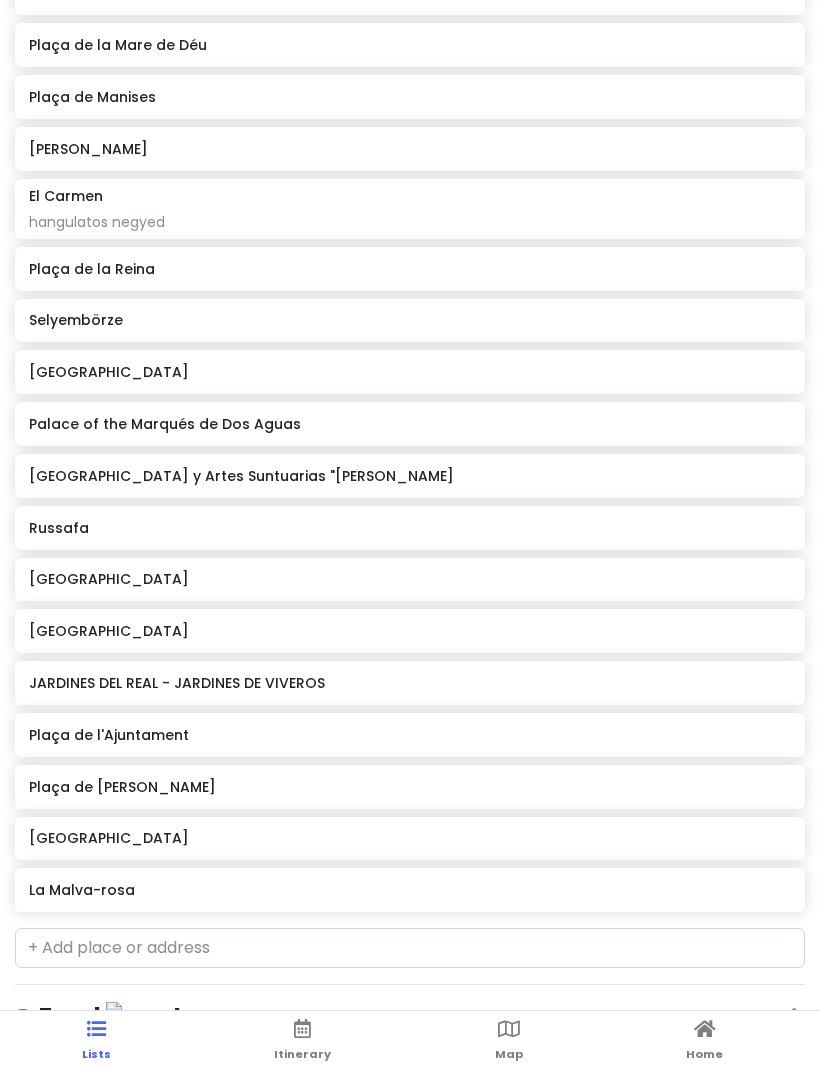click on "[GEOGRAPHIC_DATA] y Artes Suntuarias "[PERSON_NAME]" at bounding box center (409, 476) 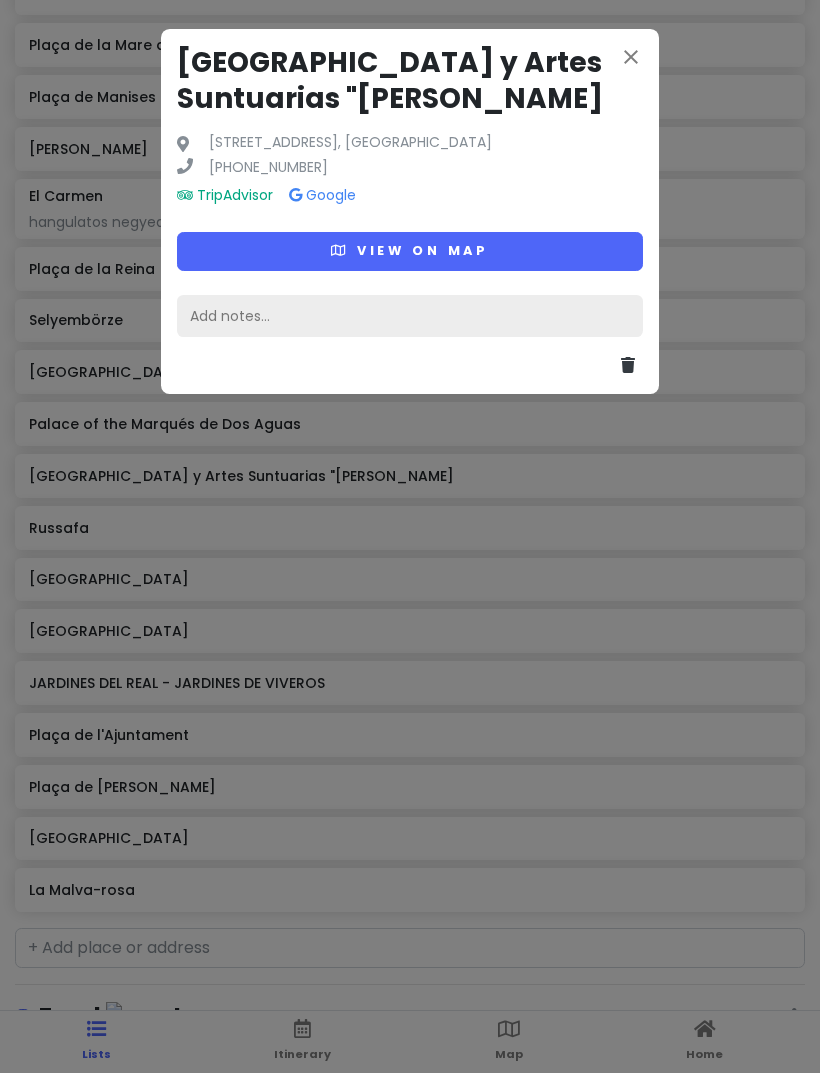 click on "Add notes..." at bounding box center [410, 316] 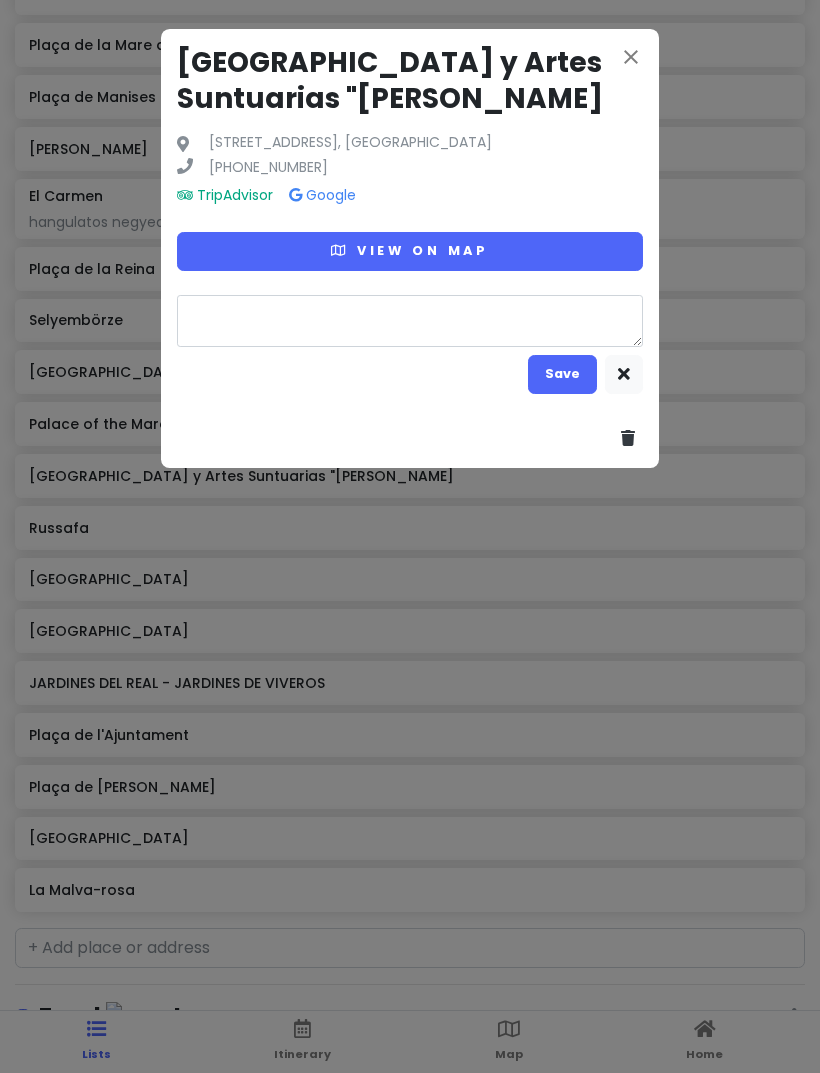 type on "x" 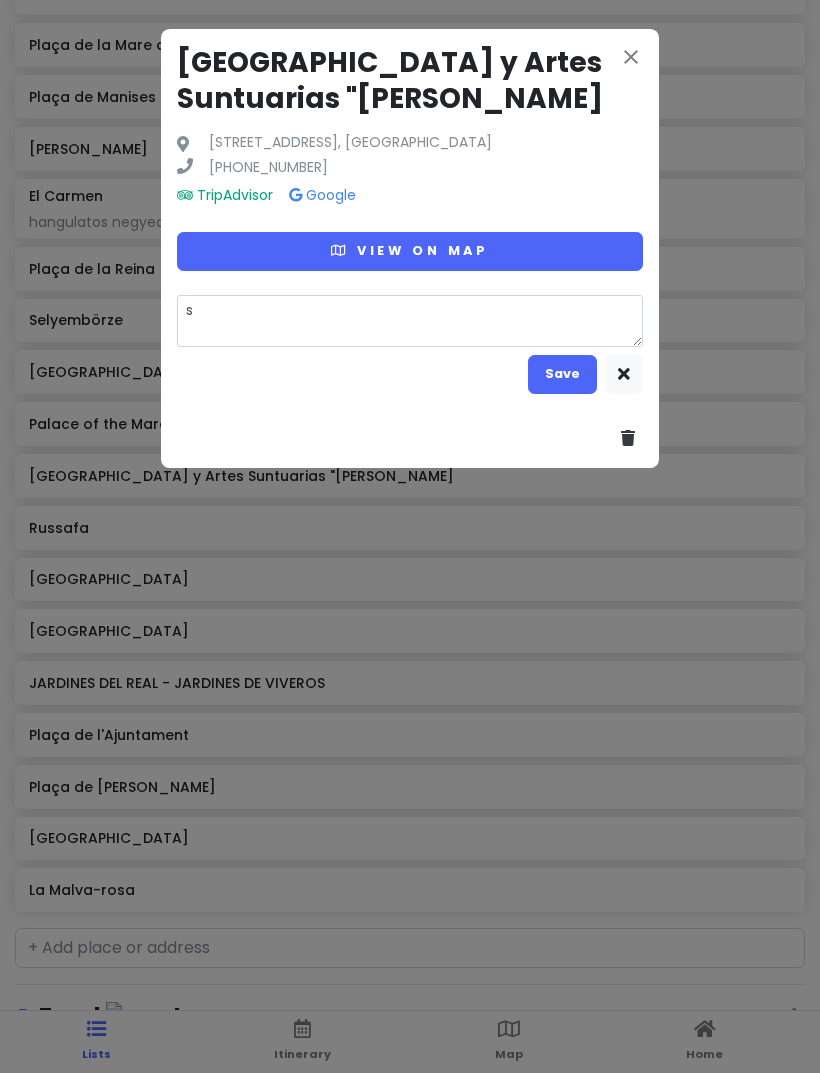 type on "x" 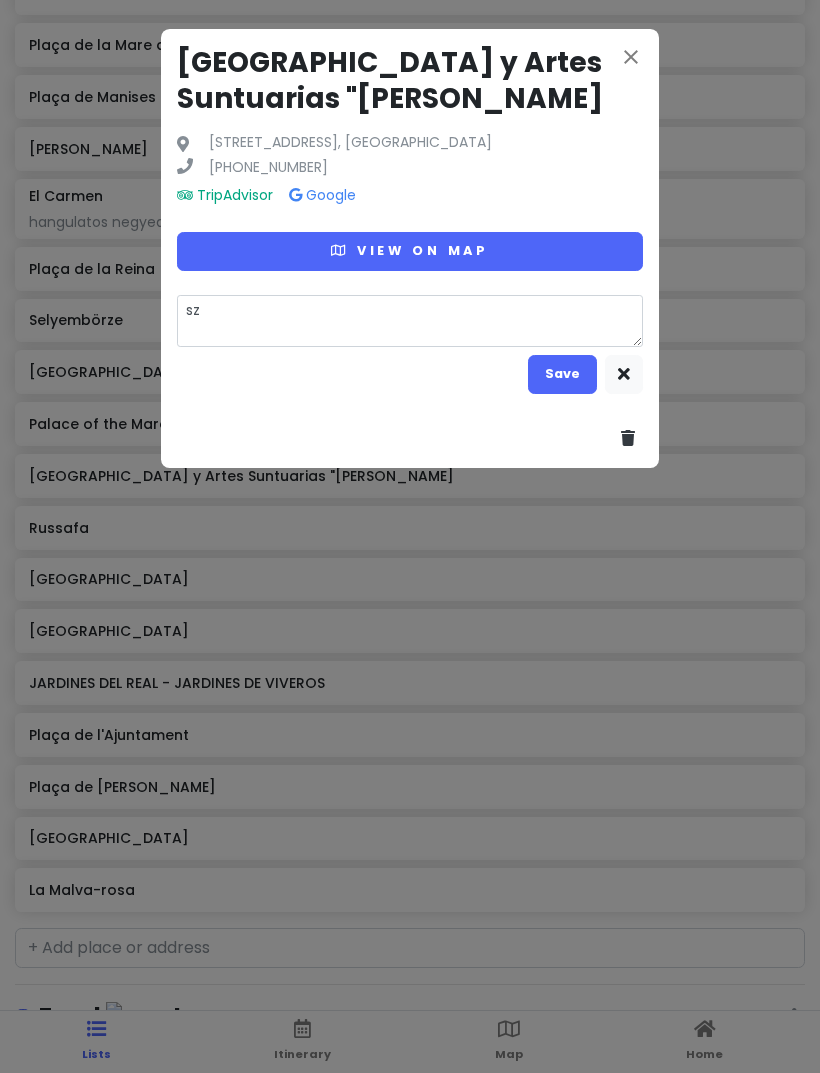 type on "x" 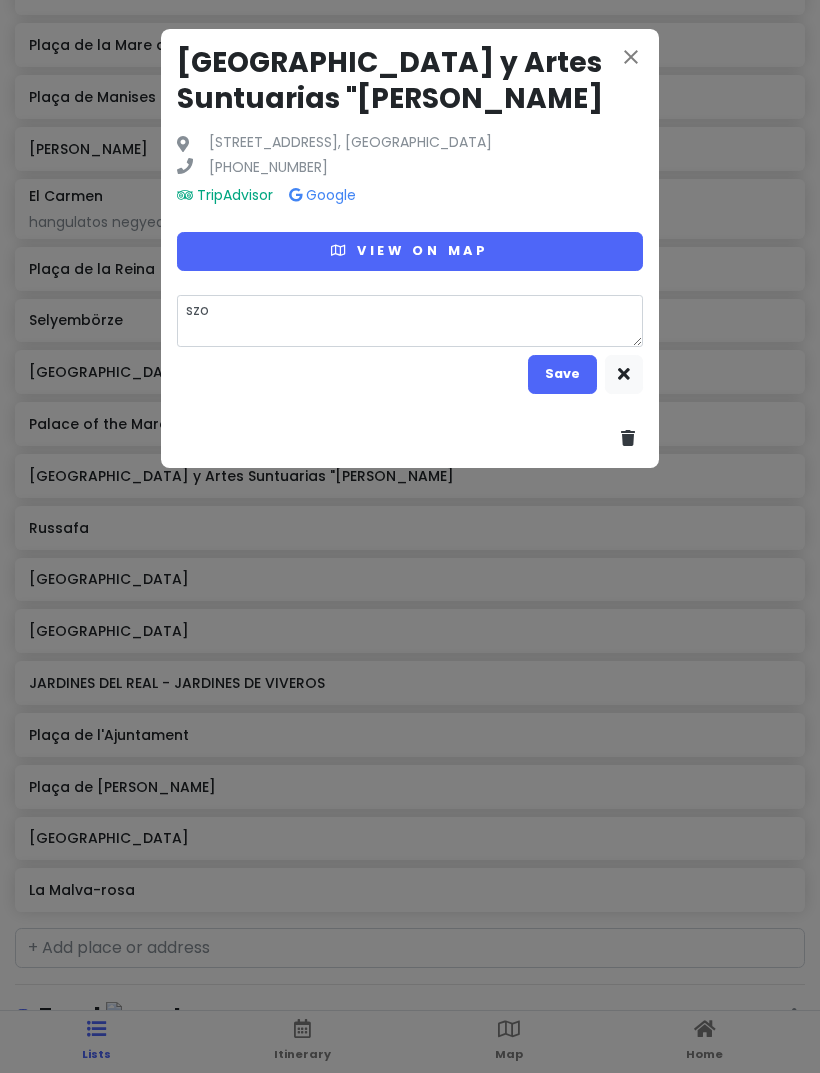 type on "szom" 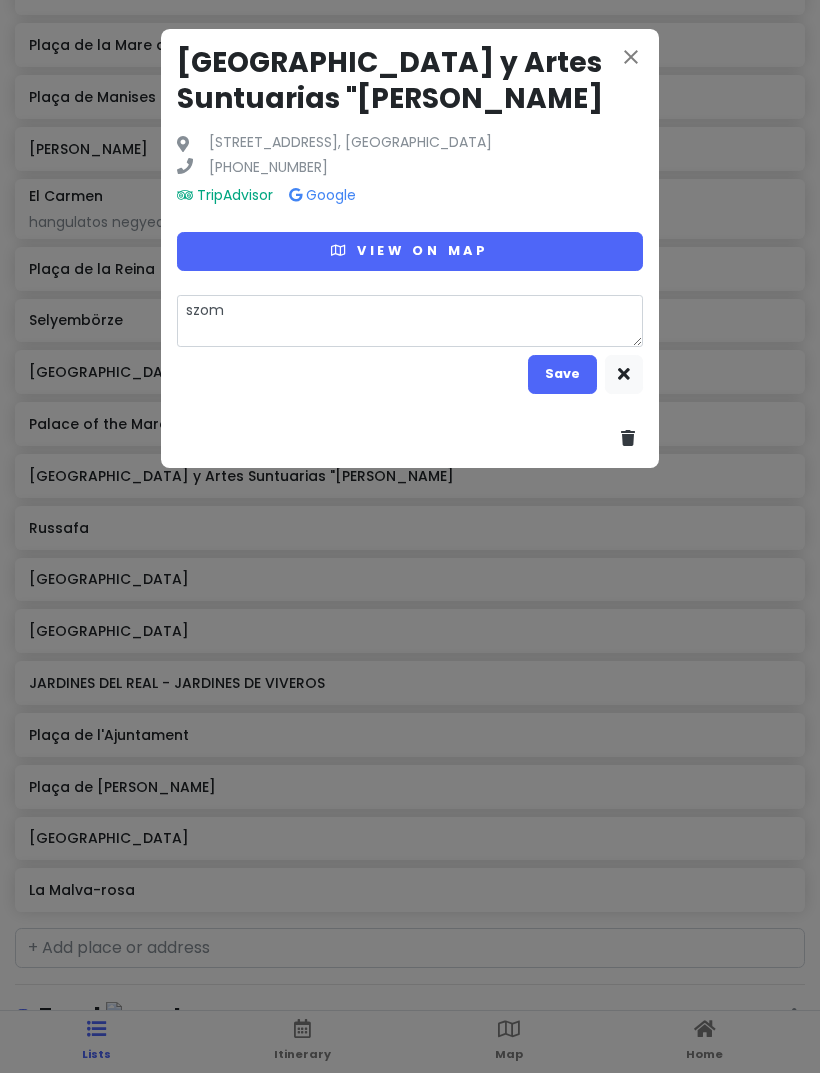 type on "x" 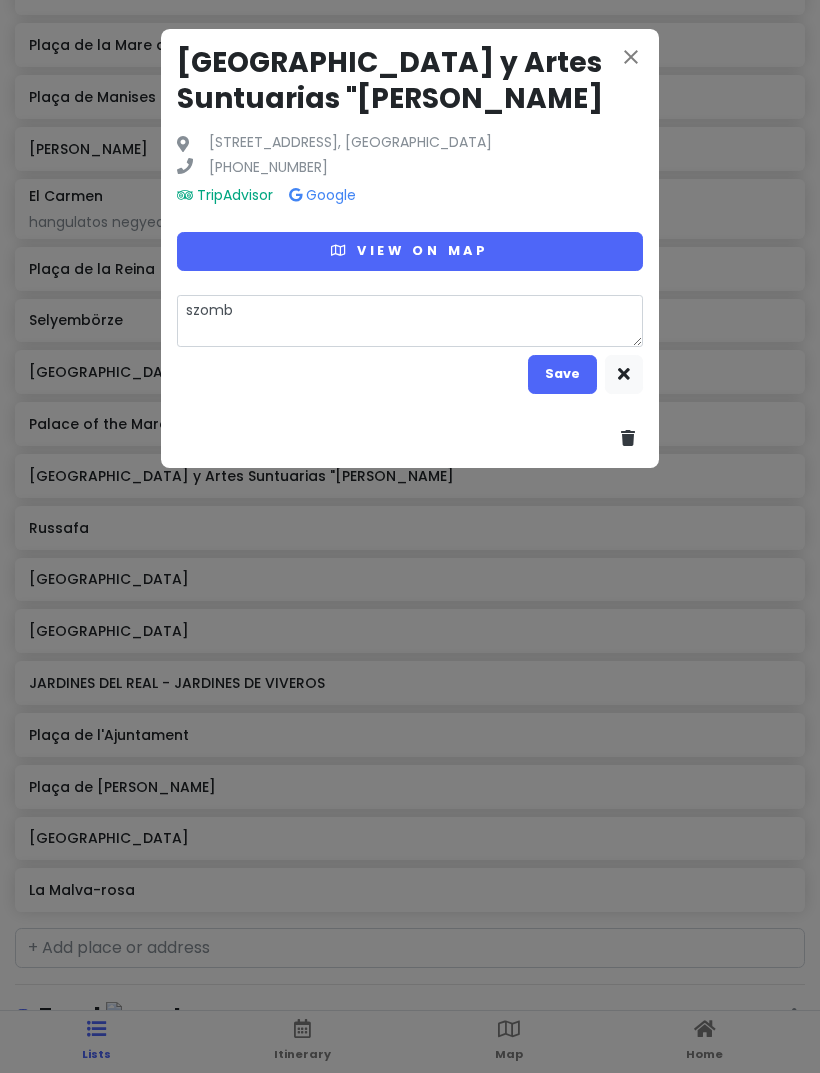 type on "szomba" 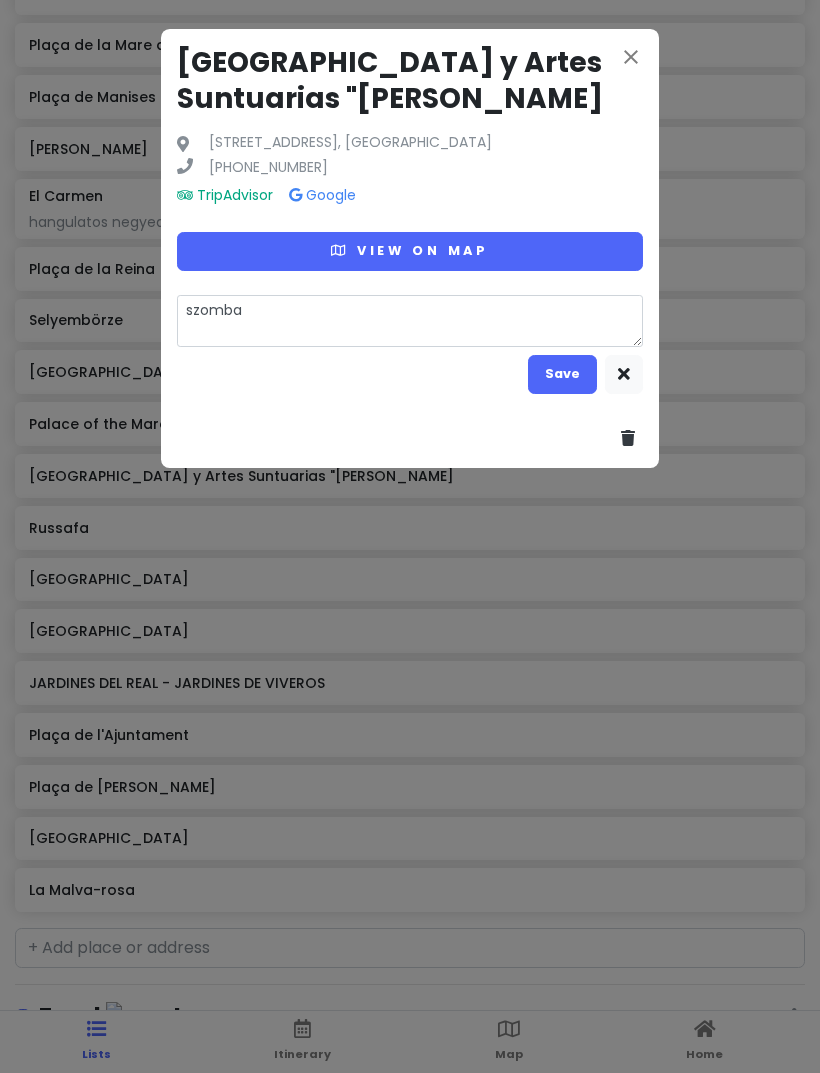 type on "x" 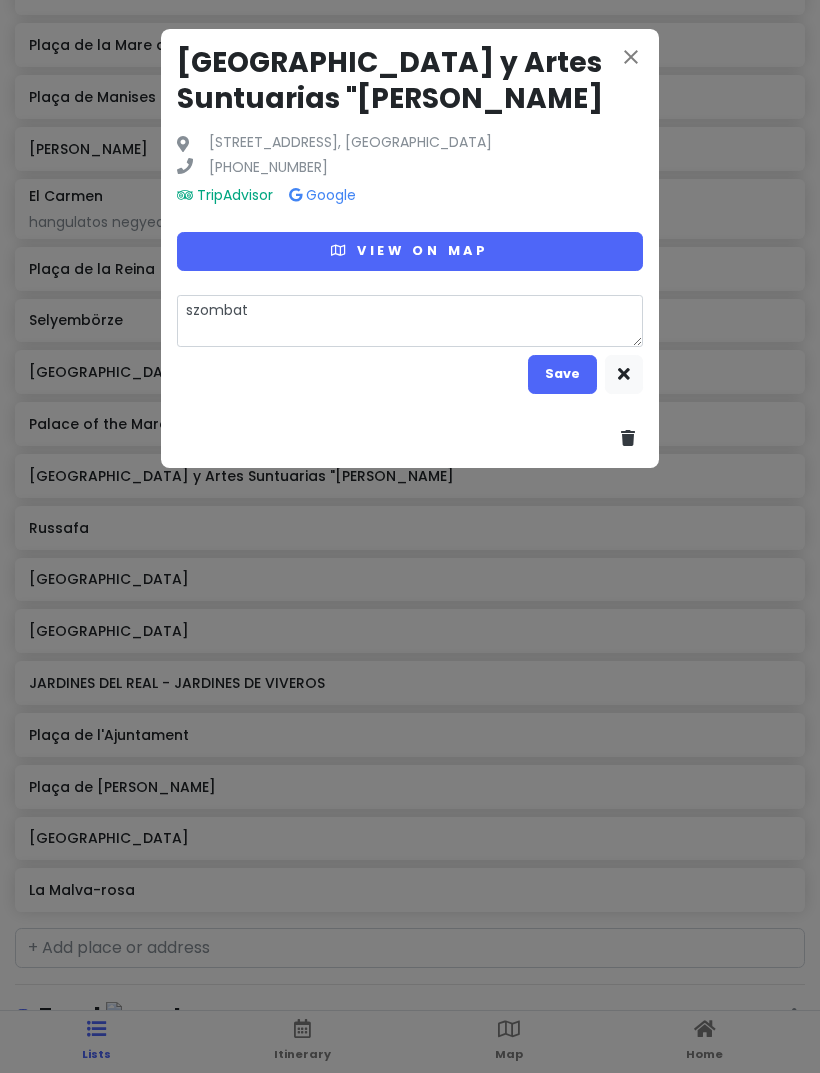 type on "szombat" 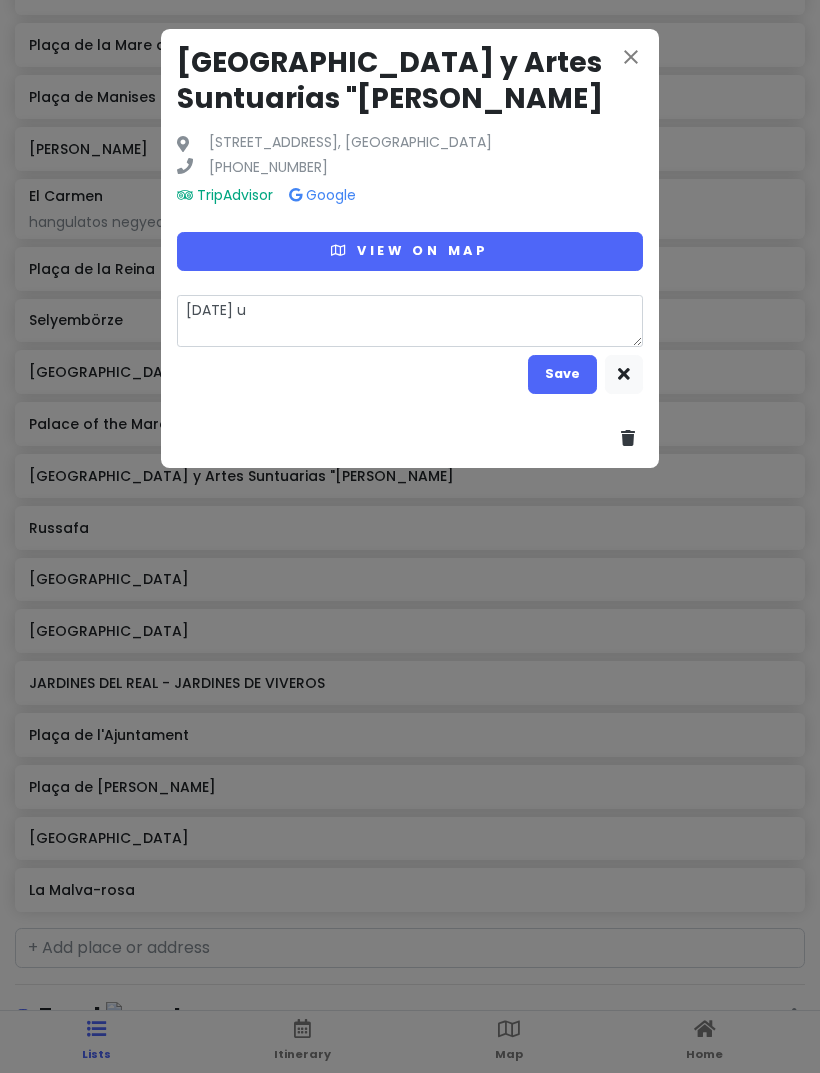 type on "x" 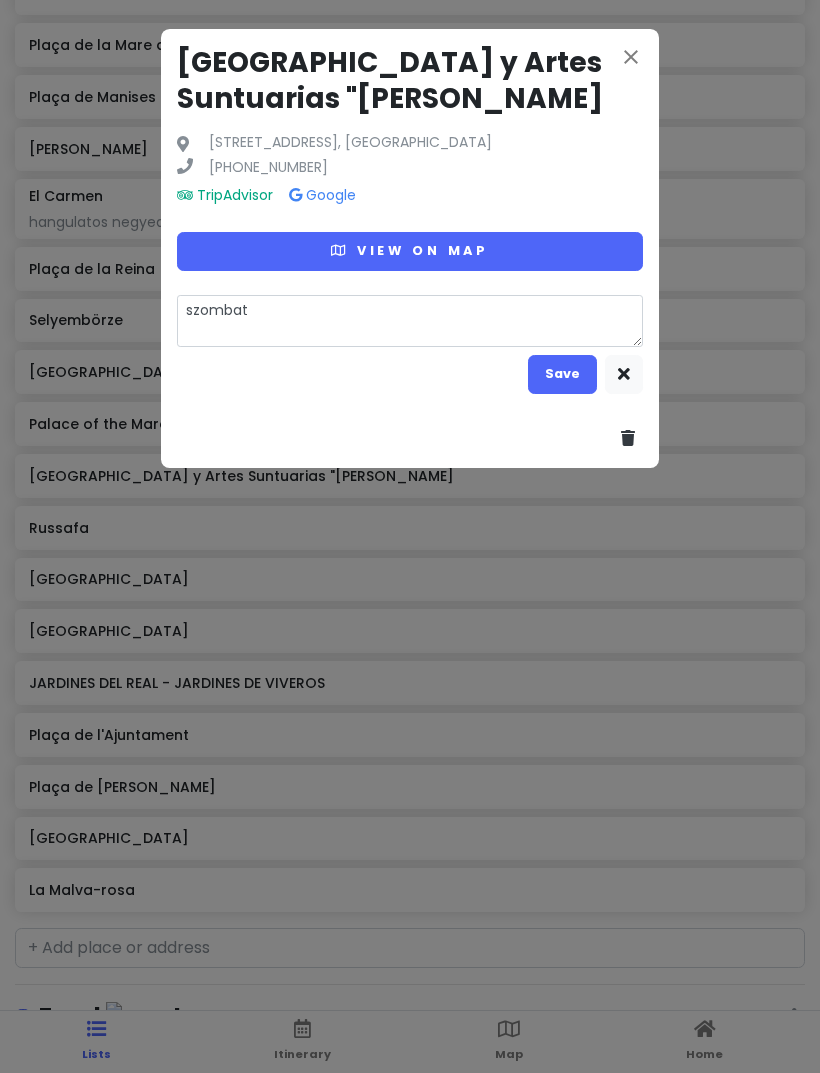 type on "x" 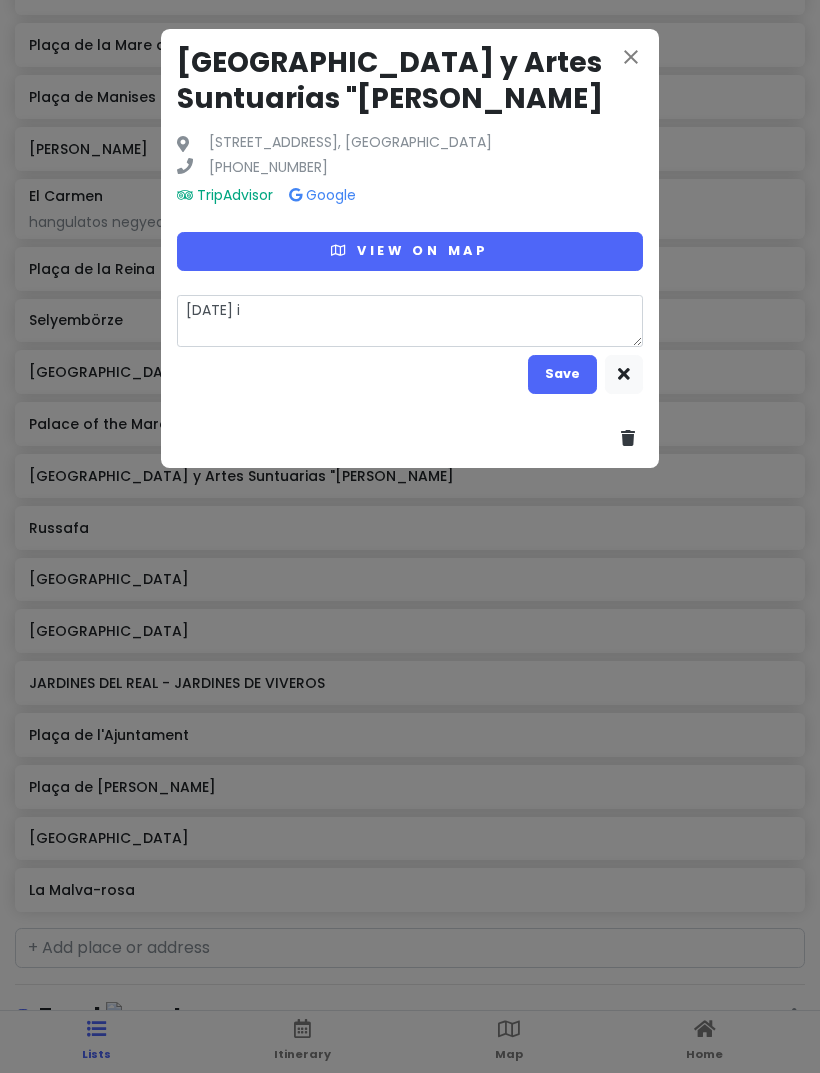type on "x" 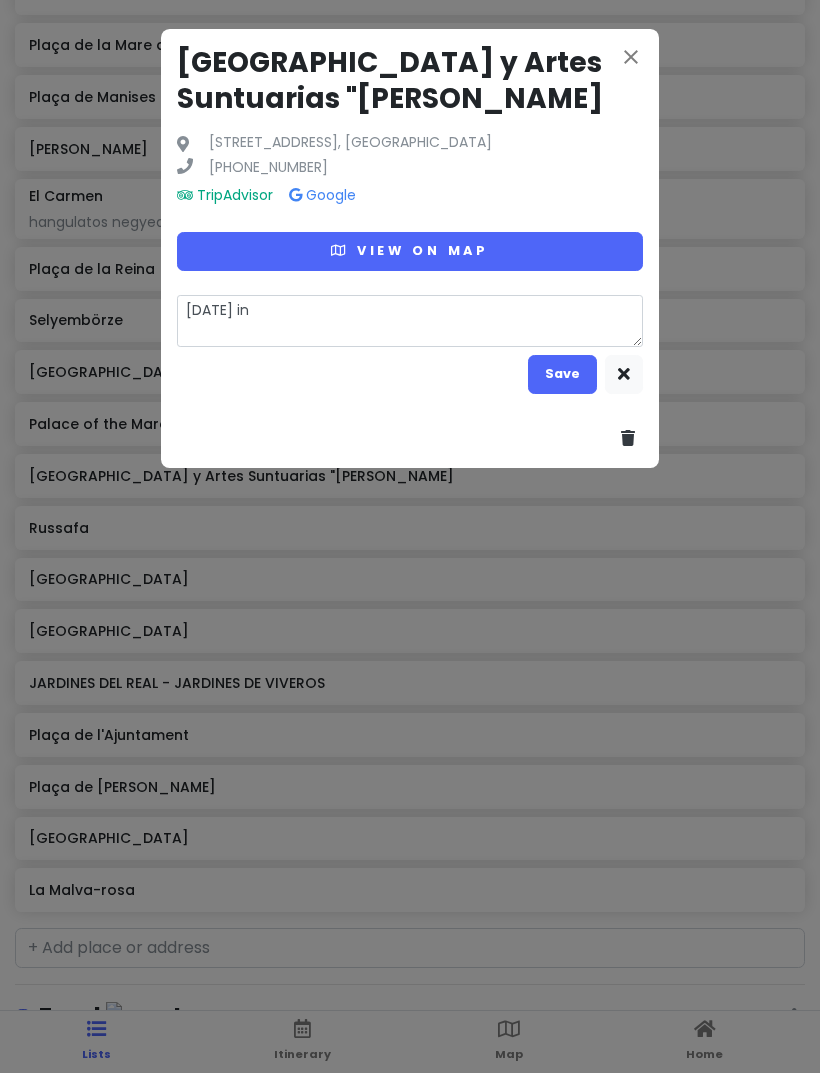 type on "x" 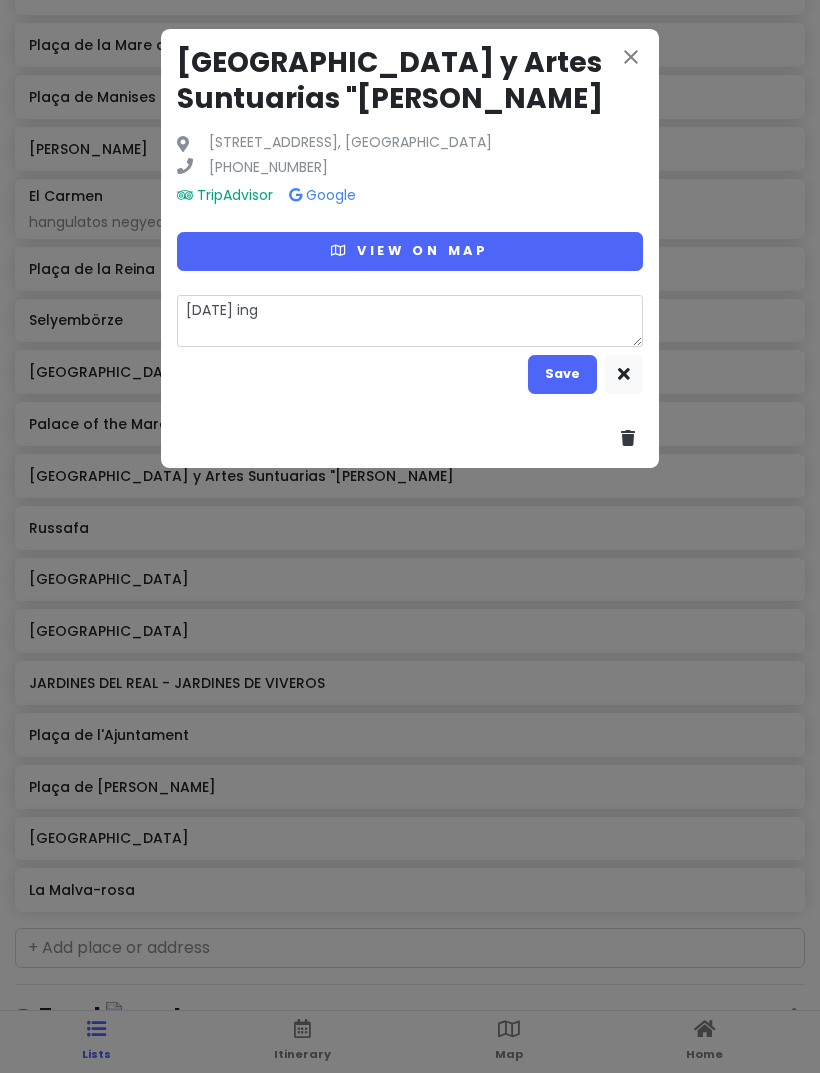 type on "x" 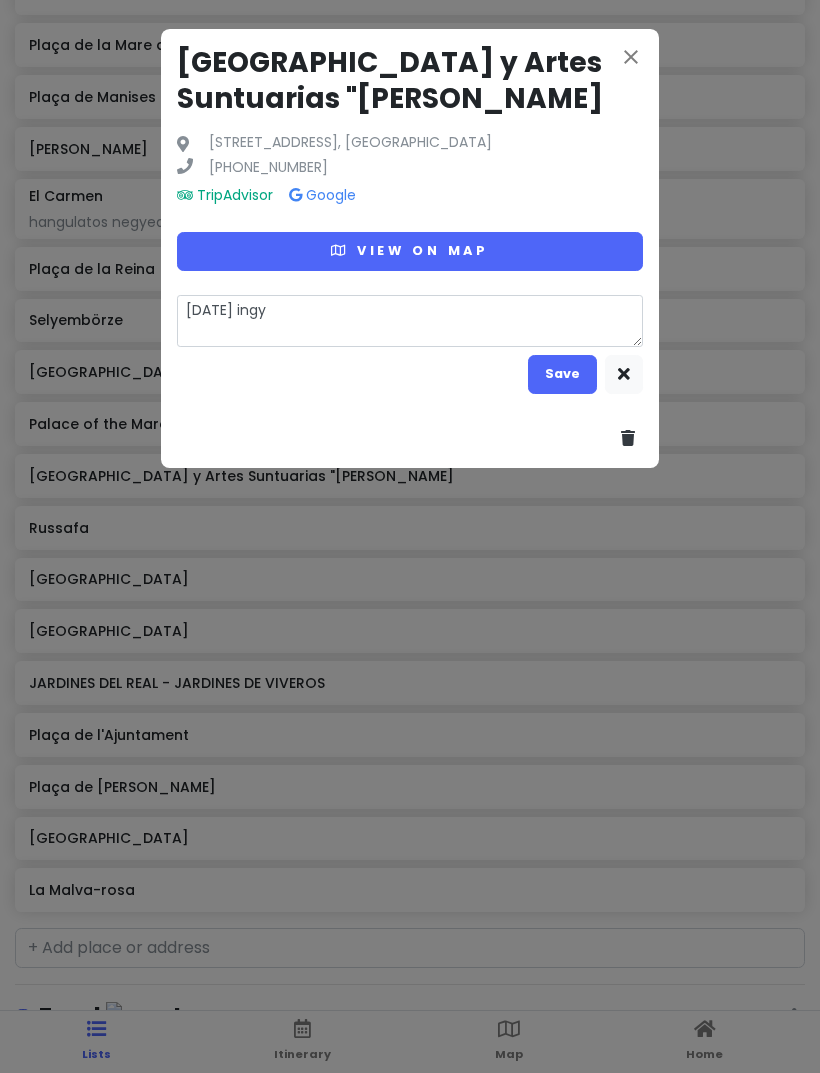type on "x" 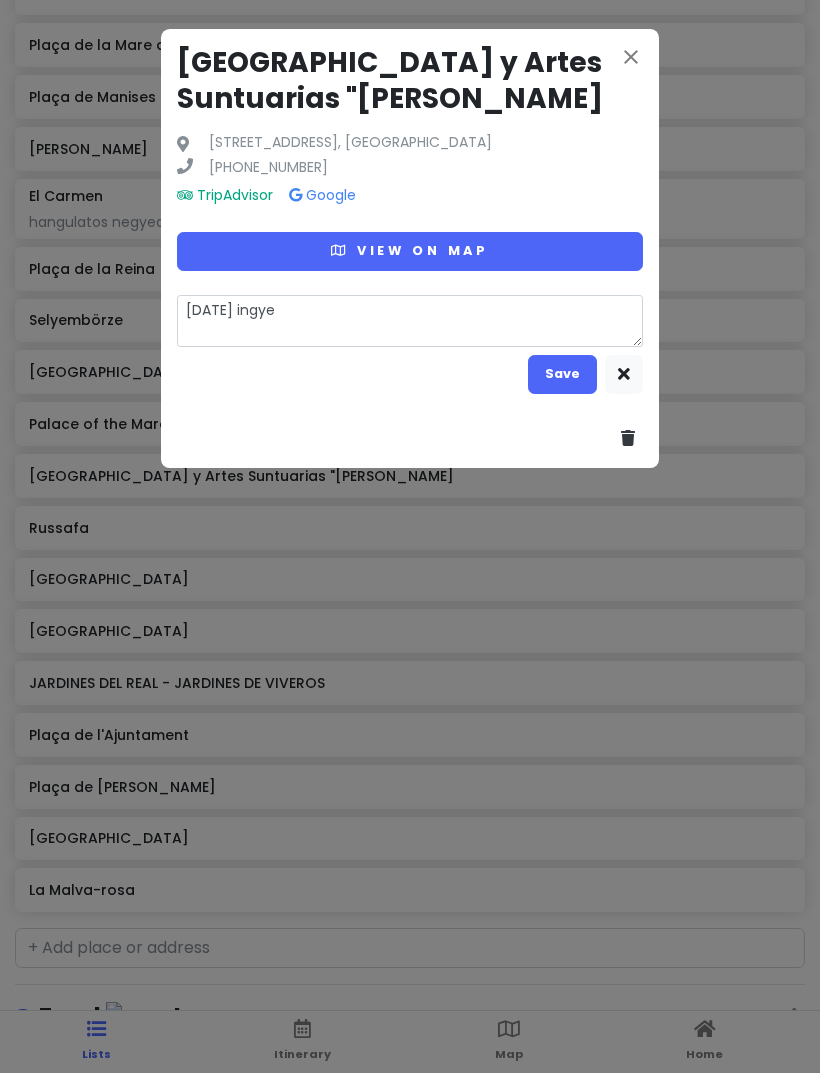 type on "[DATE] ingyen" 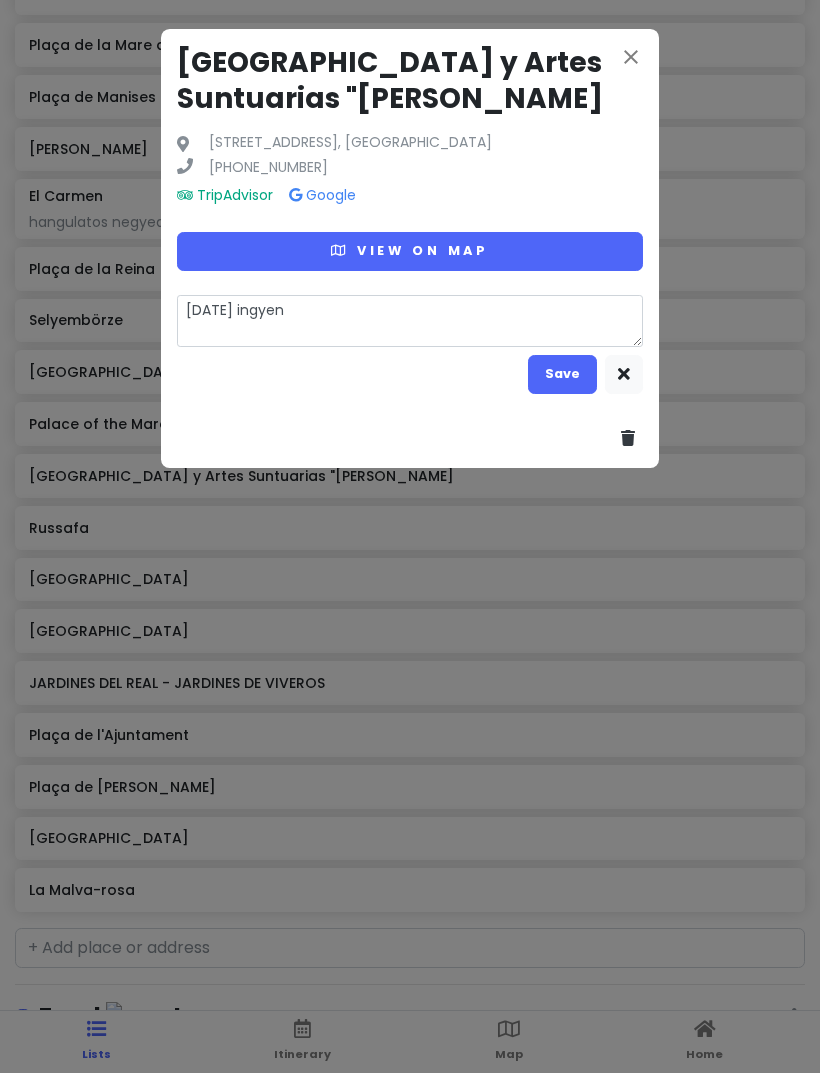 type on "x" 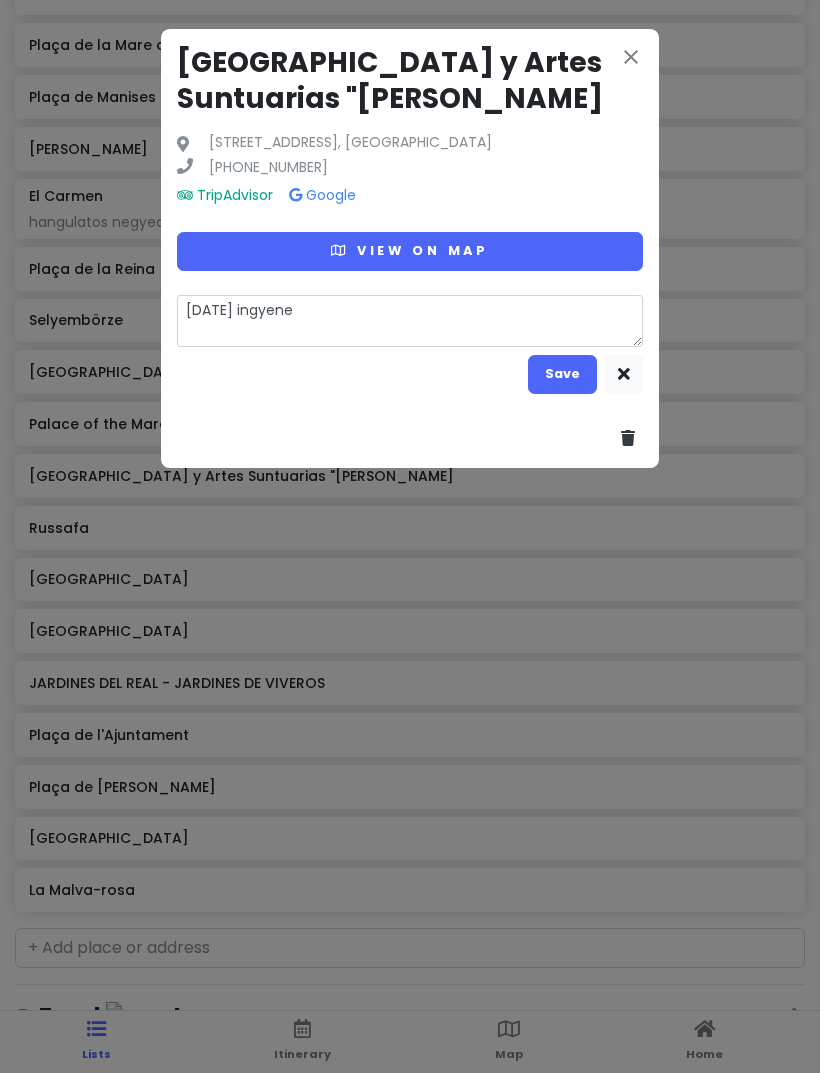 type on "[DATE] ingyenes" 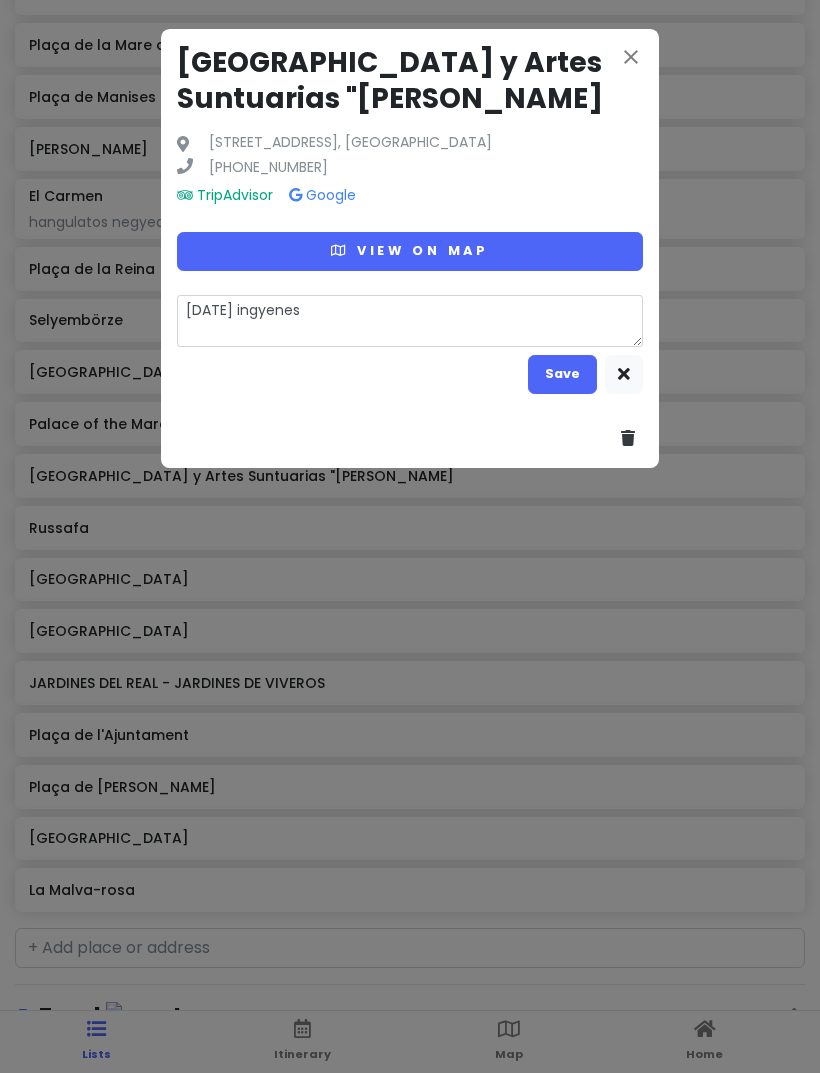 type on "x" 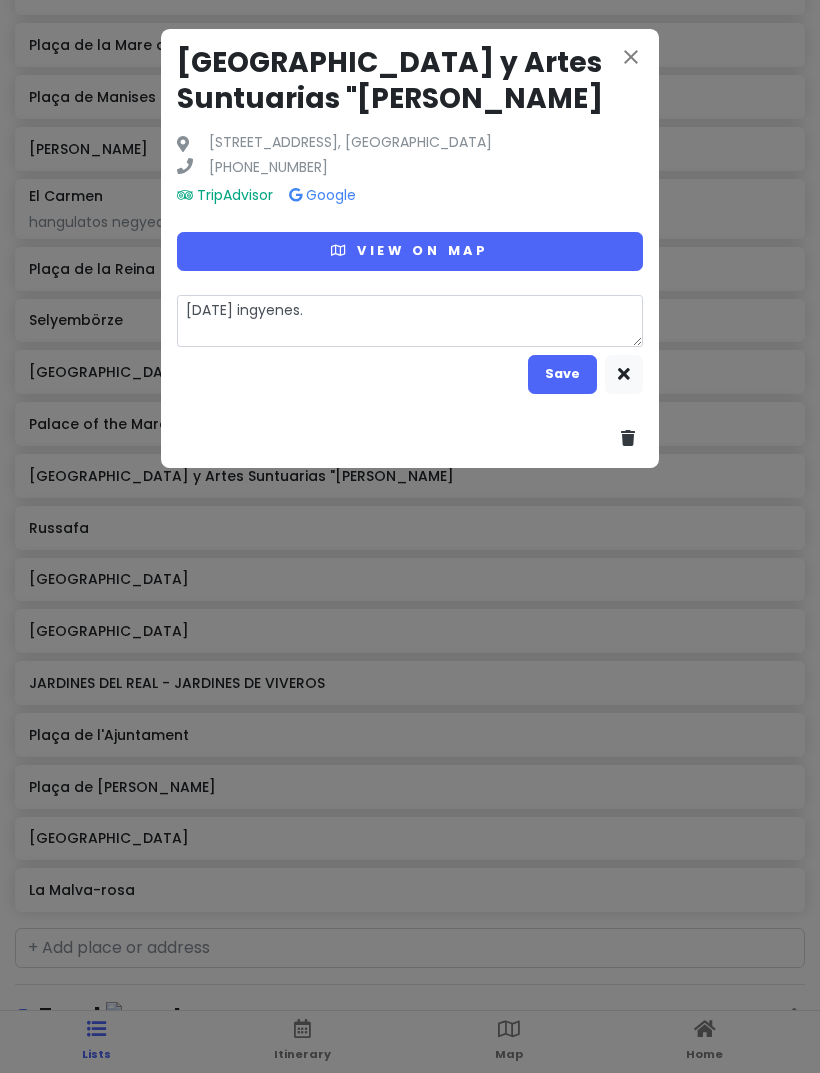 type on "x" 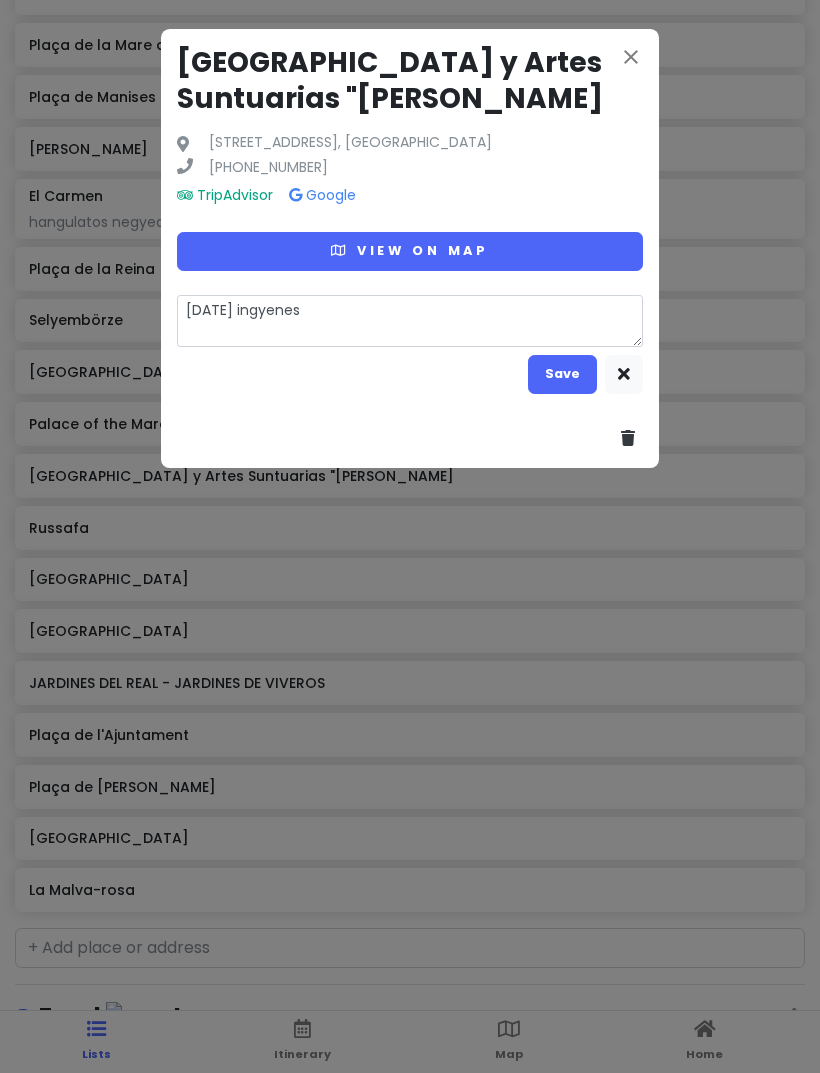 type on "x" 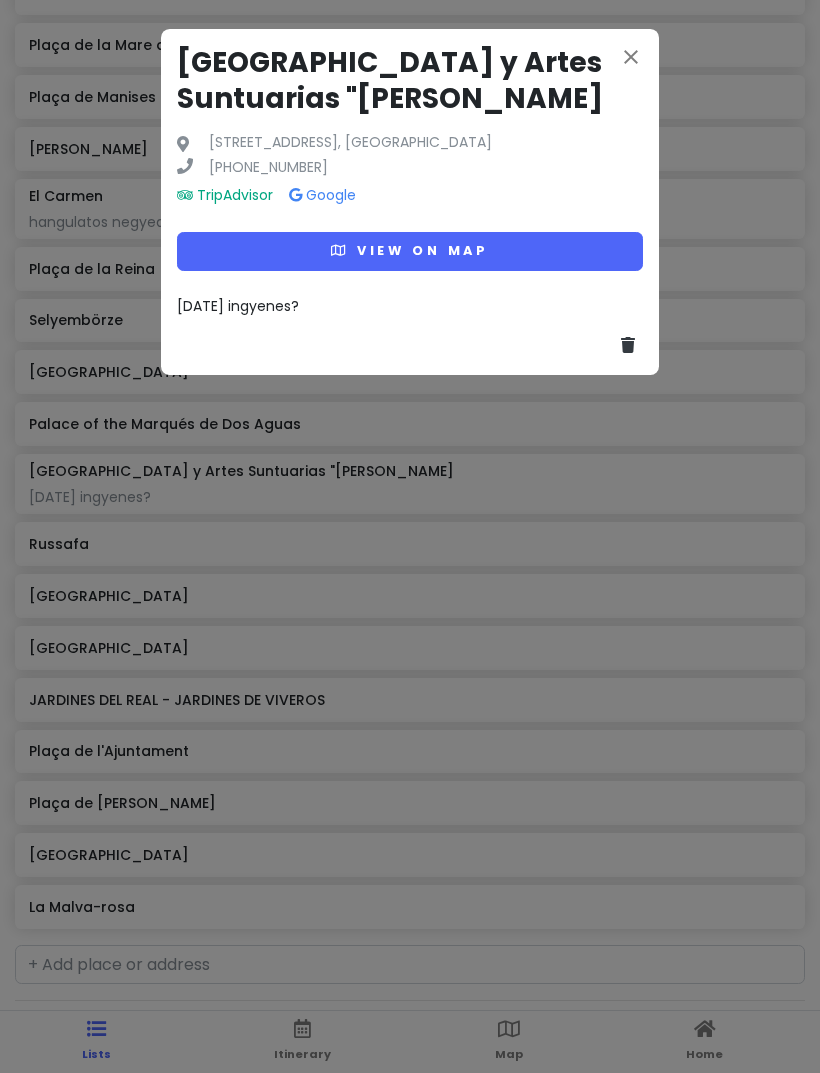 click on "close [GEOGRAPHIC_DATA] y Artes Suntuarias "González Martí [STREET_ADDRESS] [PHONE_NUMBER]  TripAdvisor  Google View on map [DATE] ingyenes?" at bounding box center [410, 202] 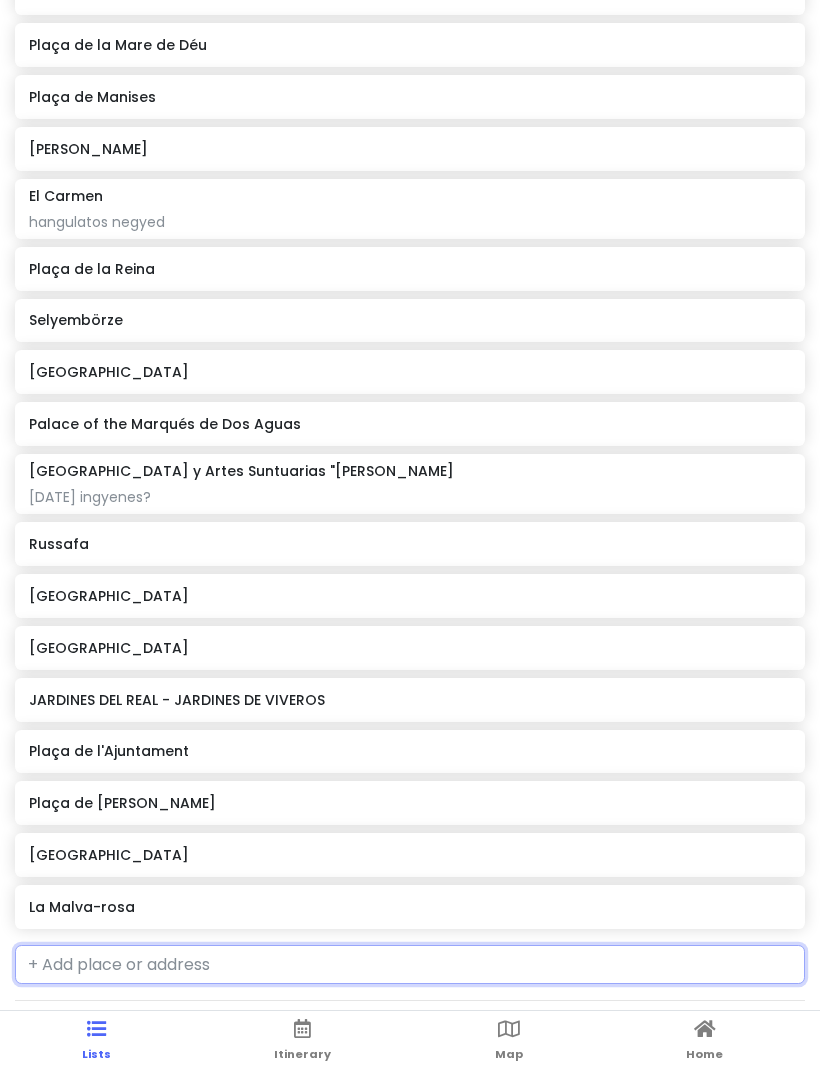 click at bounding box center (410, 965) 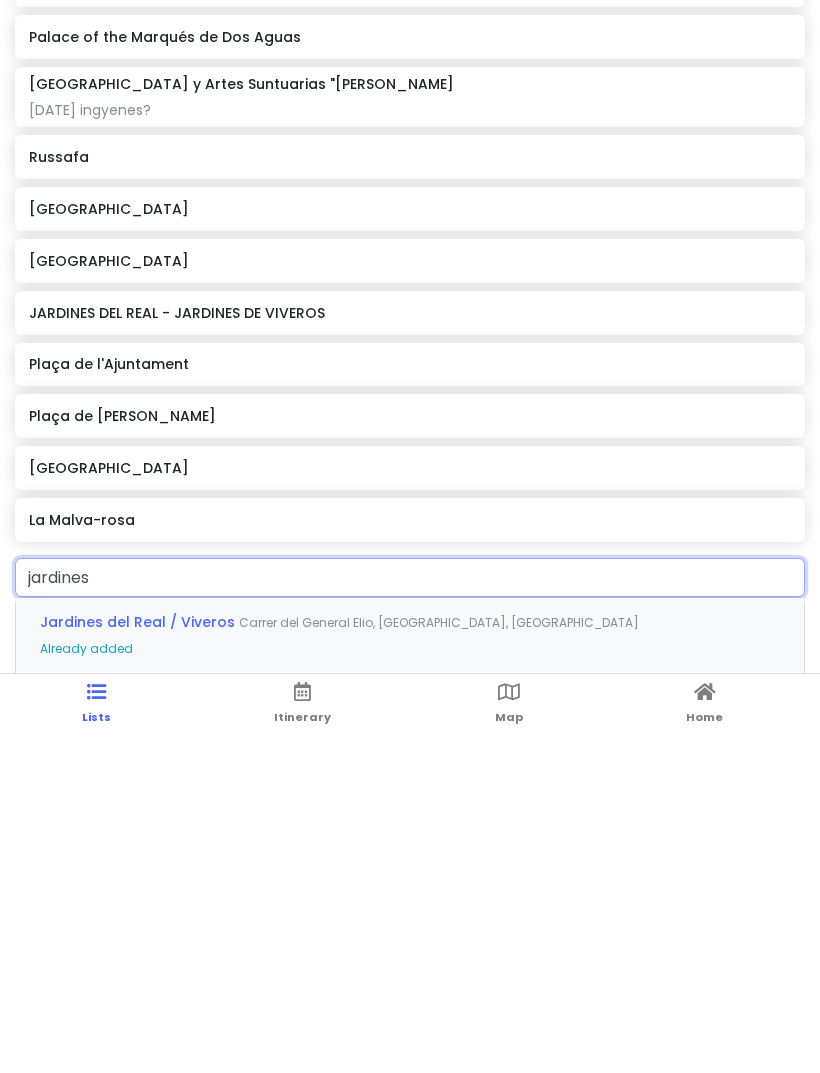type on "jardines m" 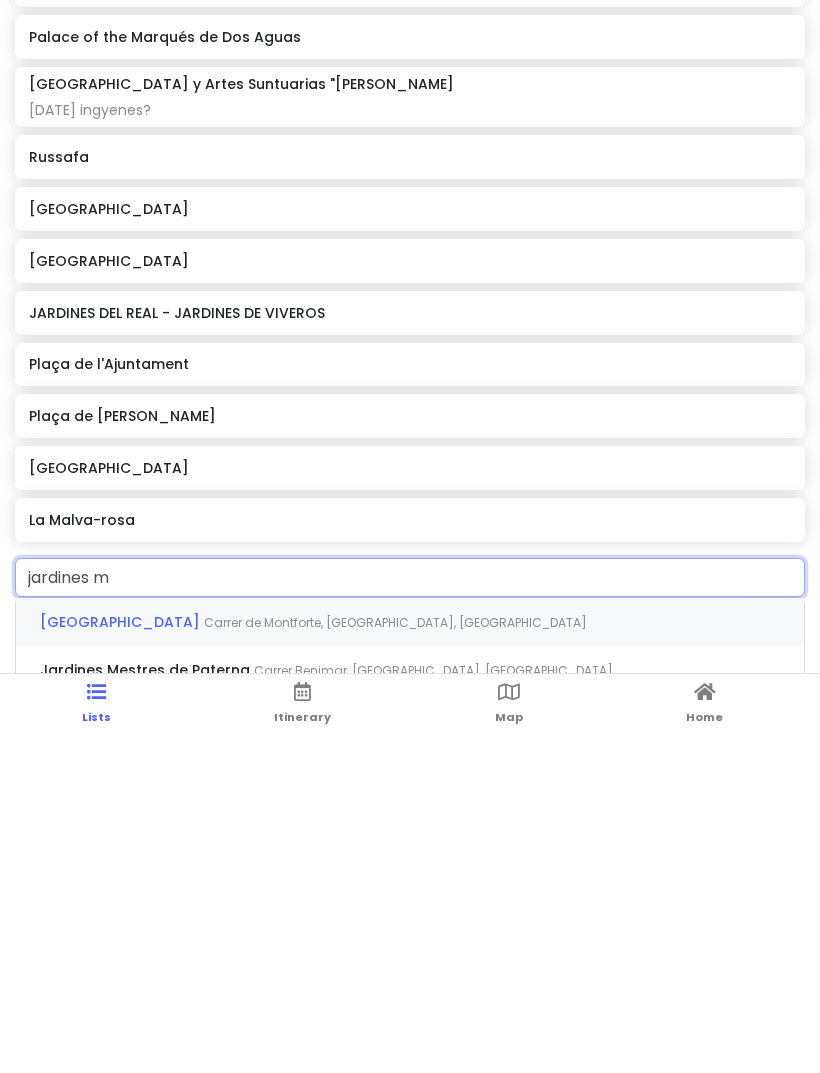 click on "Carrer de Montforte, [GEOGRAPHIC_DATA], [GEOGRAPHIC_DATA]" at bounding box center [395, 959] 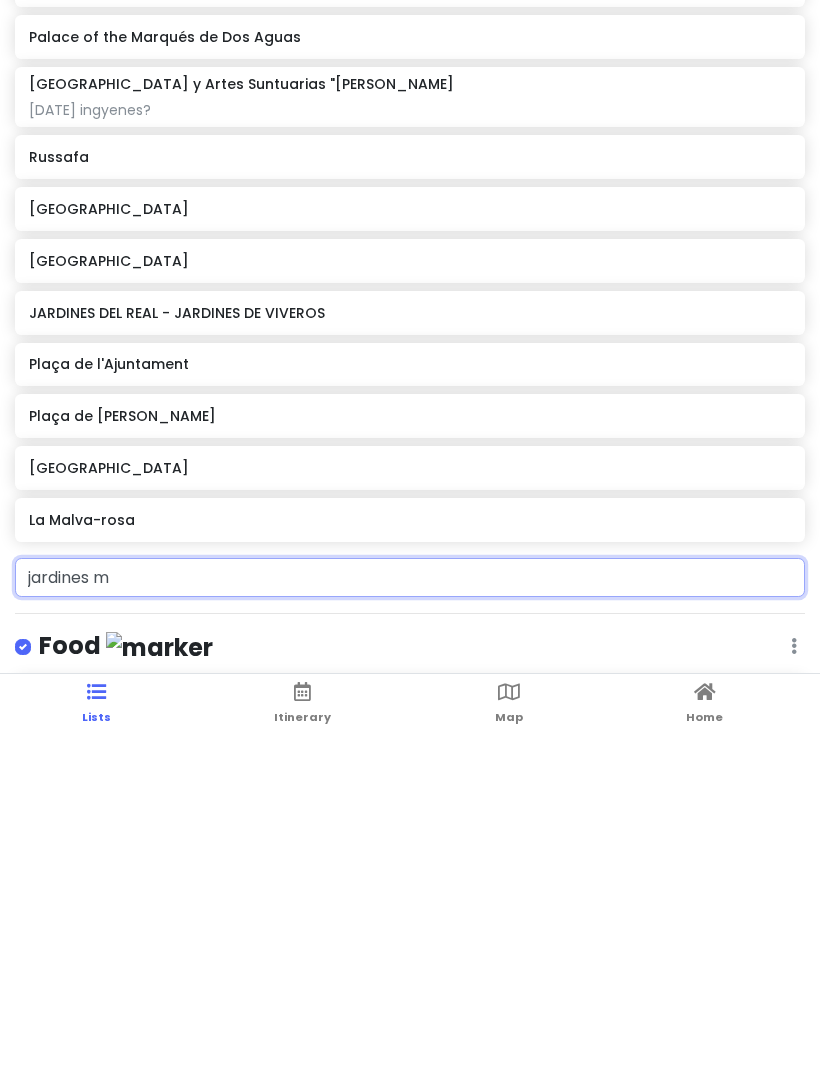 type 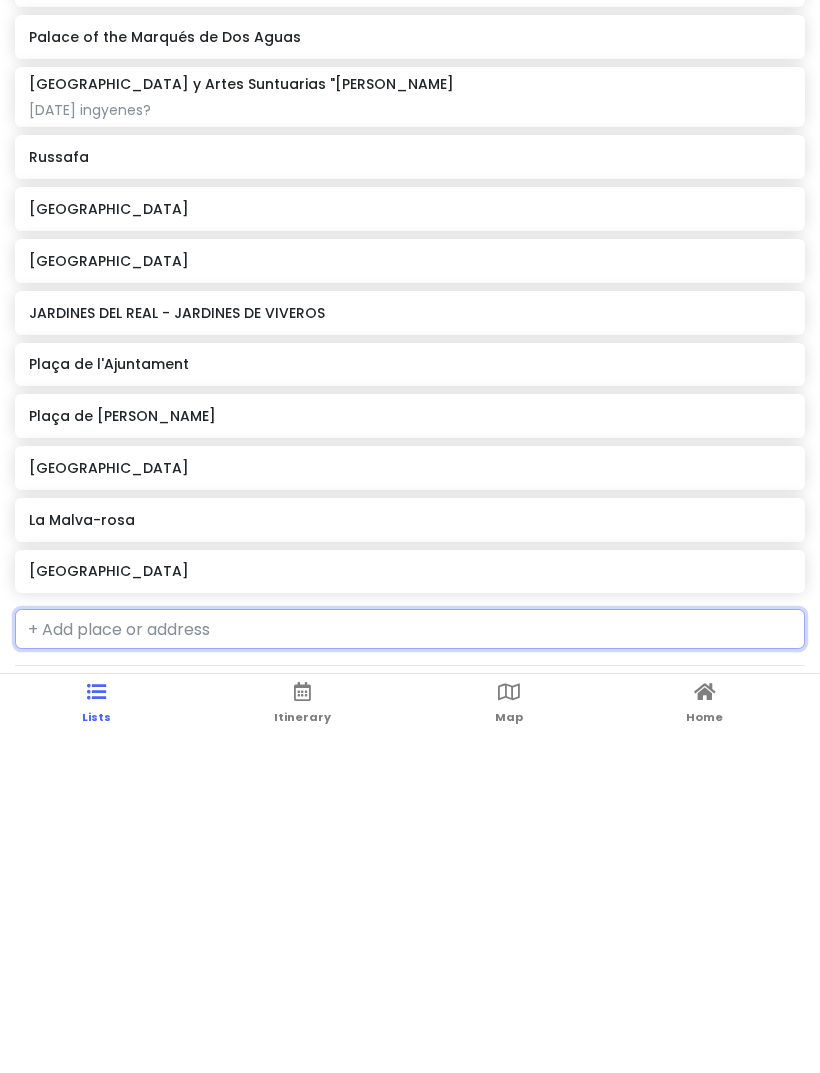 click on "[GEOGRAPHIC_DATA]" at bounding box center [409, 908] 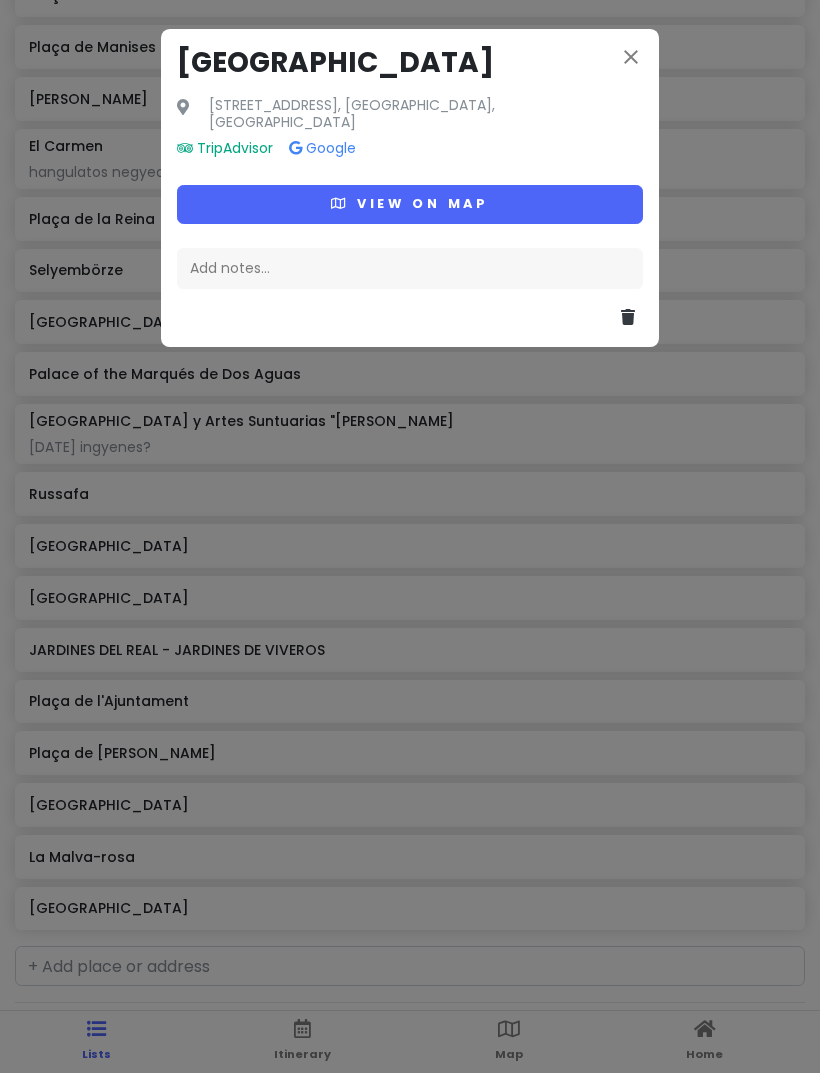 click on "View on map" at bounding box center [410, 204] 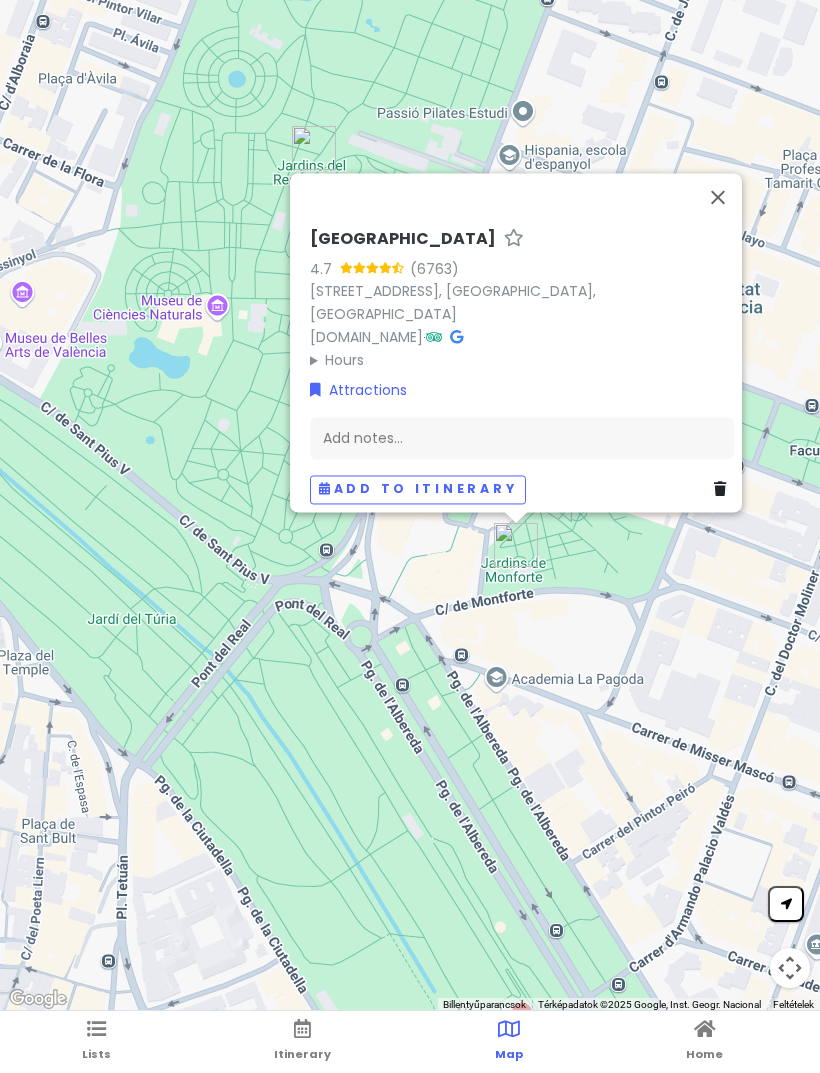 click at bounding box center (718, 197) 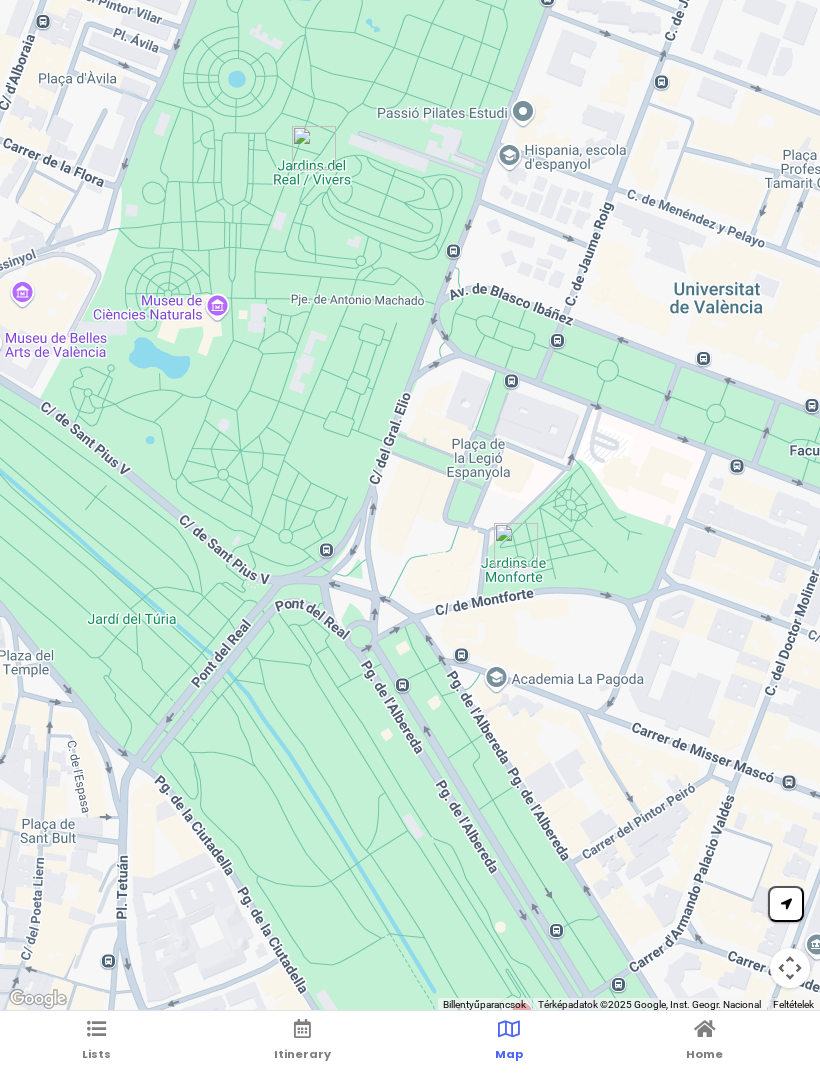 click on "Lists" at bounding box center [96, 1042] 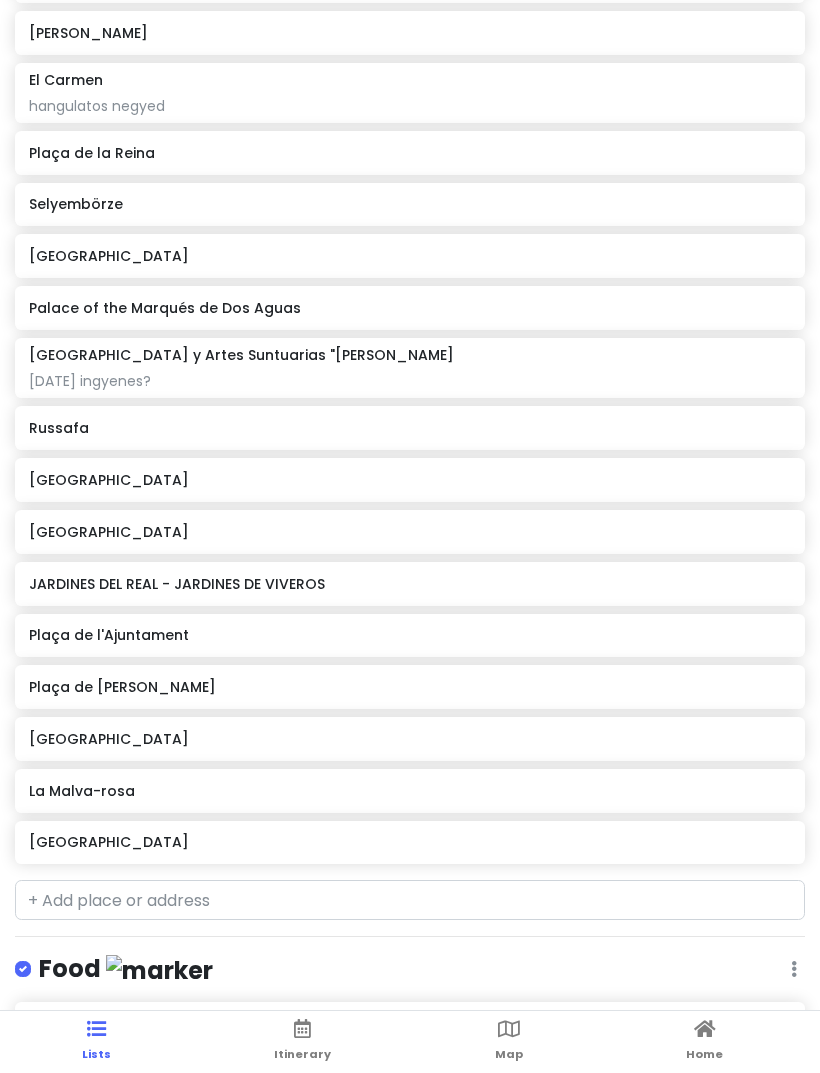 scroll, scrollTop: 617, scrollLeft: 0, axis: vertical 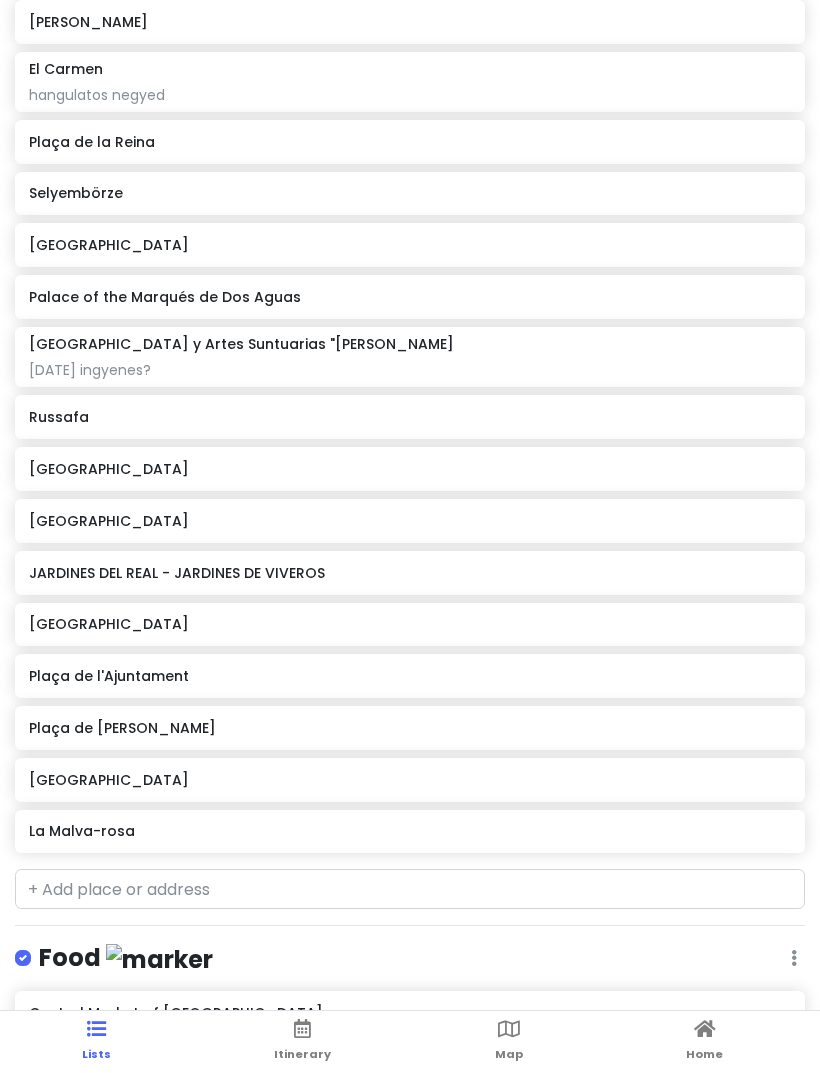 click on "[GEOGRAPHIC_DATA]" at bounding box center (409, 624) 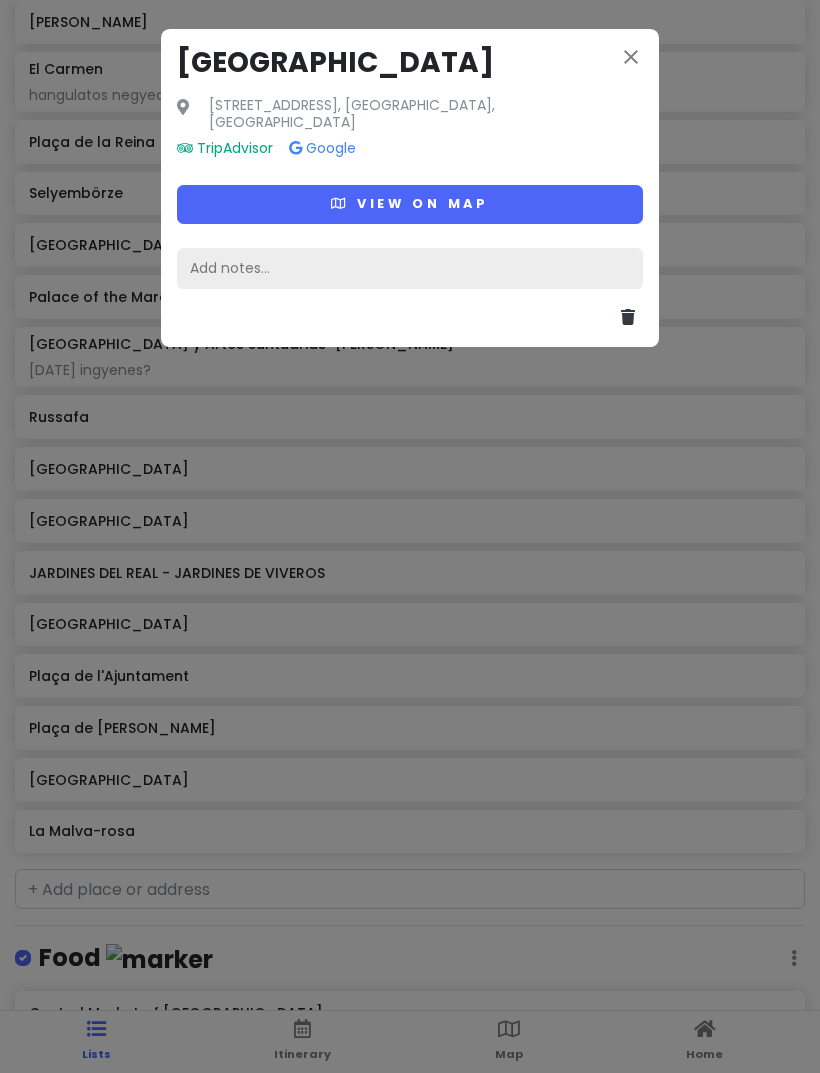 click on "Add notes..." at bounding box center [410, 269] 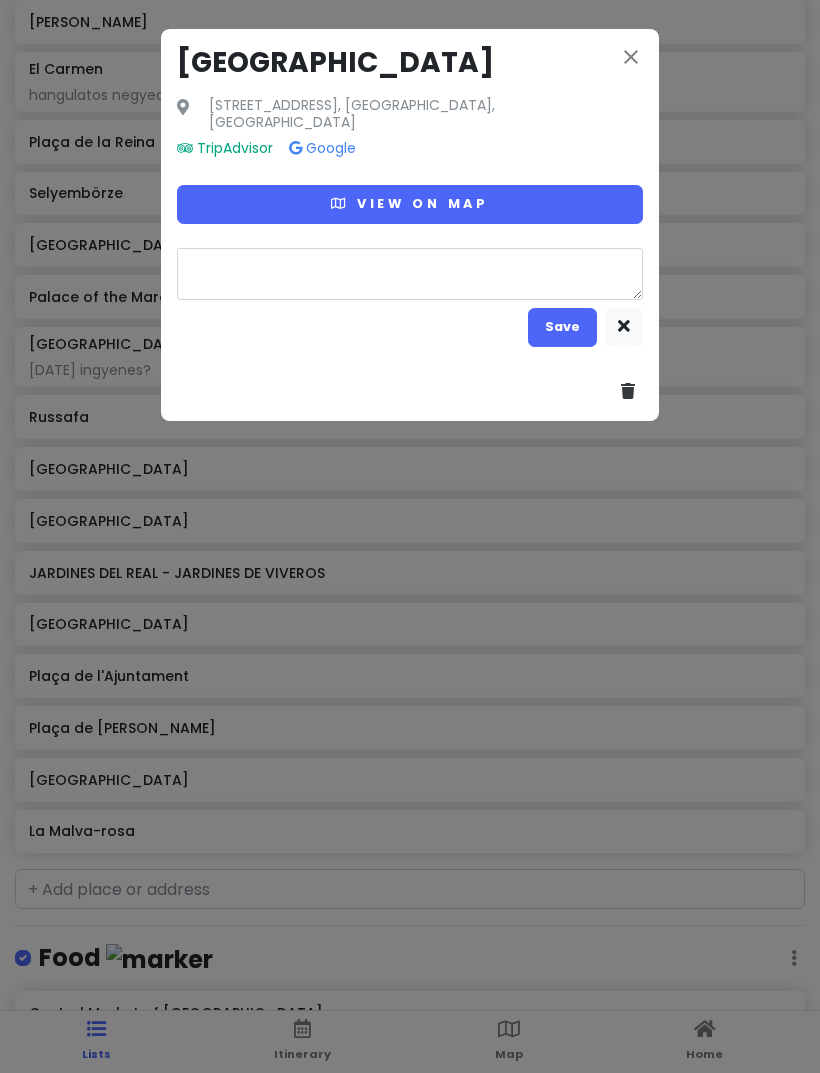 click on "close" at bounding box center [631, 57] 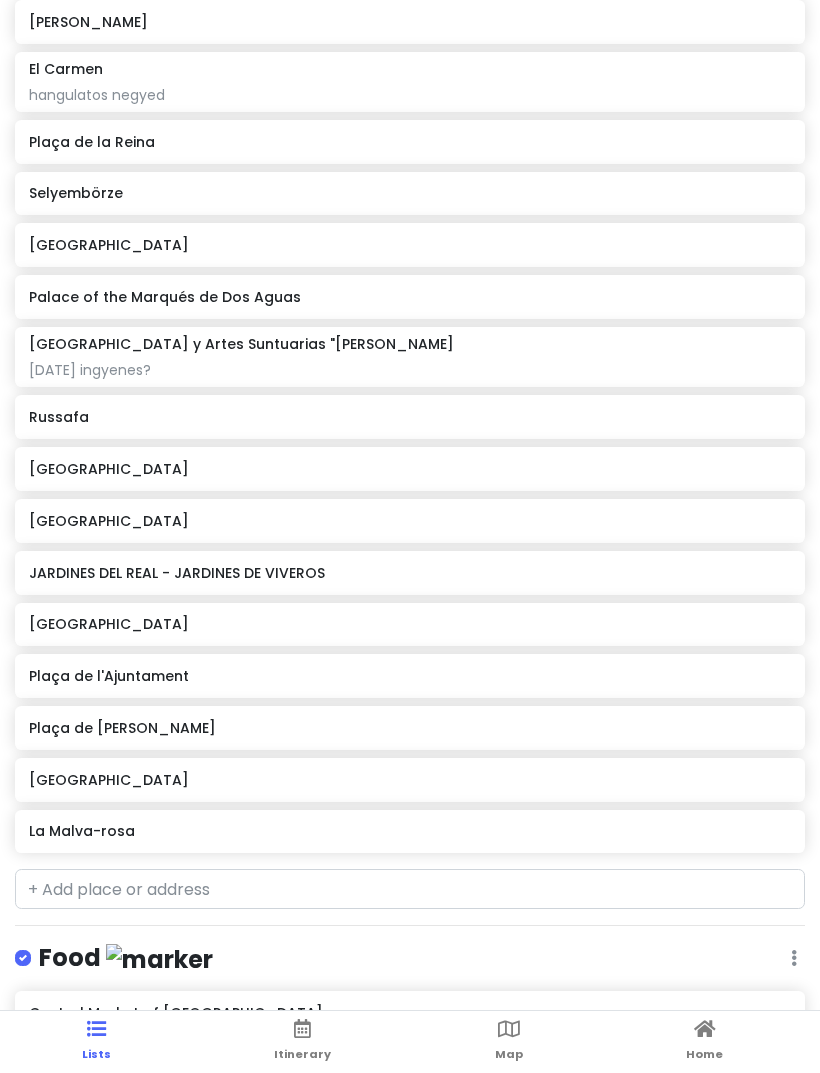 click on "[GEOGRAPHIC_DATA]" 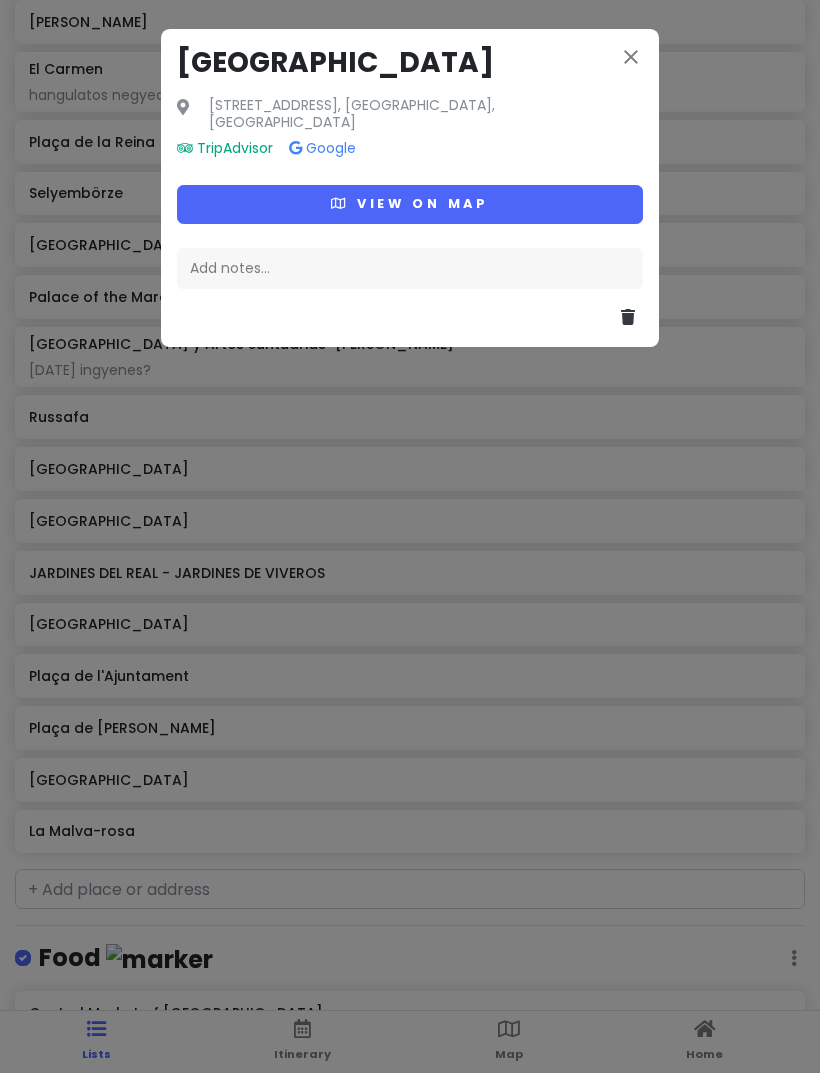 click on "Add notes..." at bounding box center (410, 269) 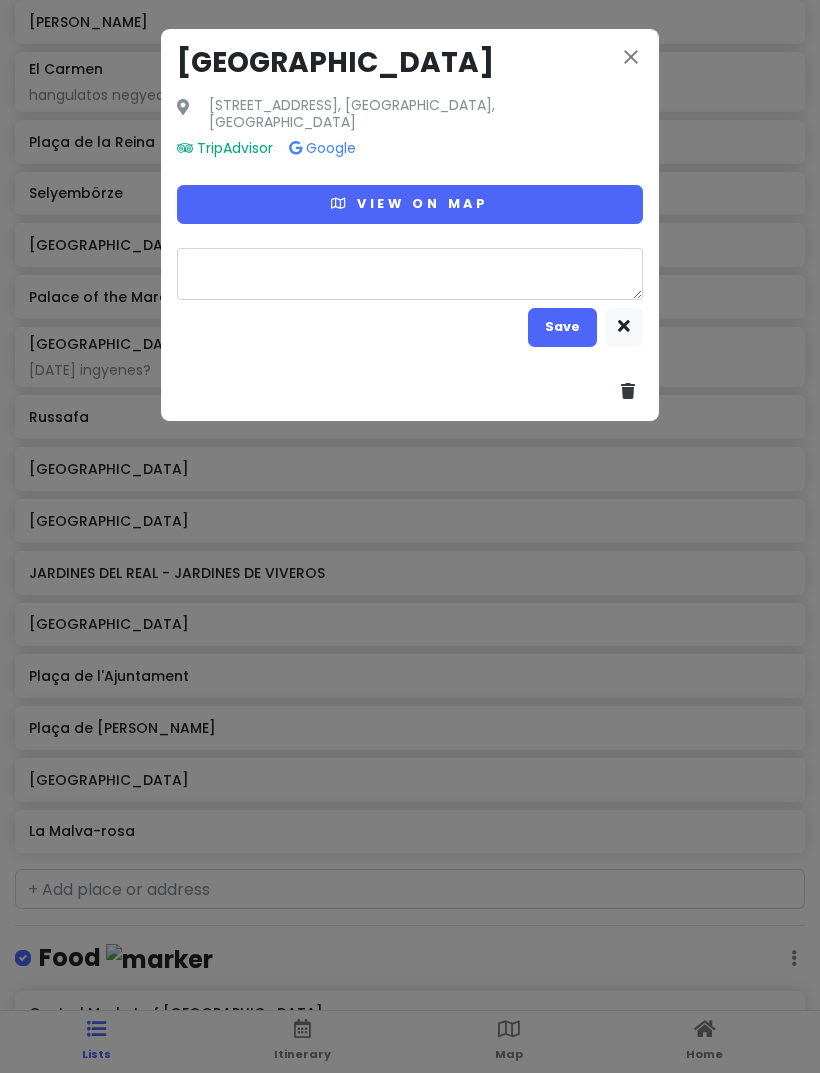 type on "x" 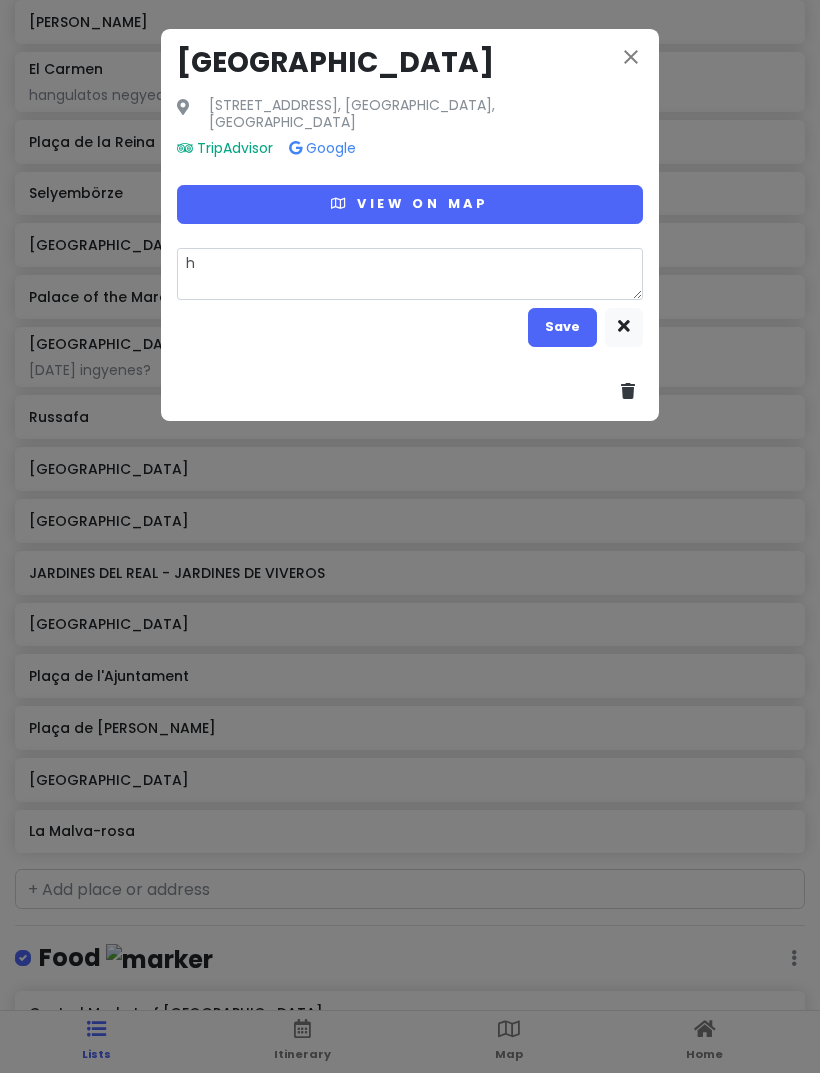 type on "x" 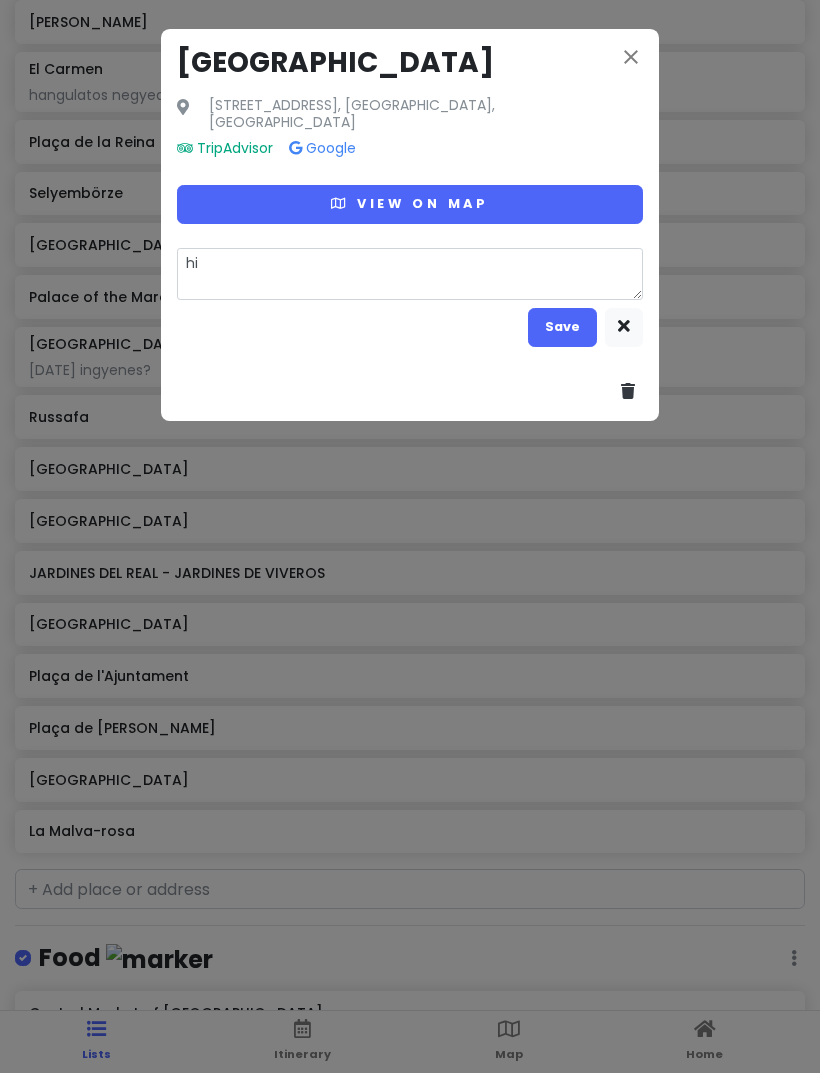 type on "x" 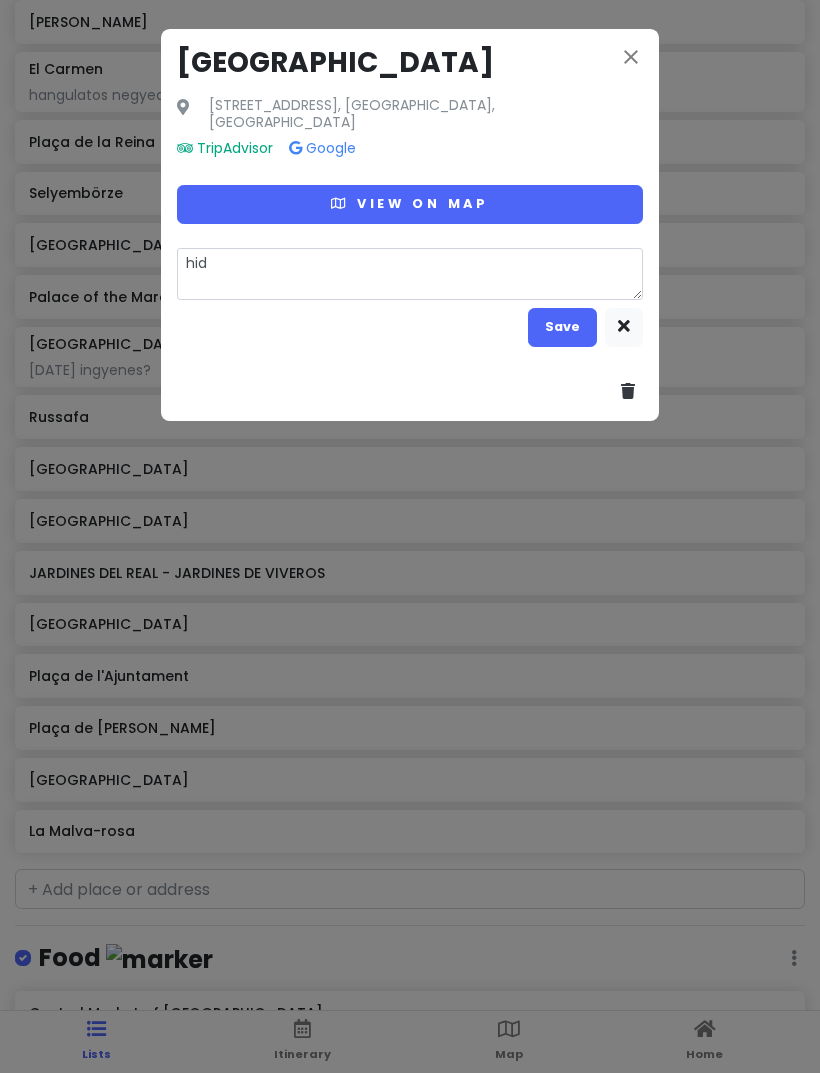 type on "x" 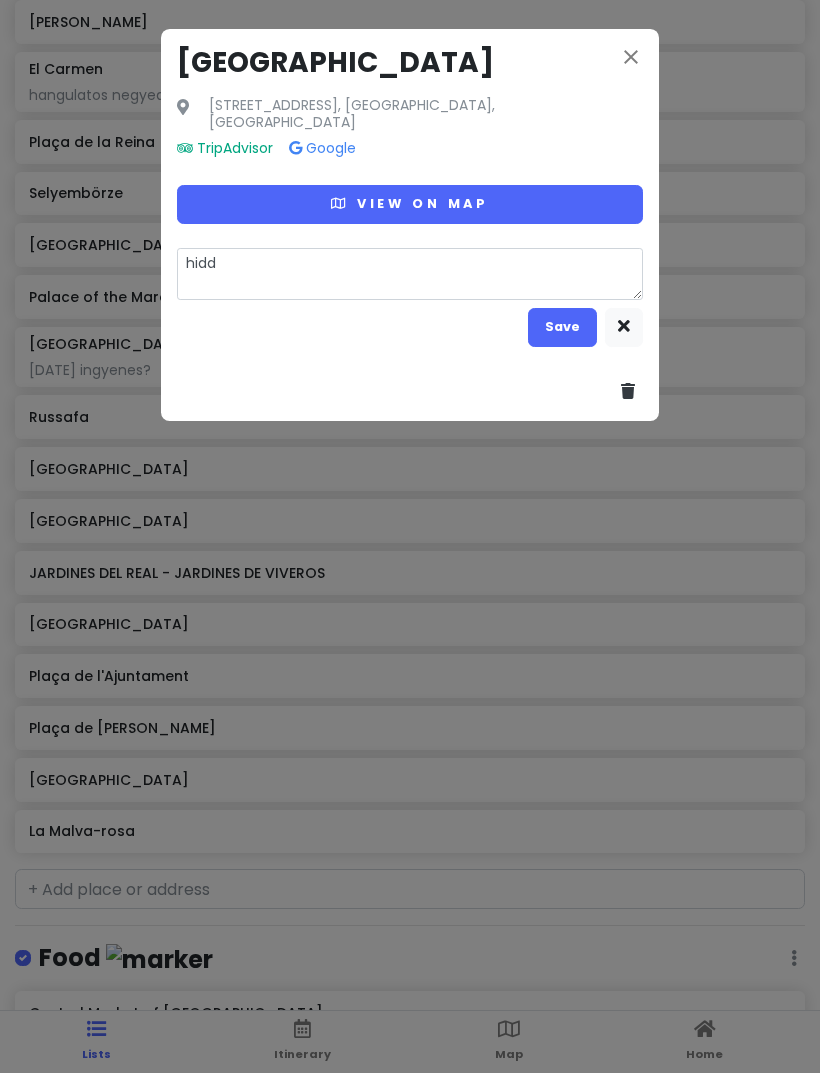 type on "x" 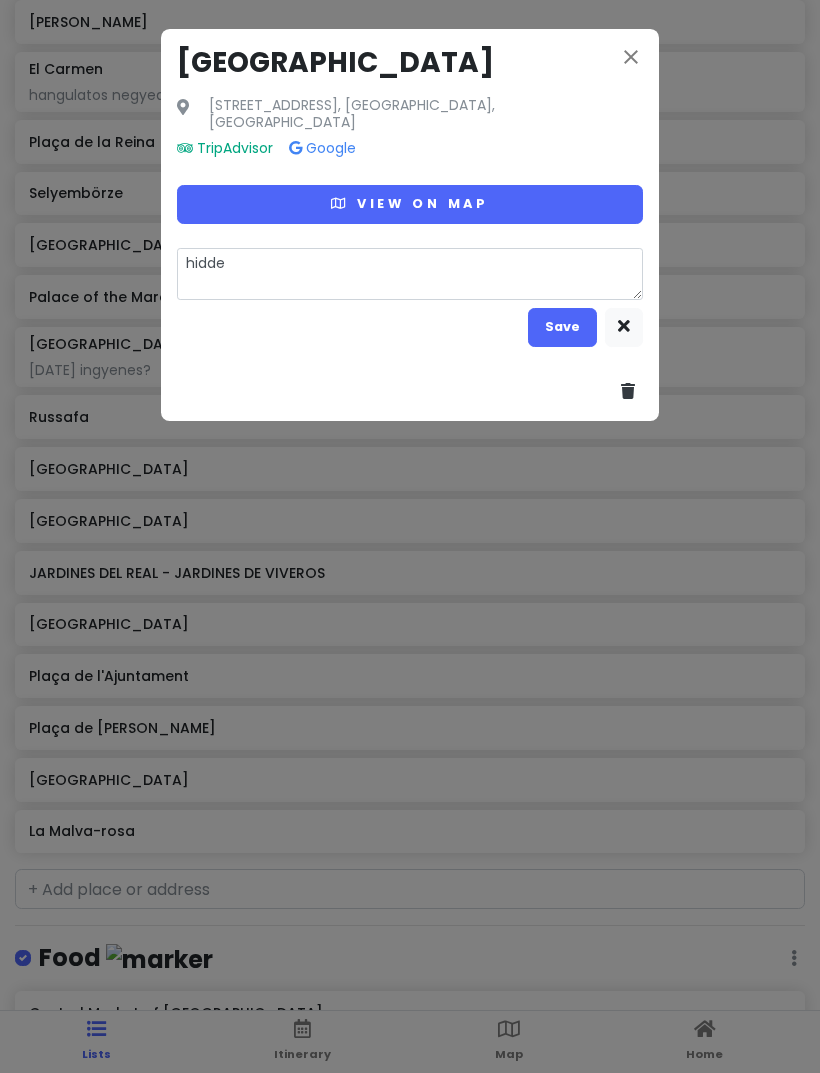 type on "x" 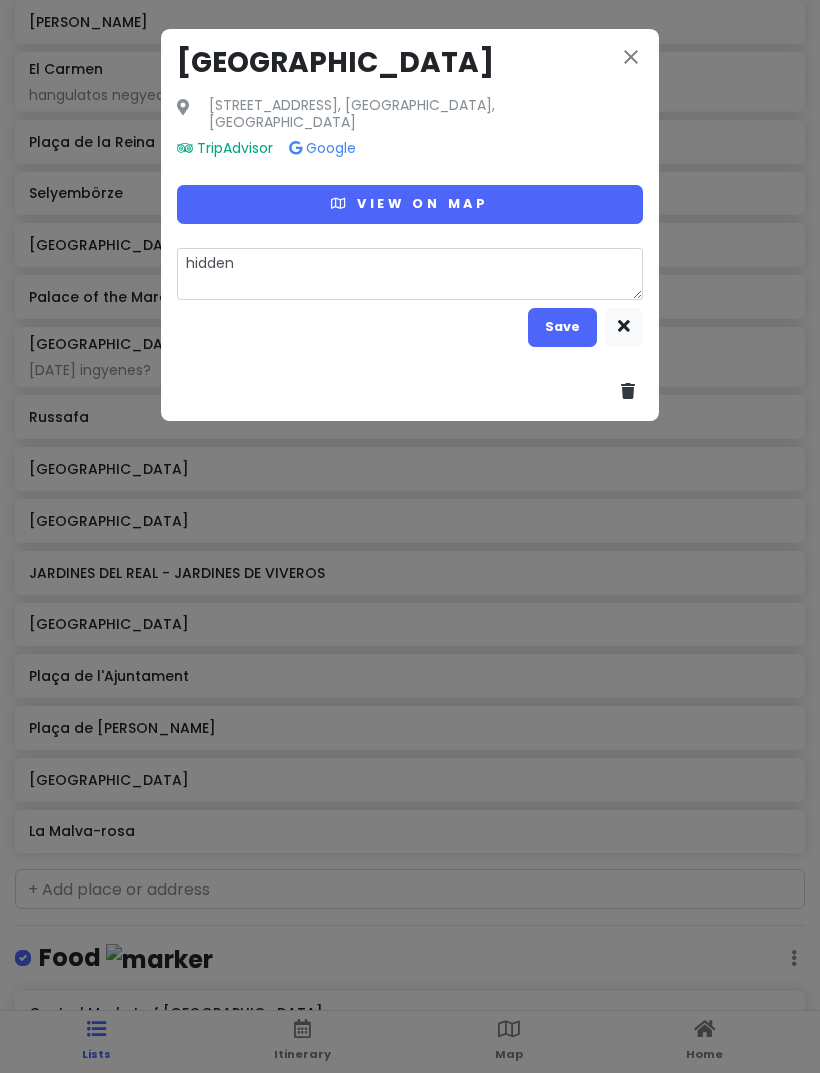 type on "hidden" 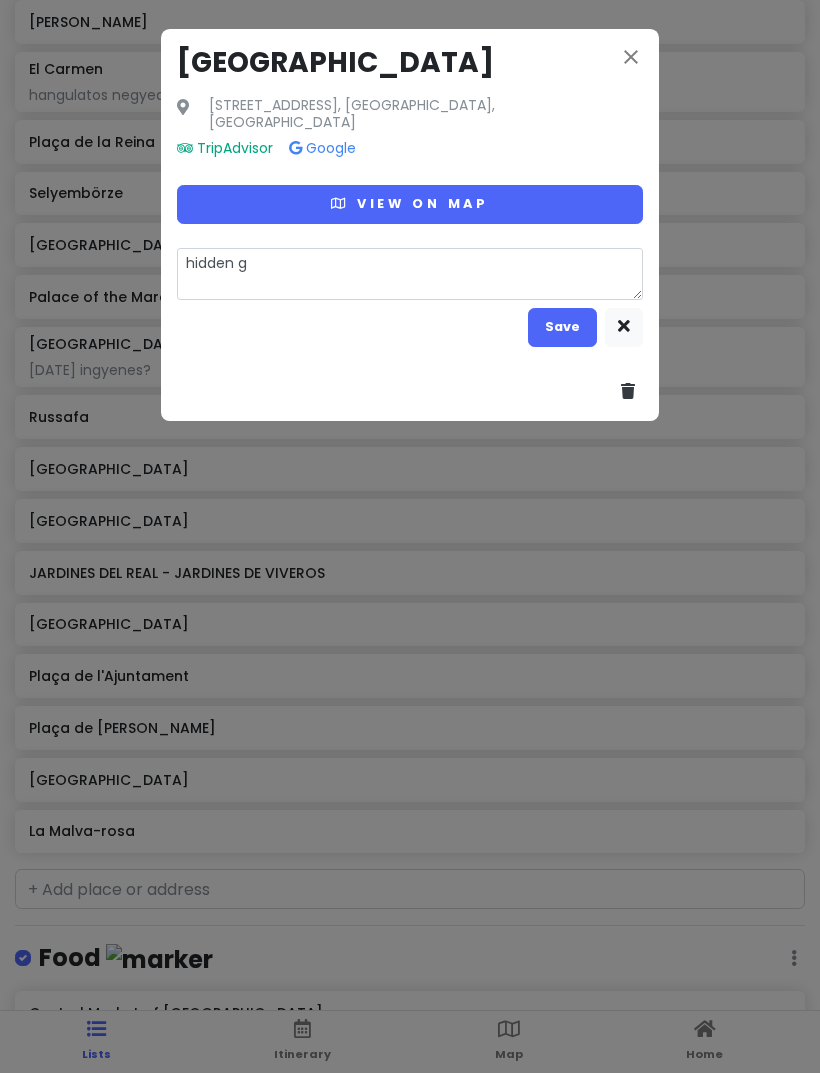 type on "x" 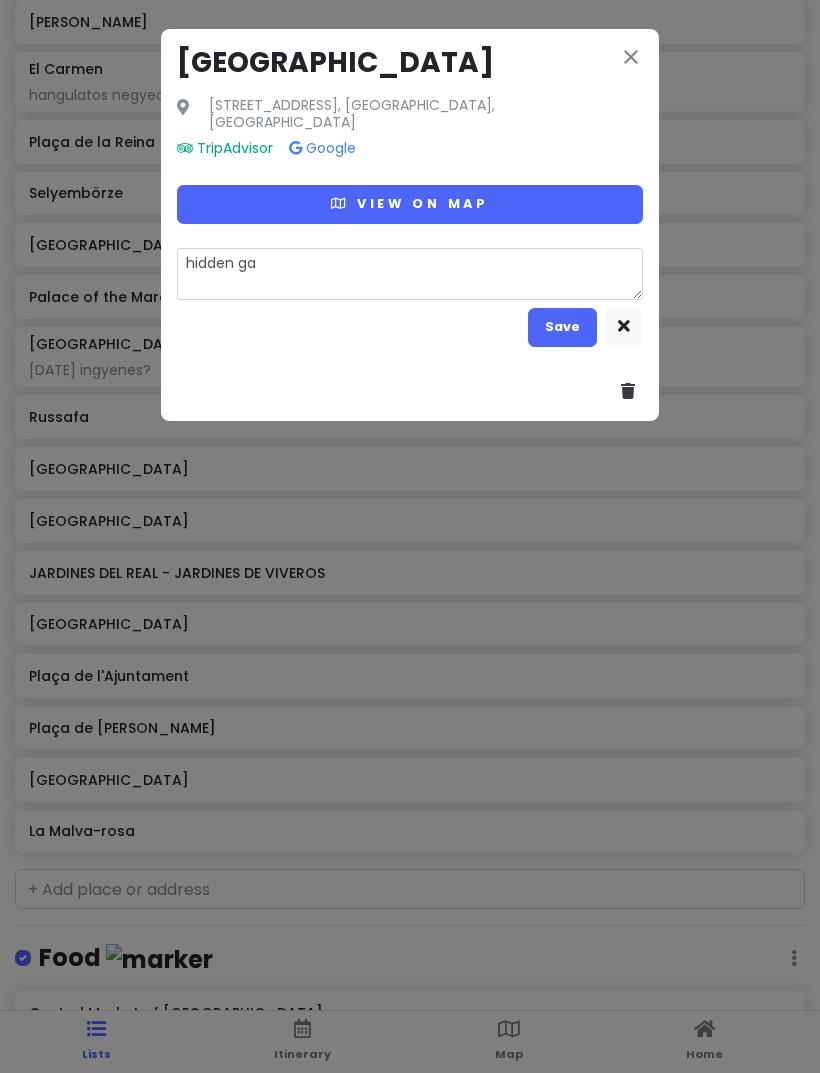 type on "hidden gar" 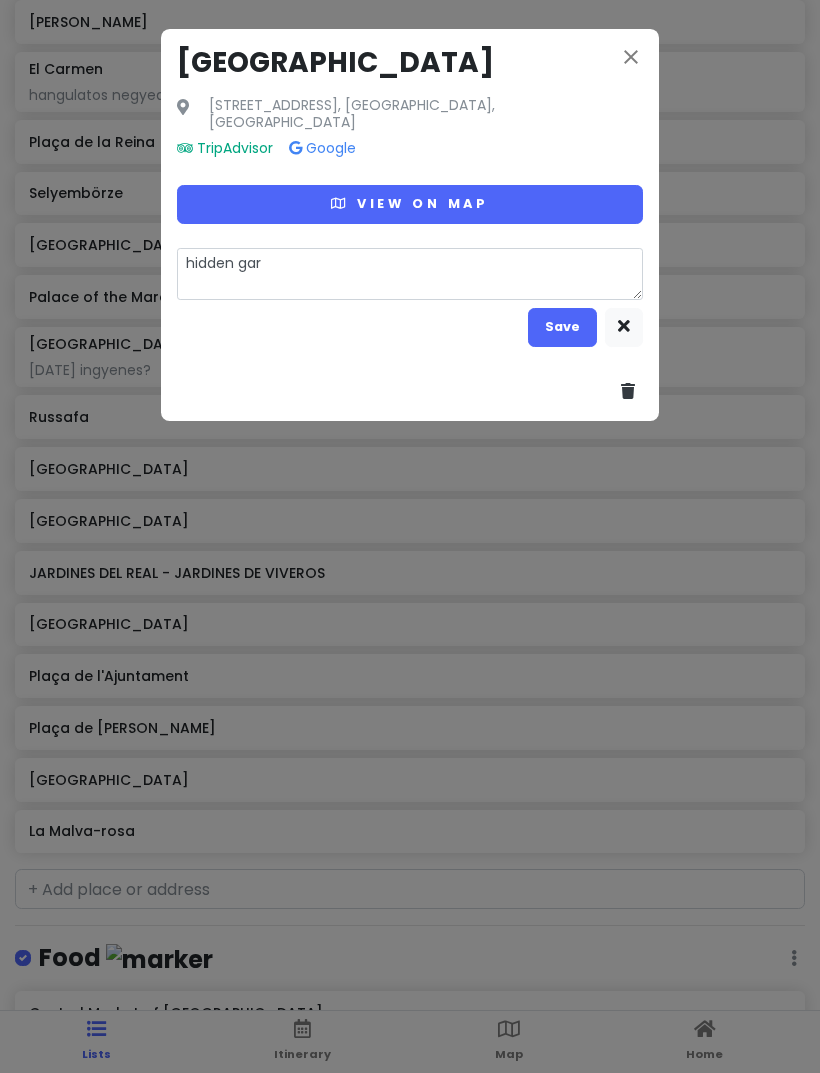 type on "x" 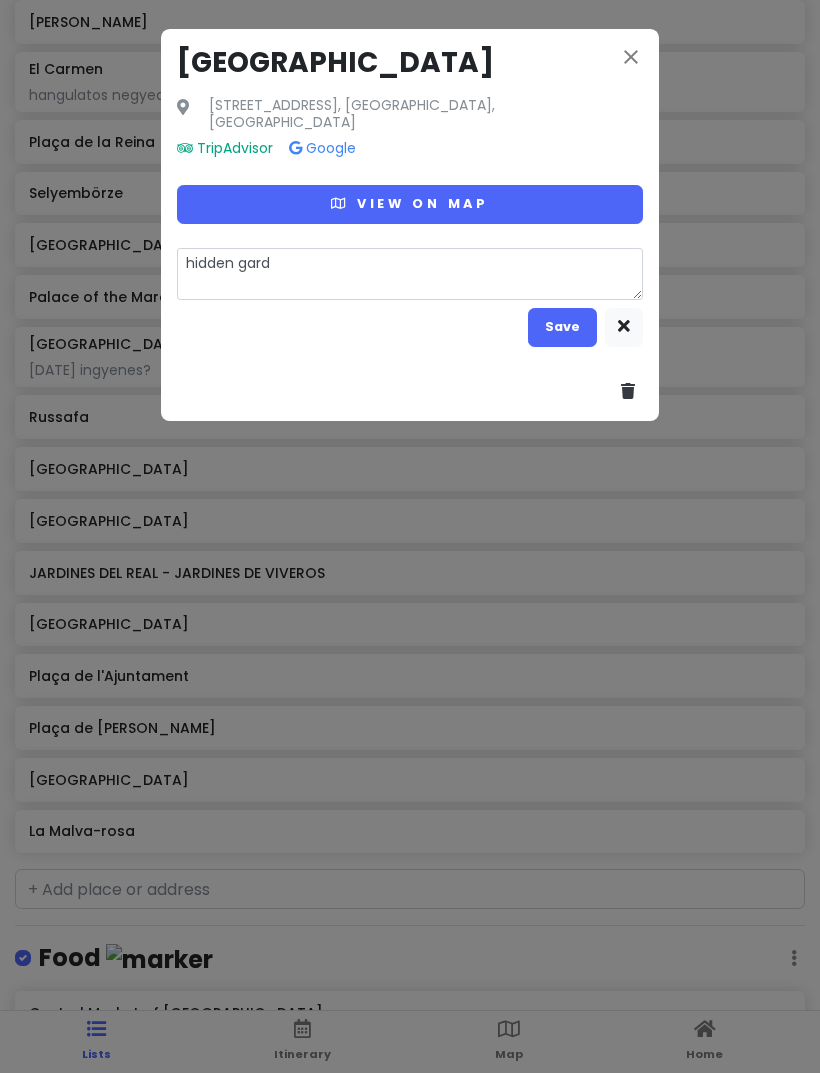 type on "x" 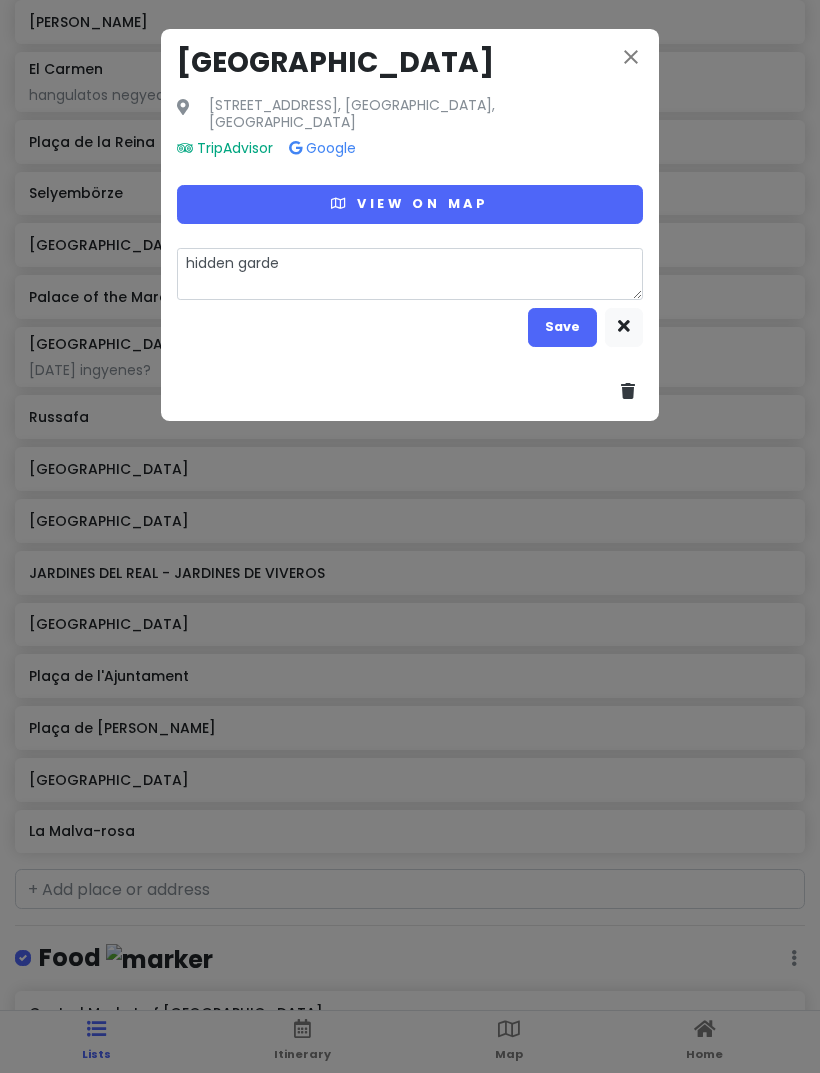 type on "x" 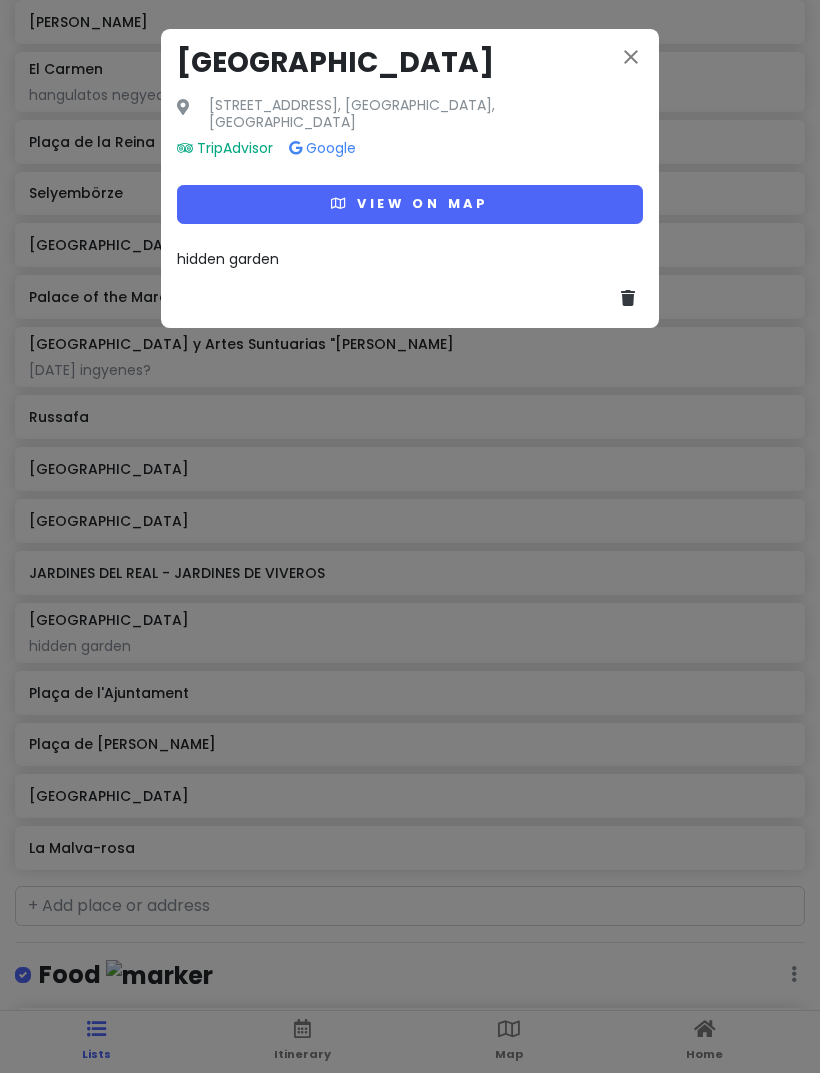 click on "close Jardines de Monforte [STREET_ADDRESS], [GEOGRAPHIC_DATA]  TripAdvisor  Google View on map hidden garden" at bounding box center [410, 178] 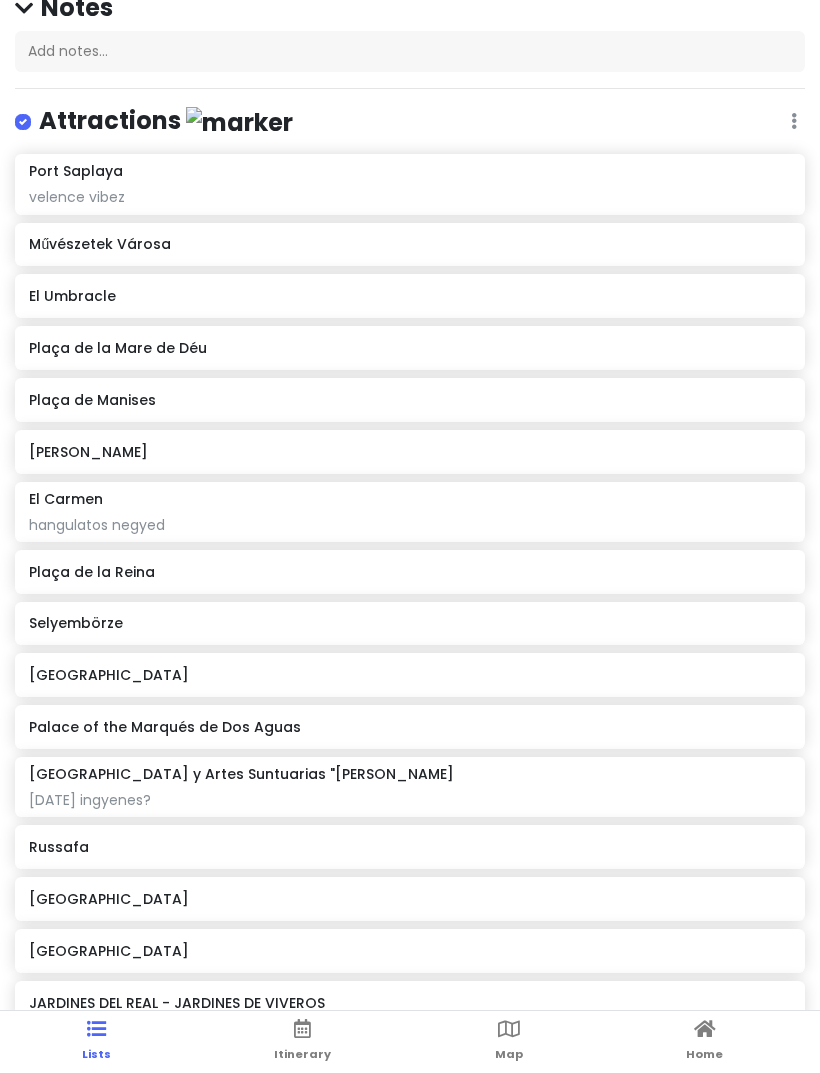 scroll, scrollTop: 181, scrollLeft: 0, axis: vertical 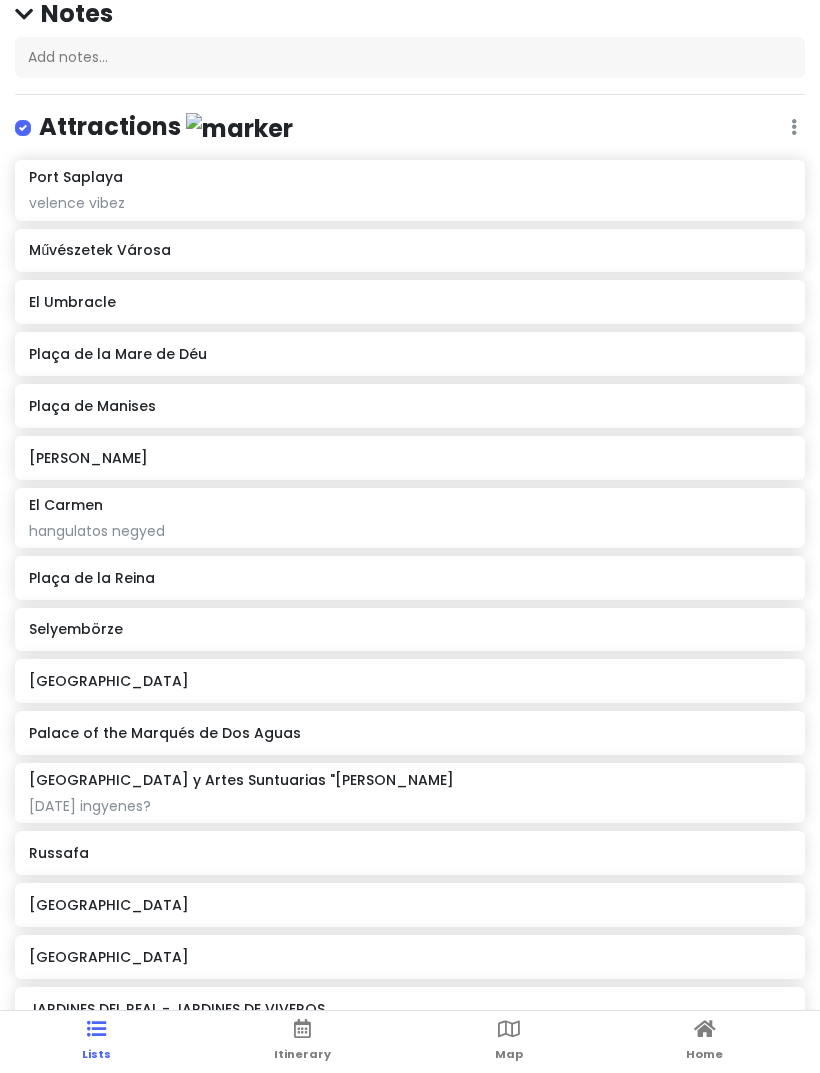 click on "Művészetek Városa" 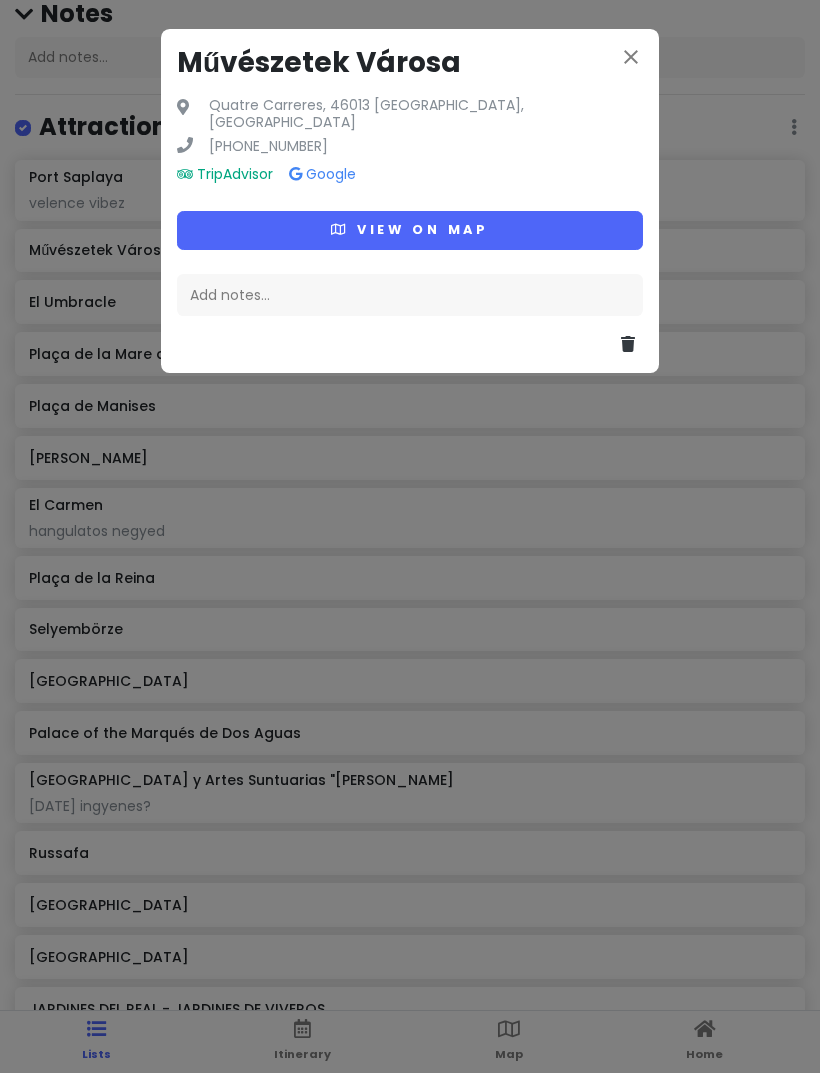 click on "Add notes..." at bounding box center [410, 295] 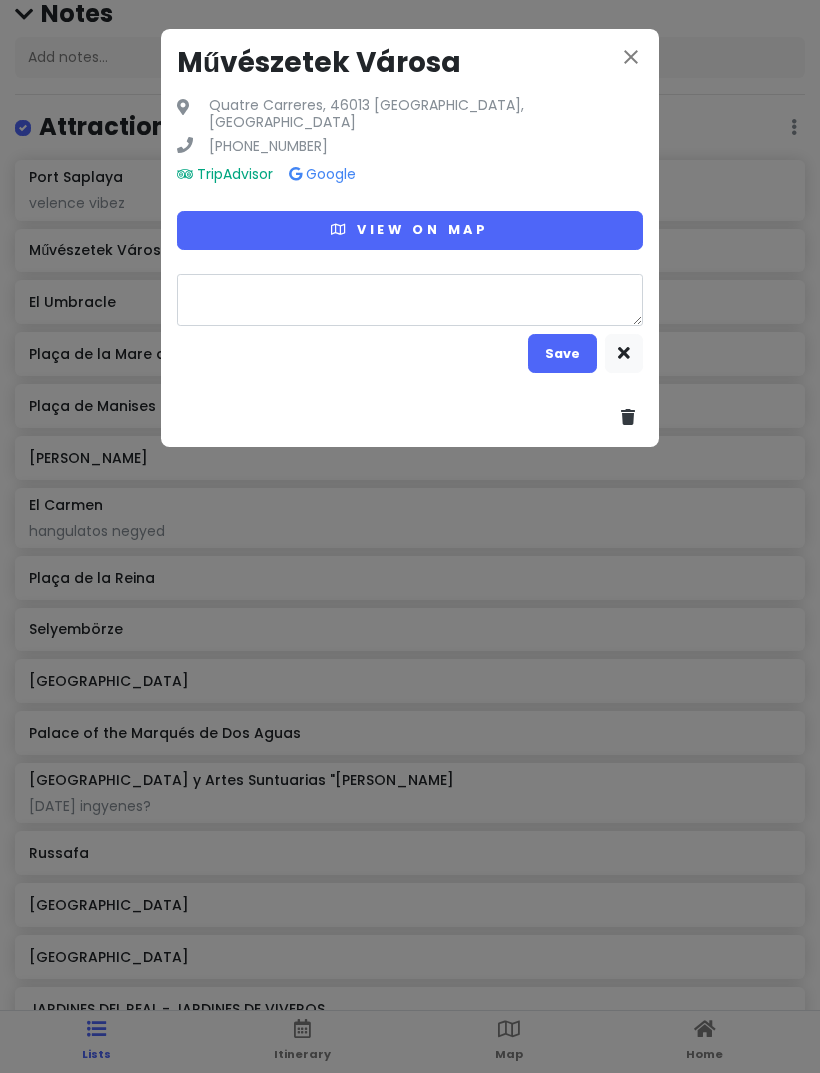 type on "x" 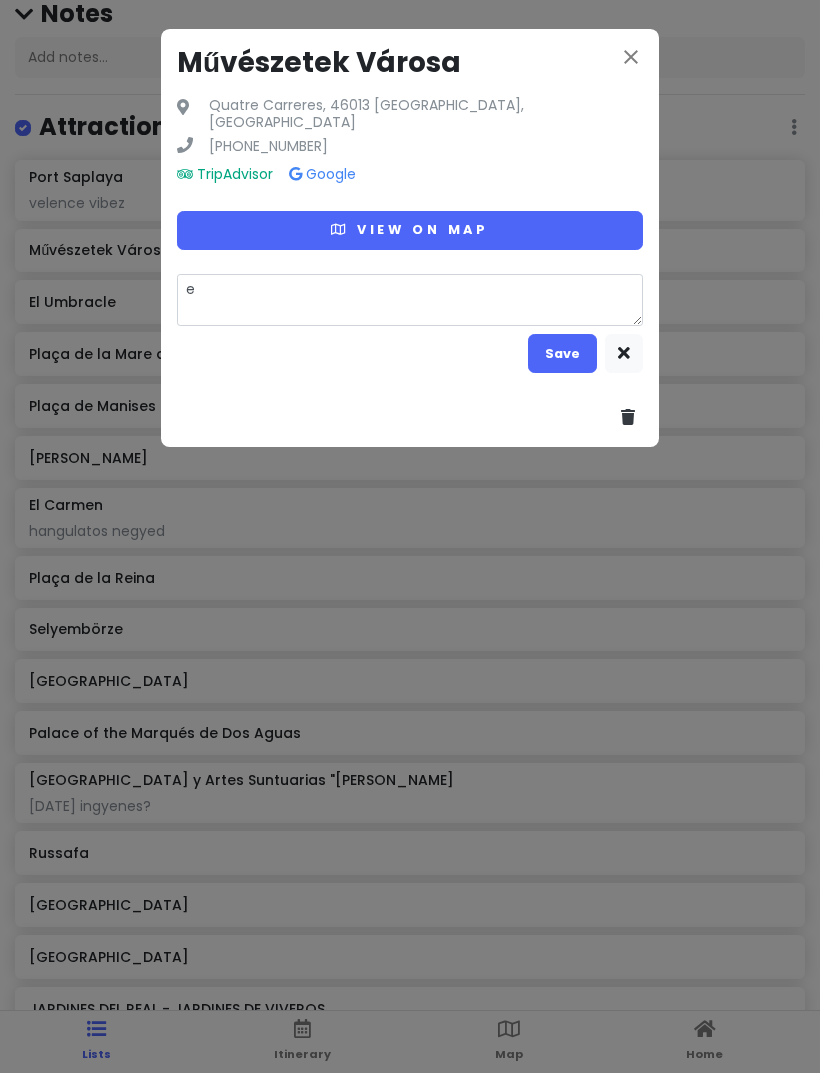 type on "x" 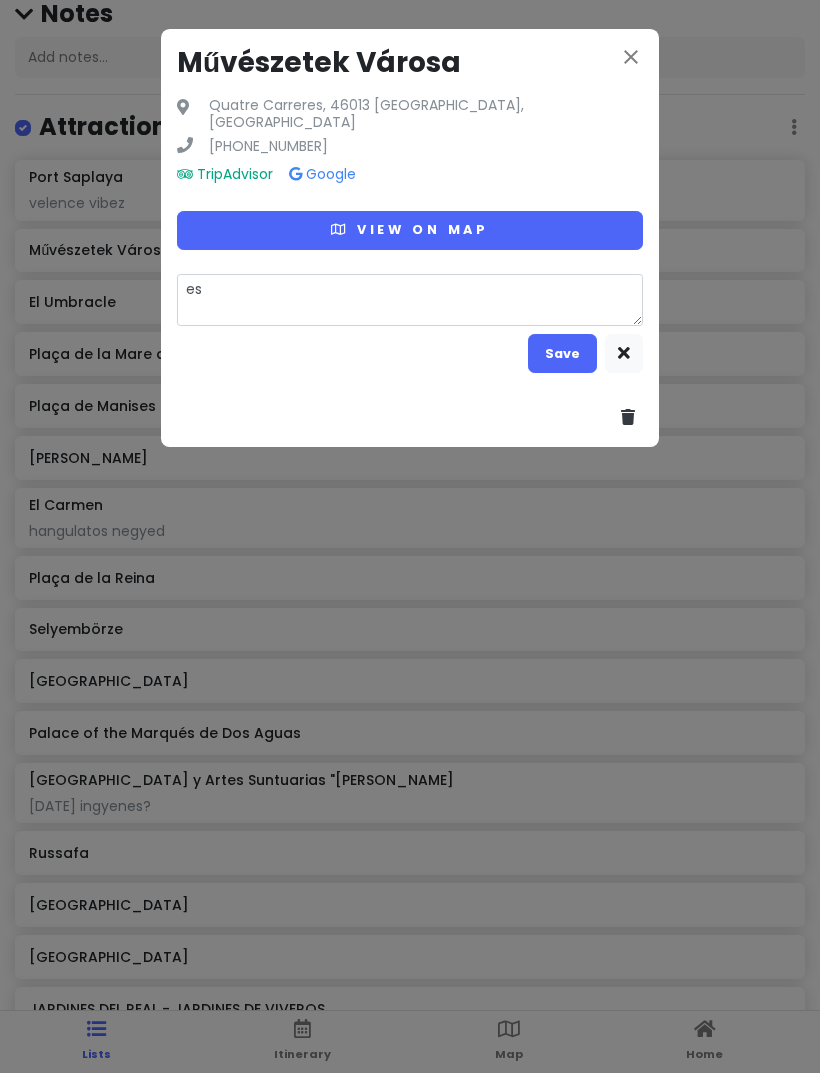type on "x" 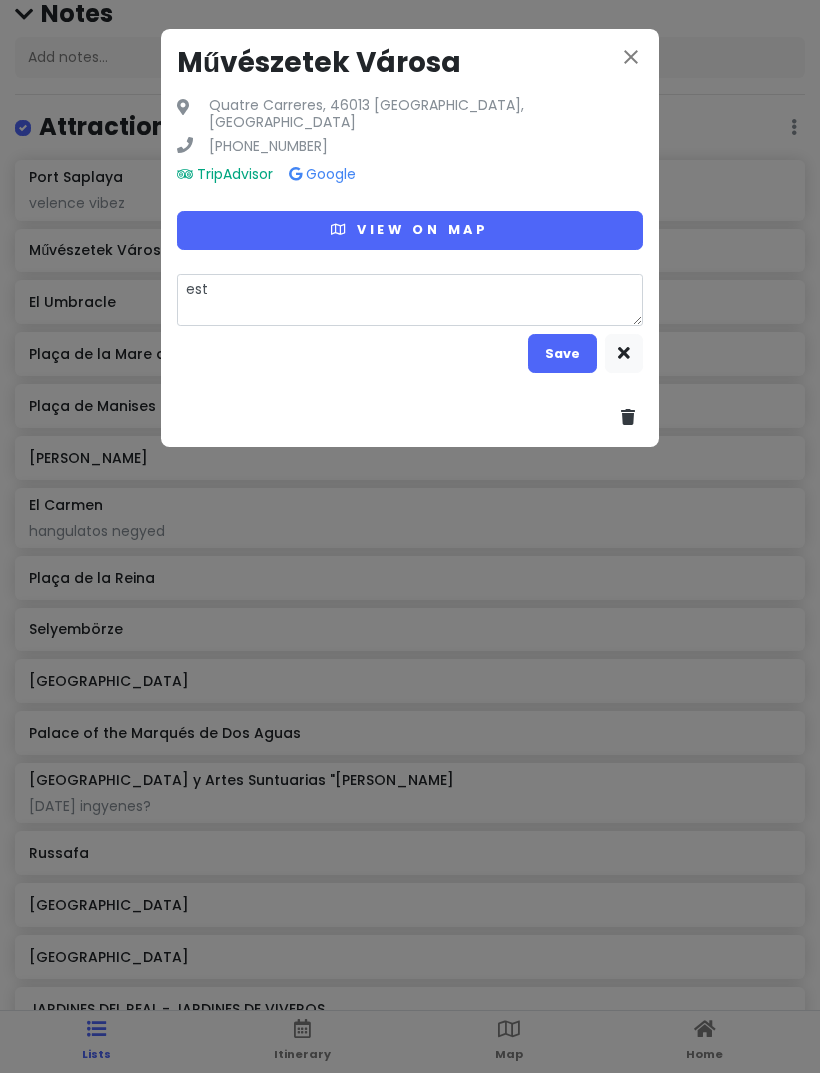 type on "x" 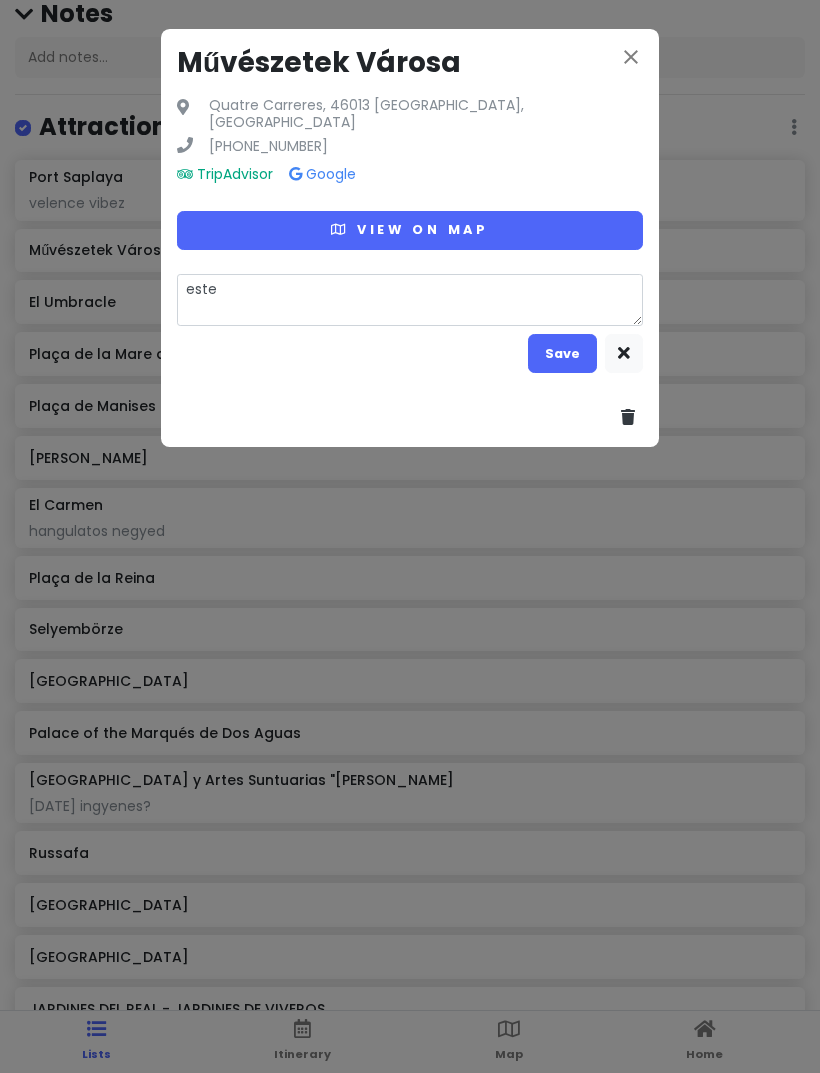 type on "x" 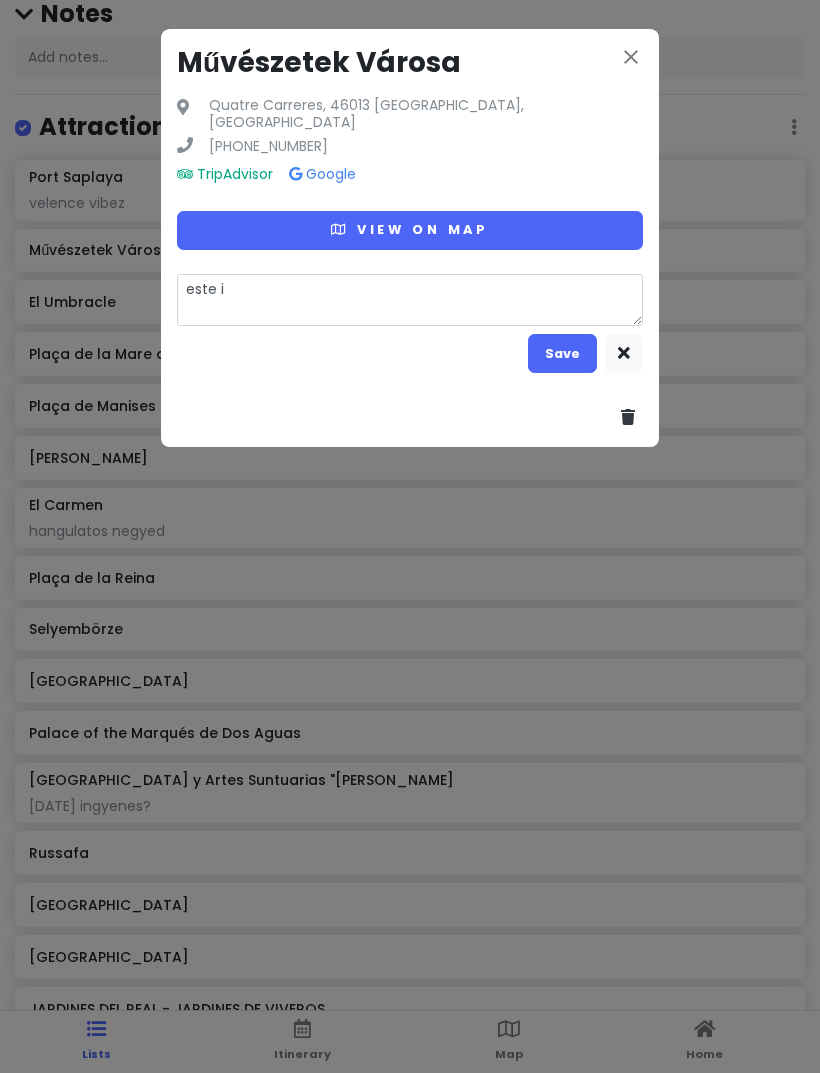 type on "x" 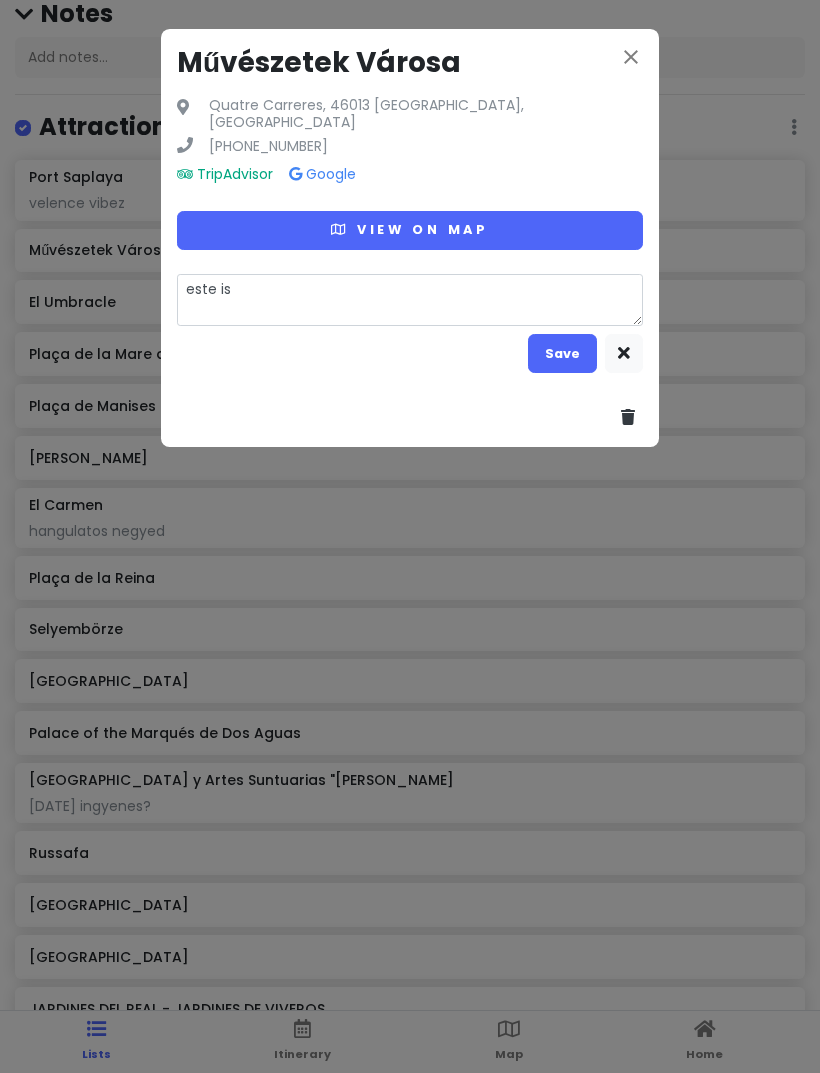type on "x" 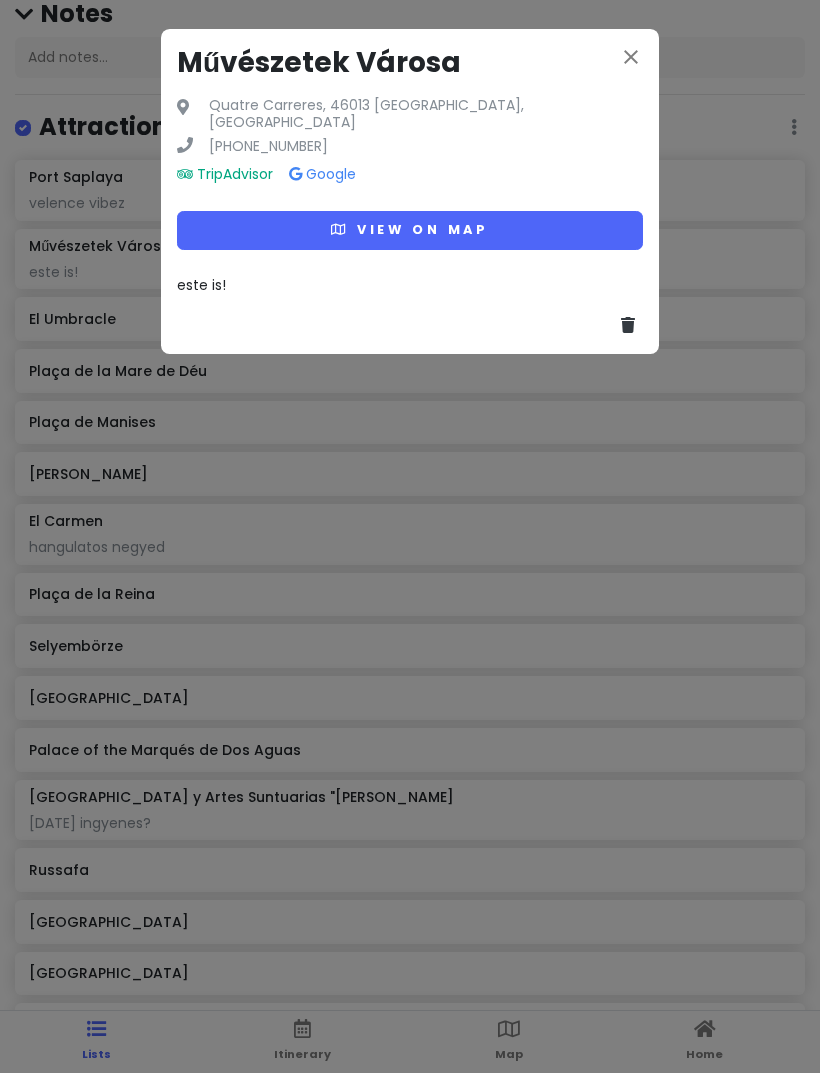 click on "close" at bounding box center (631, 57) 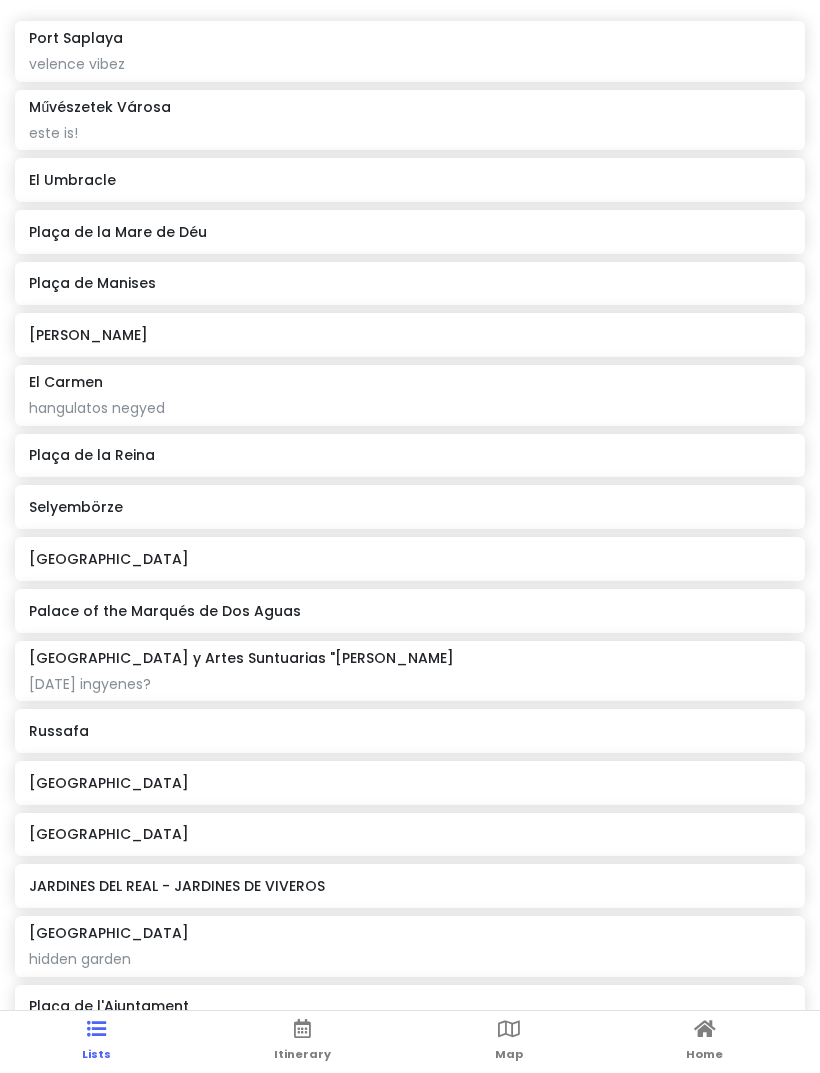scroll, scrollTop: 360, scrollLeft: 0, axis: vertical 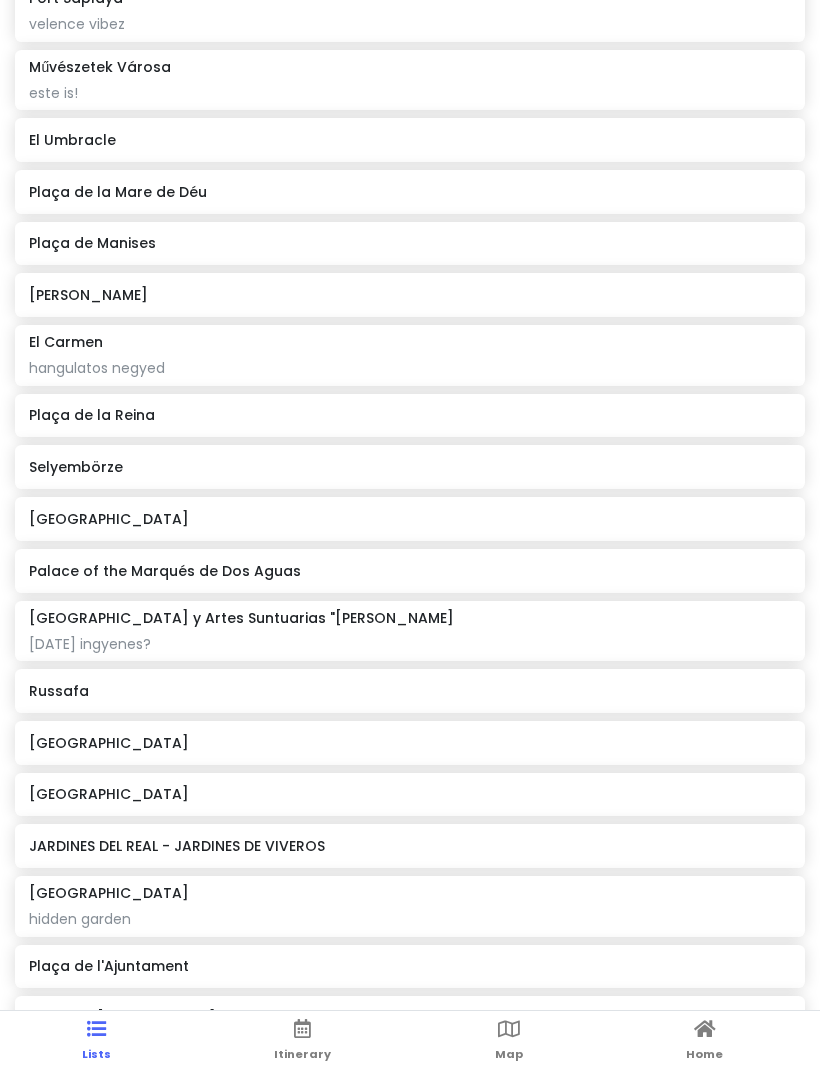 click on "[DATE] ingyenes?" at bounding box center (409, 24) 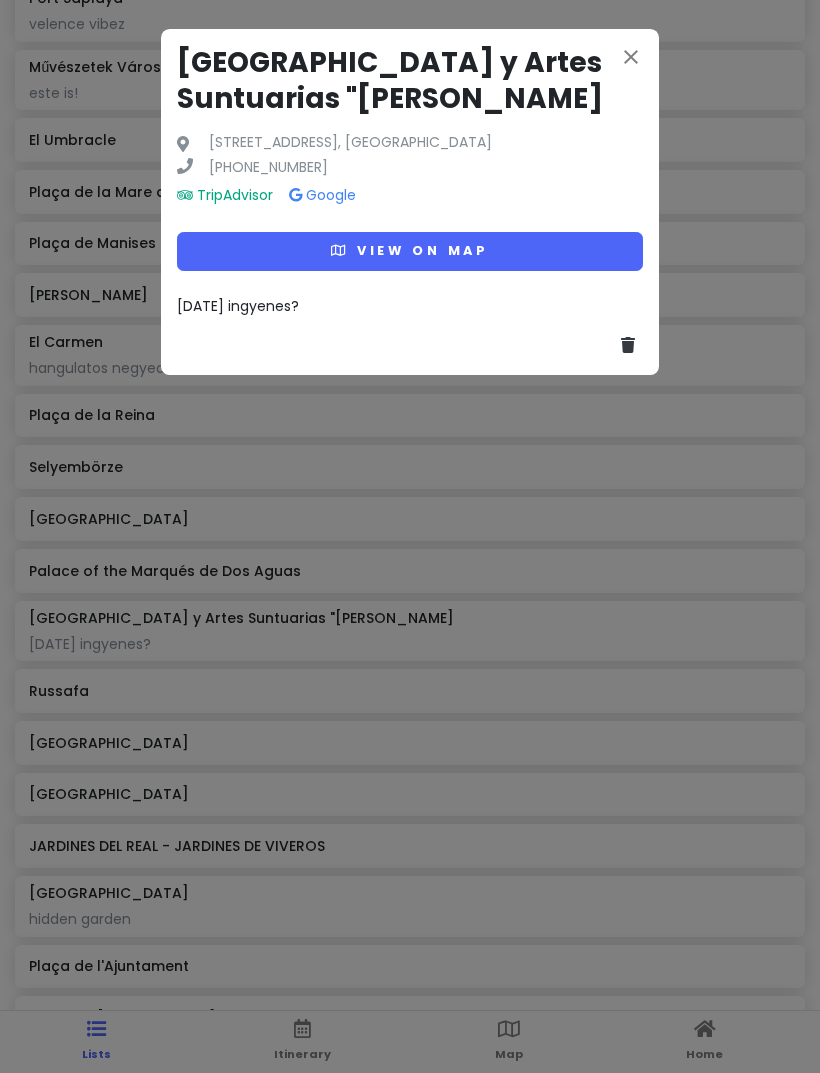 click on "[DATE] ingyenes?" at bounding box center [410, 306] 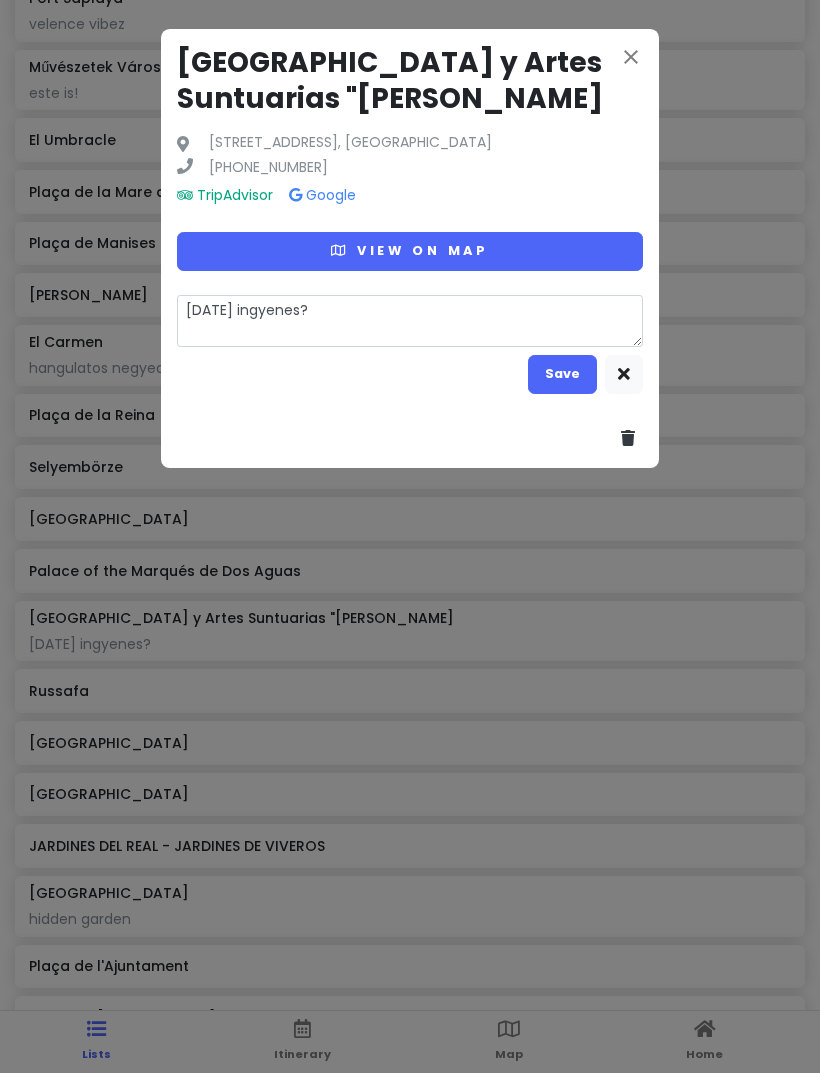 click on "[DATE] ingyenes?" at bounding box center [410, 321] 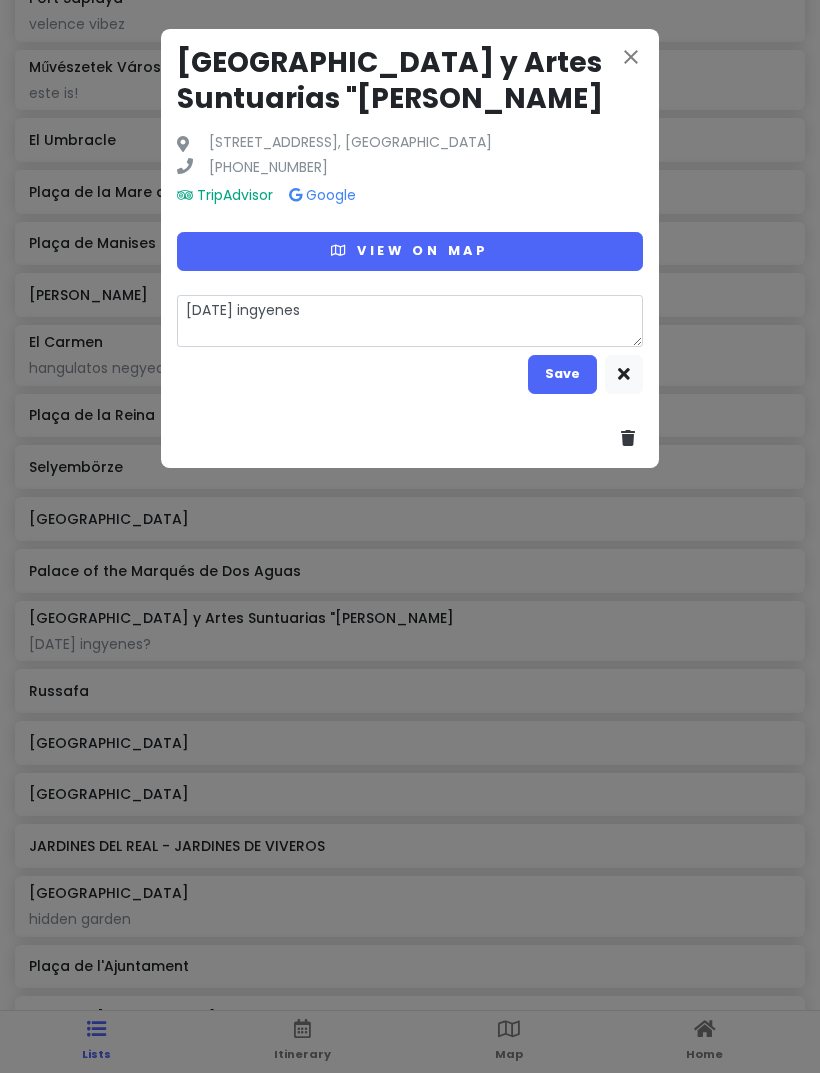 type on "x" 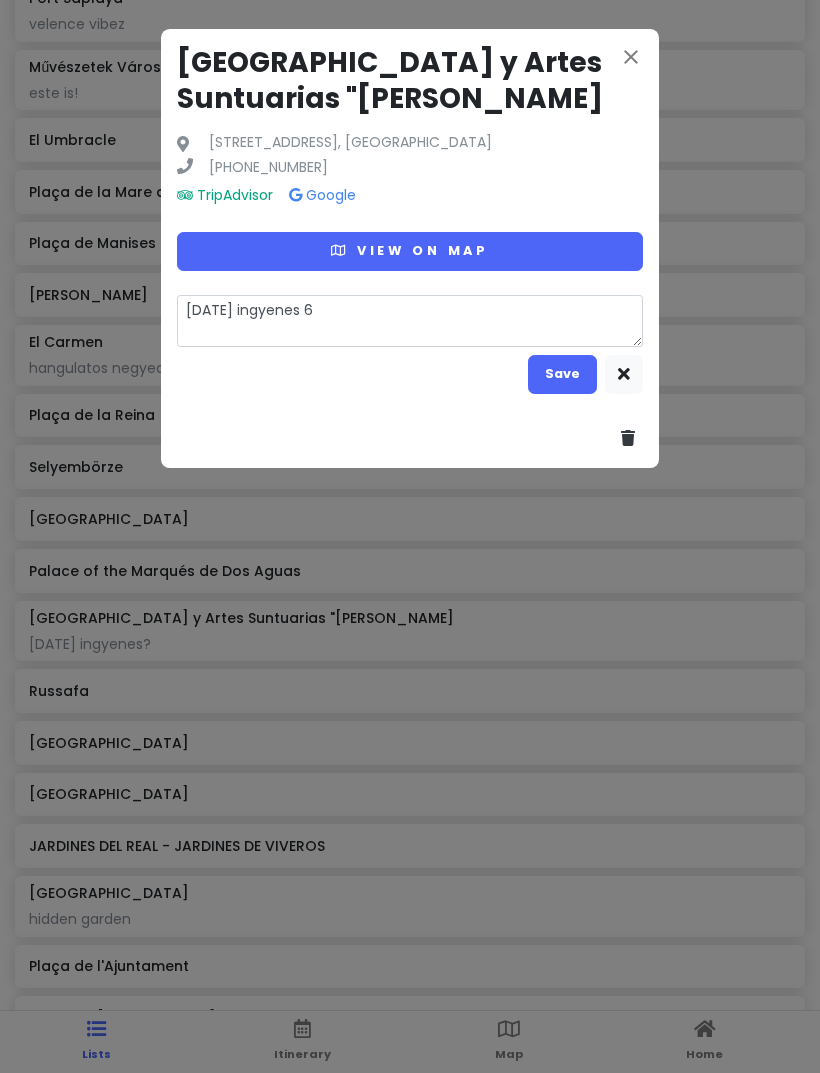 type on "[DATE] ingyenes" 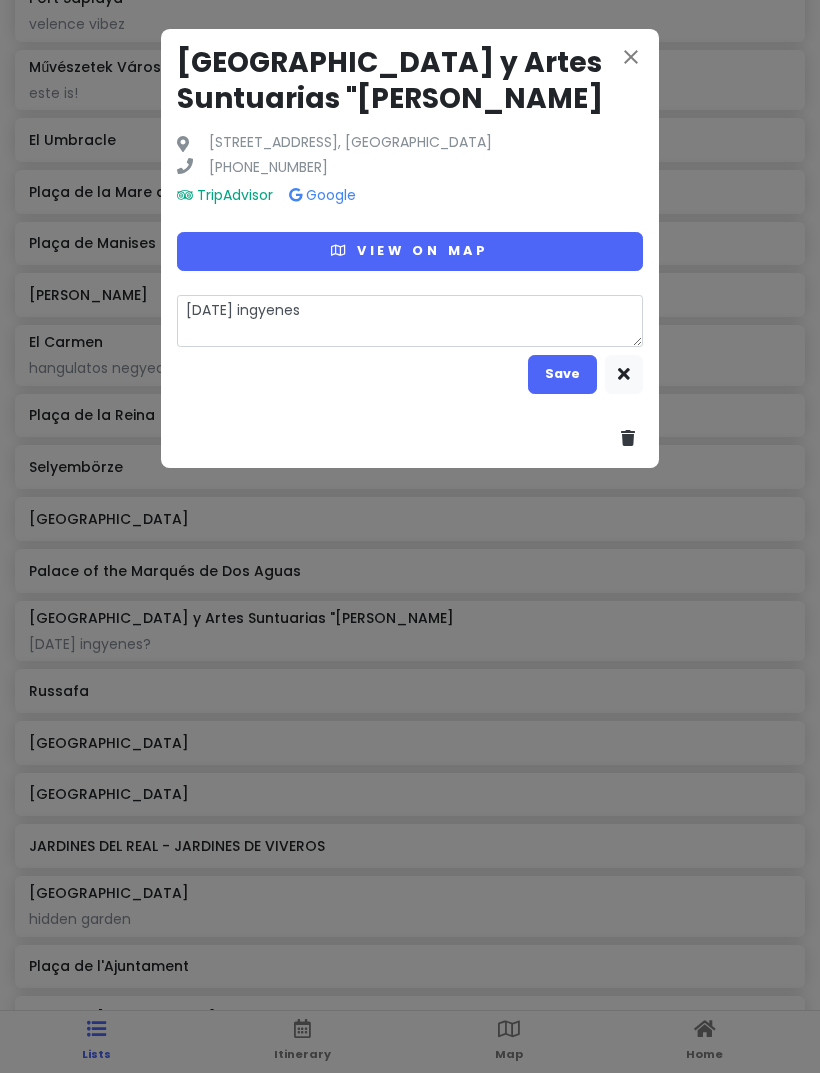 type on "x" 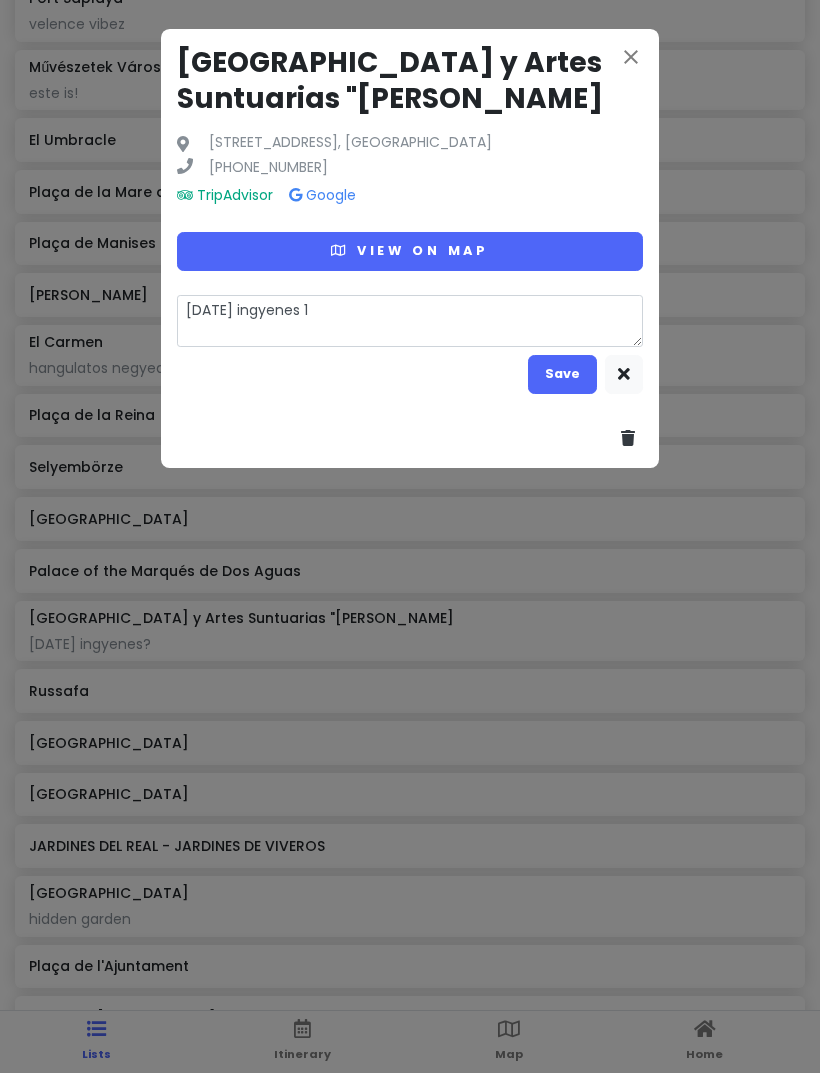 type on "x" 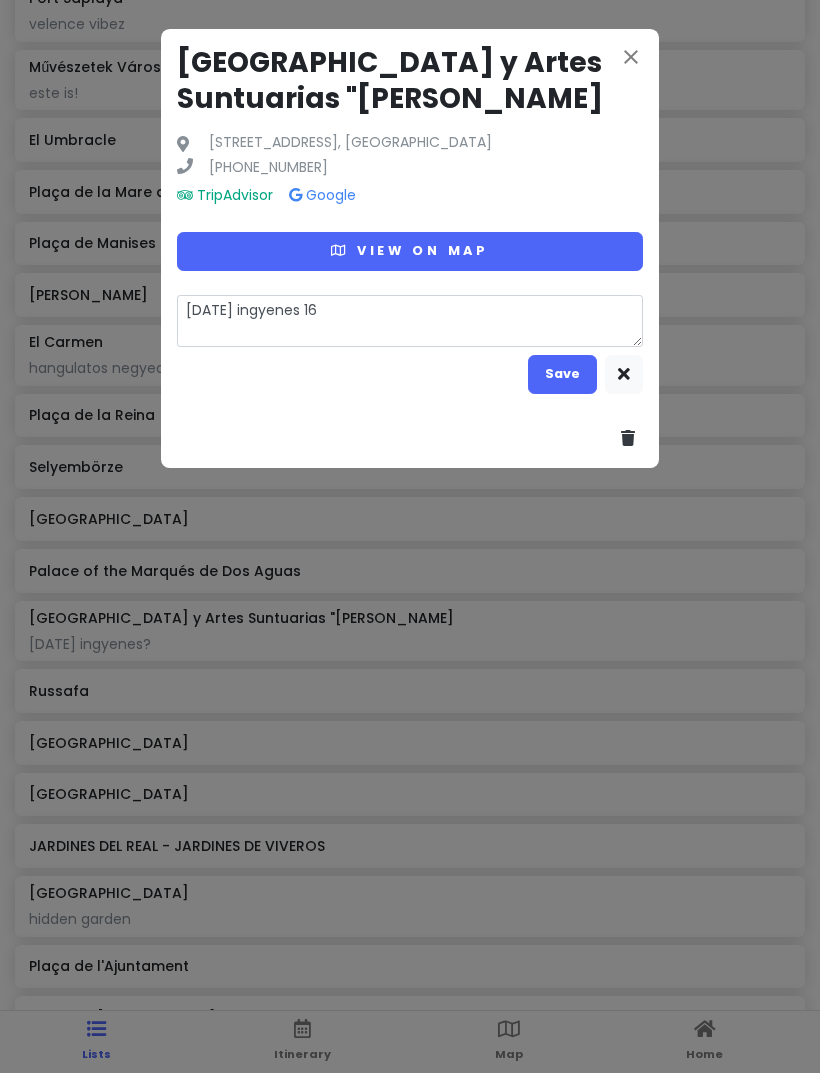 type on "x" 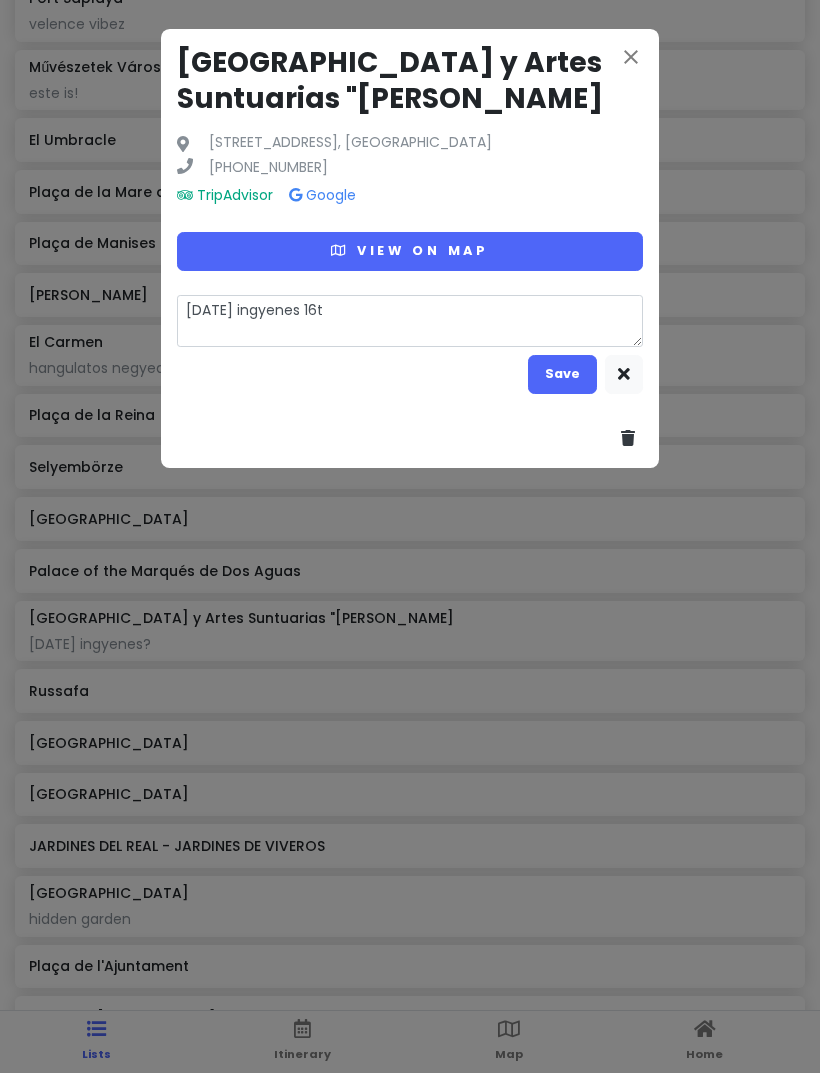 type on "x" 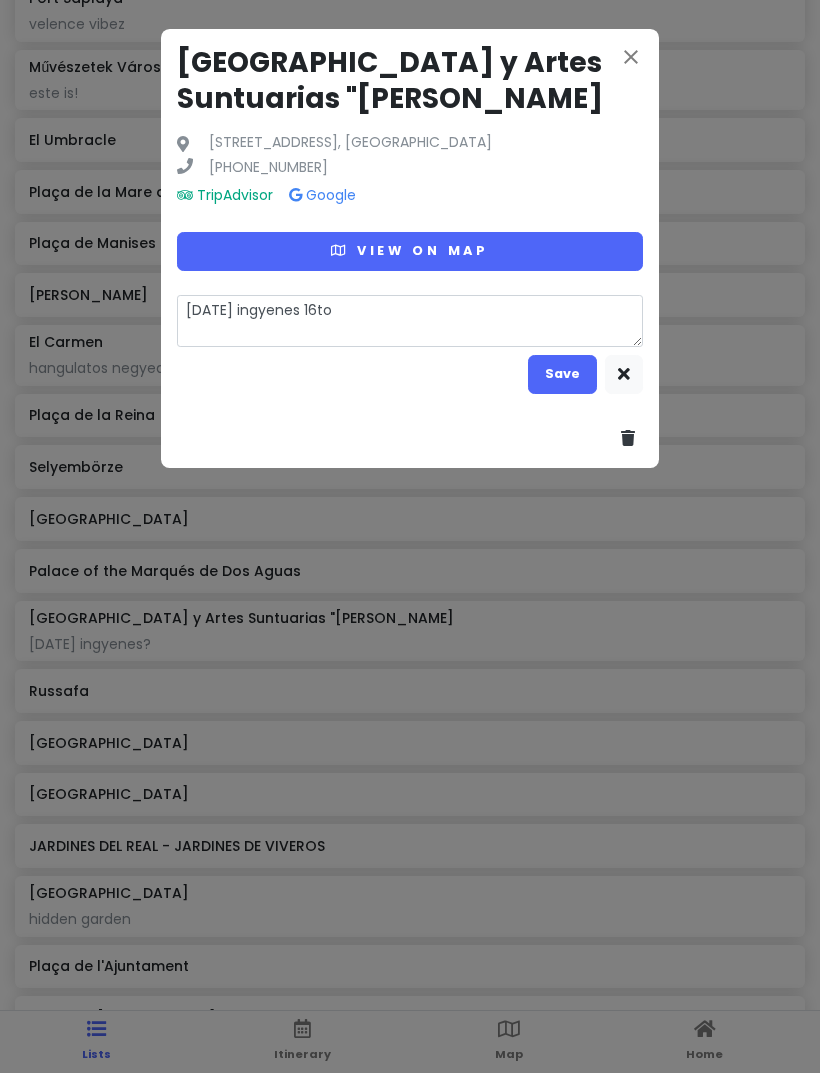 type on "x" 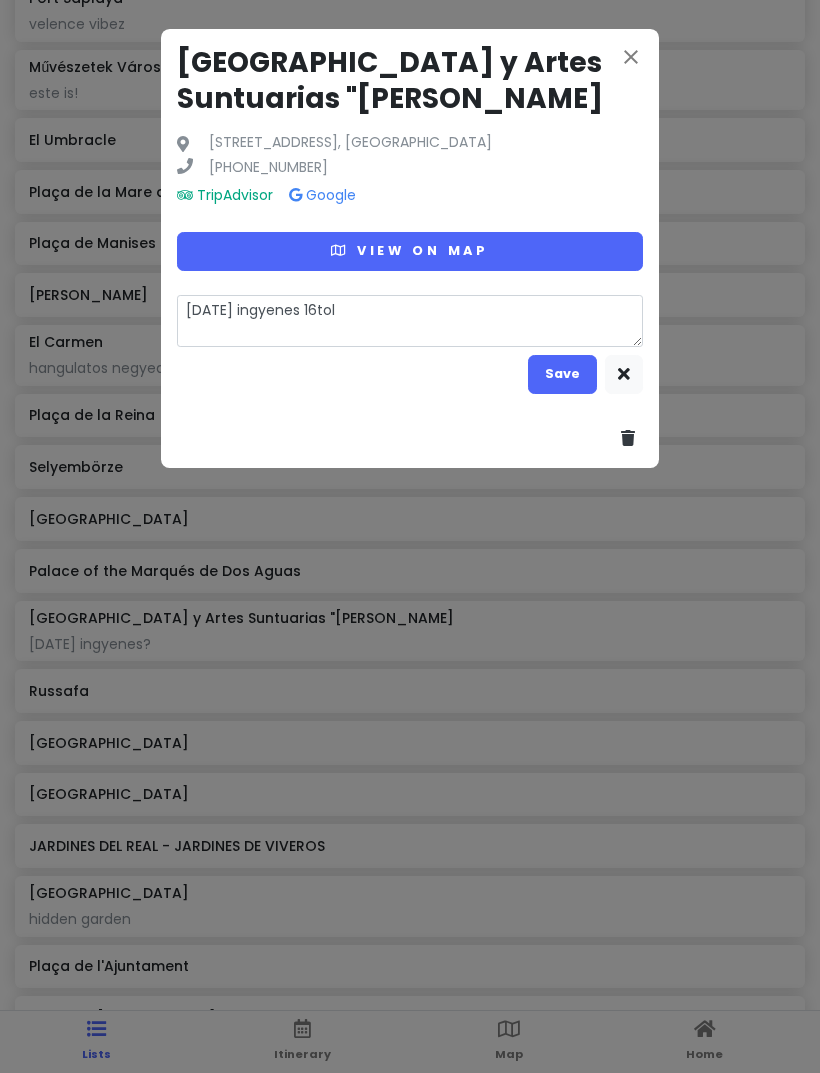 type on "x" 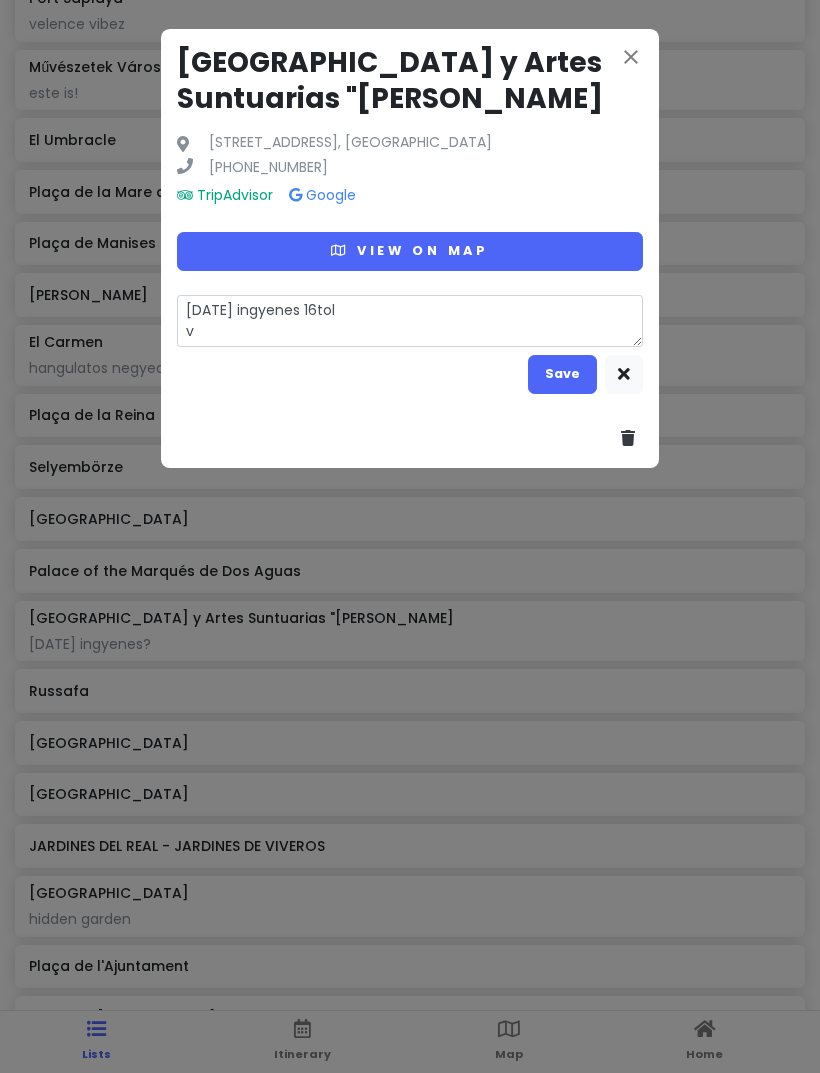 type on "x" 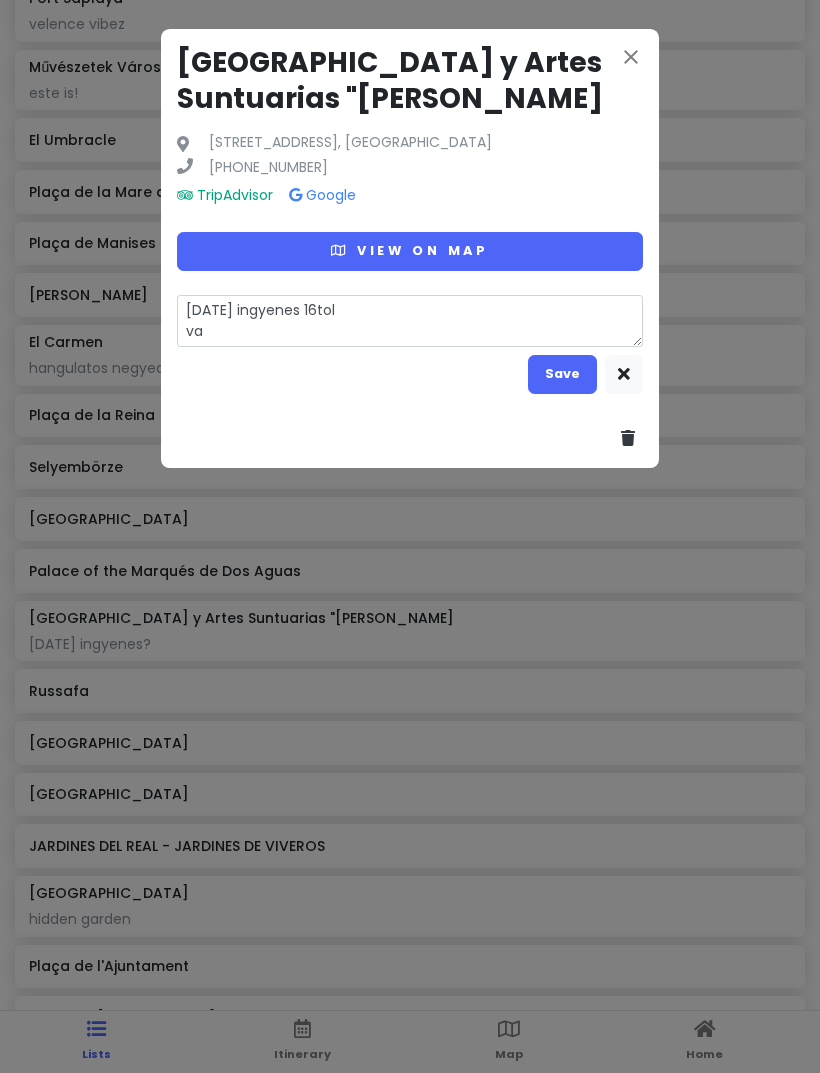 type on "x" 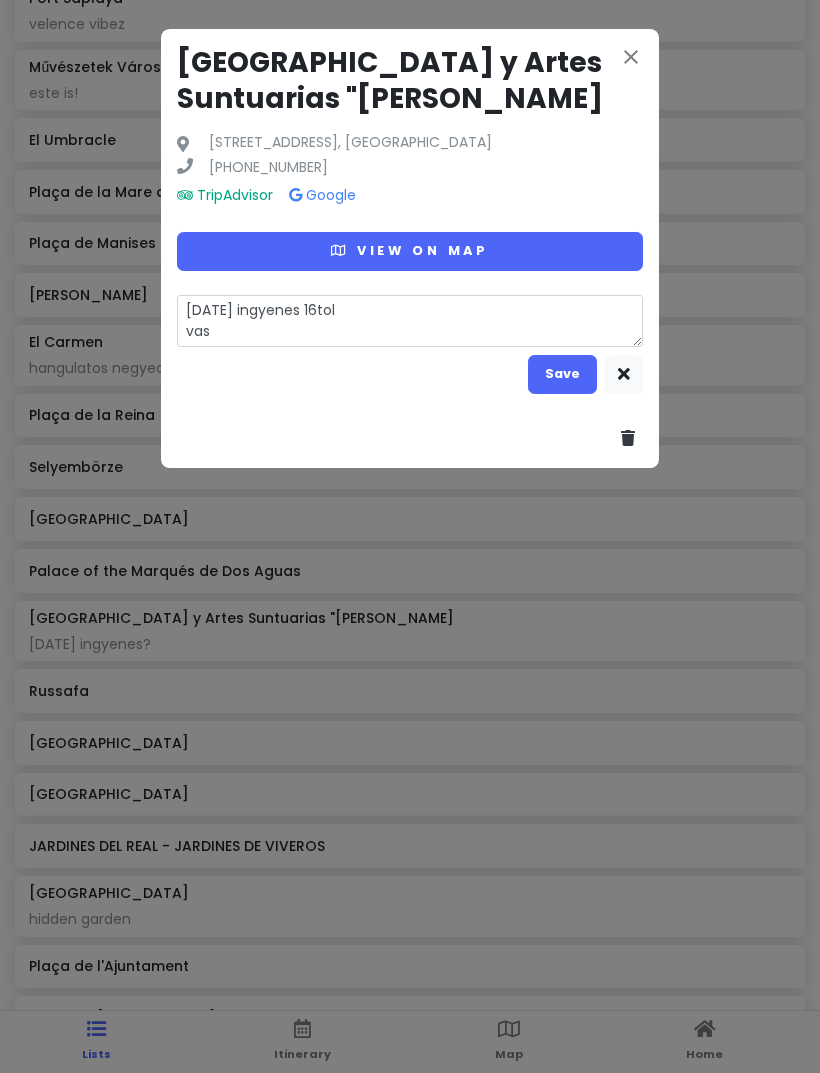 type on "x" 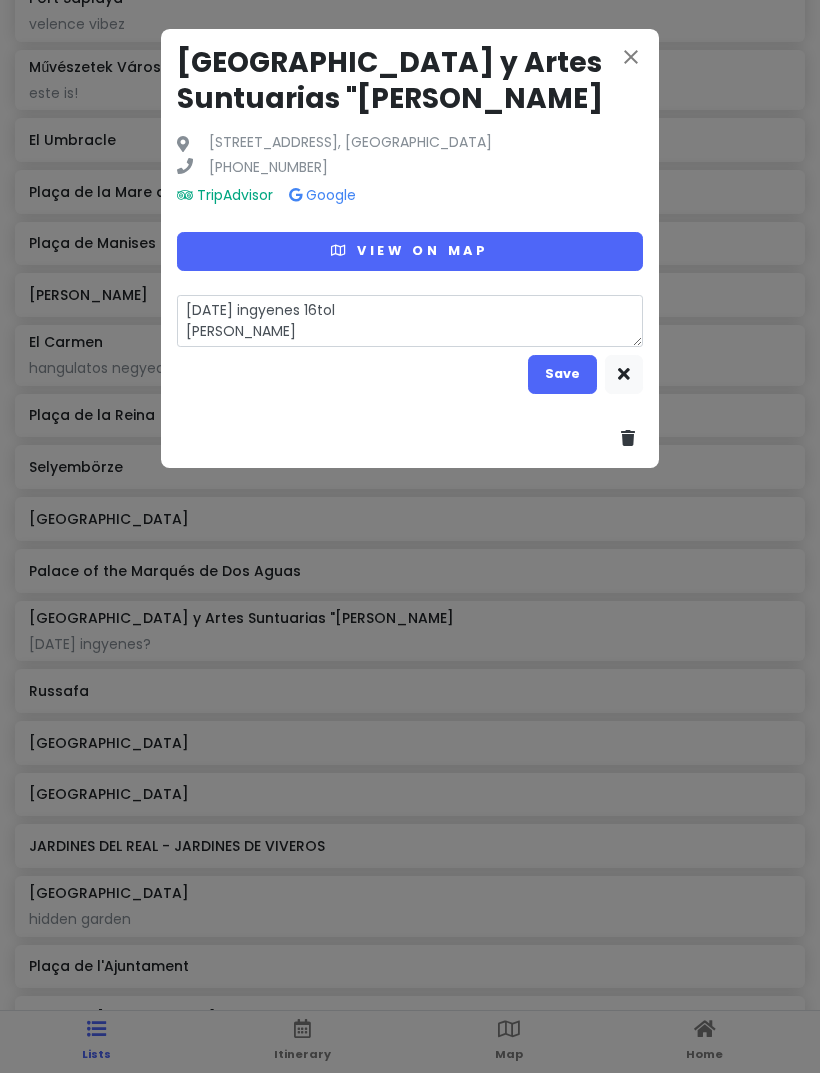 type on "x" 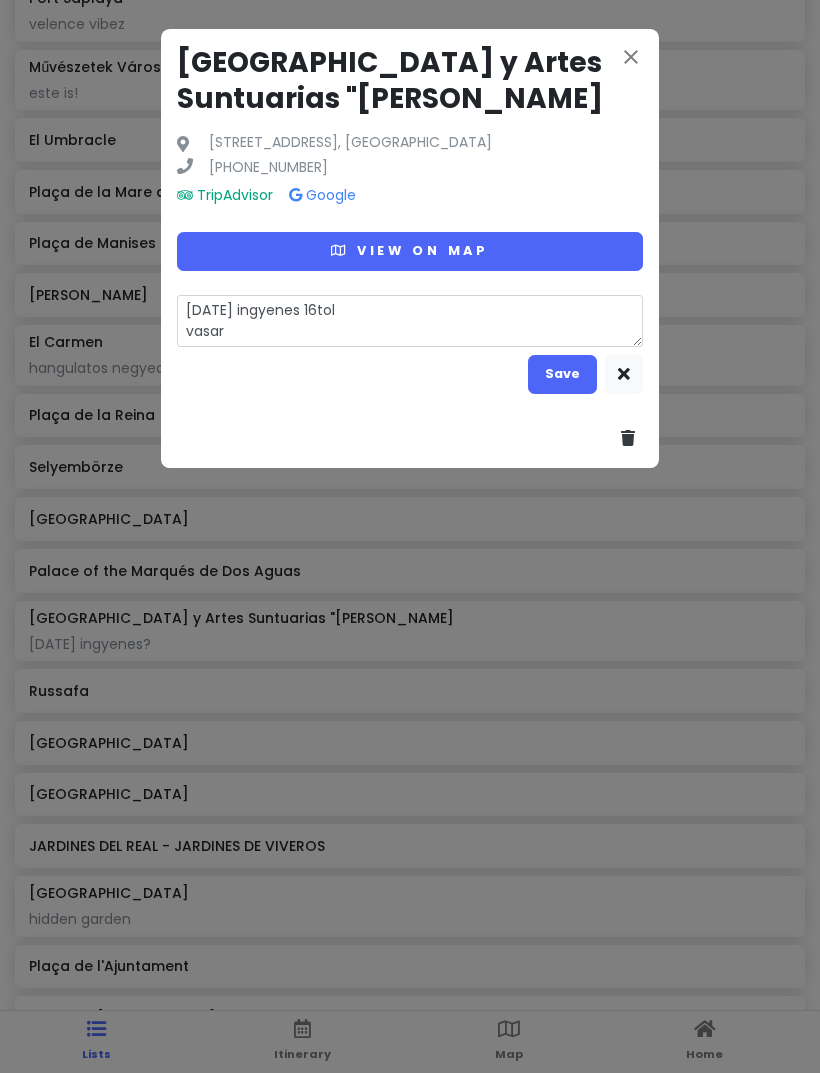 type on "x" 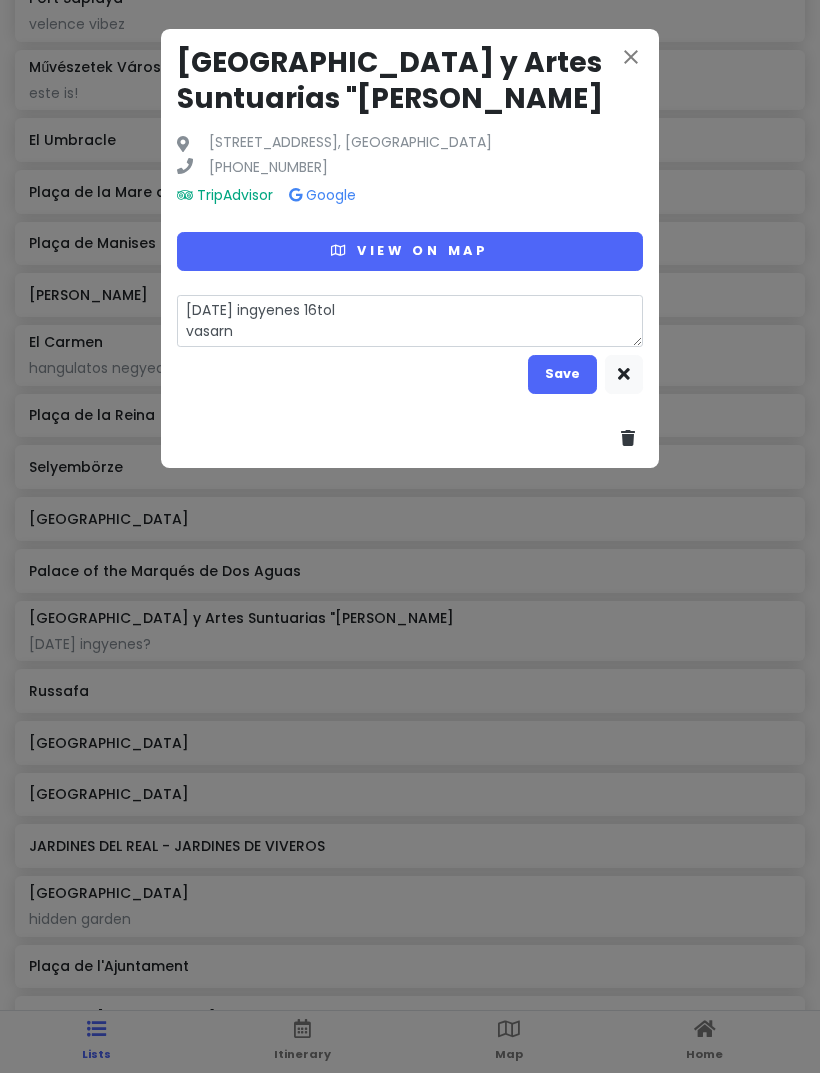 type on "[DATE] ingyenes 16tol
vasarna" 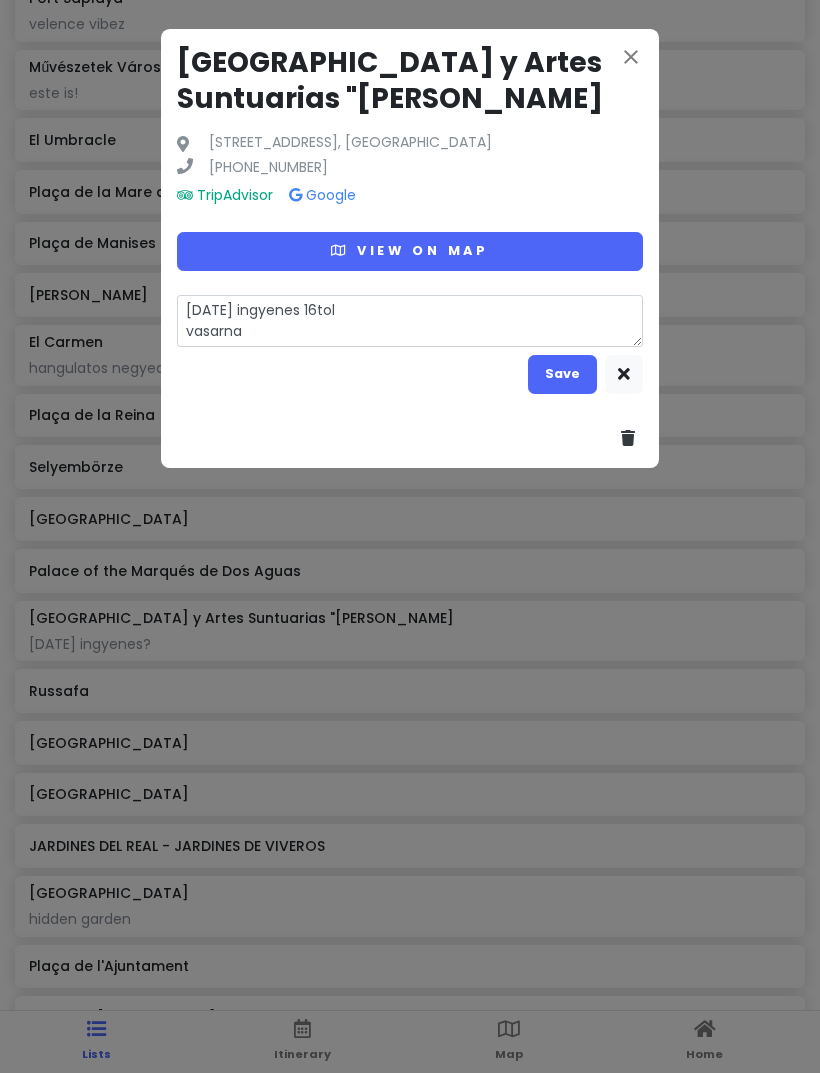 type on "x" 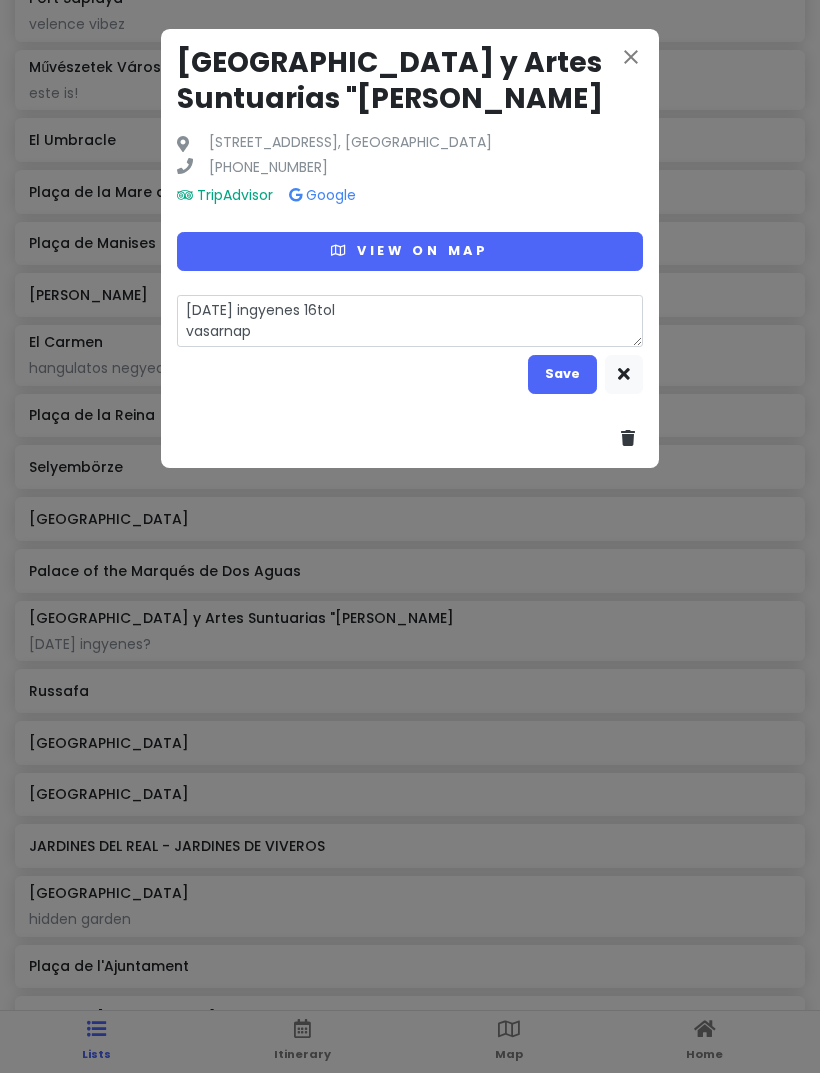type on "x" 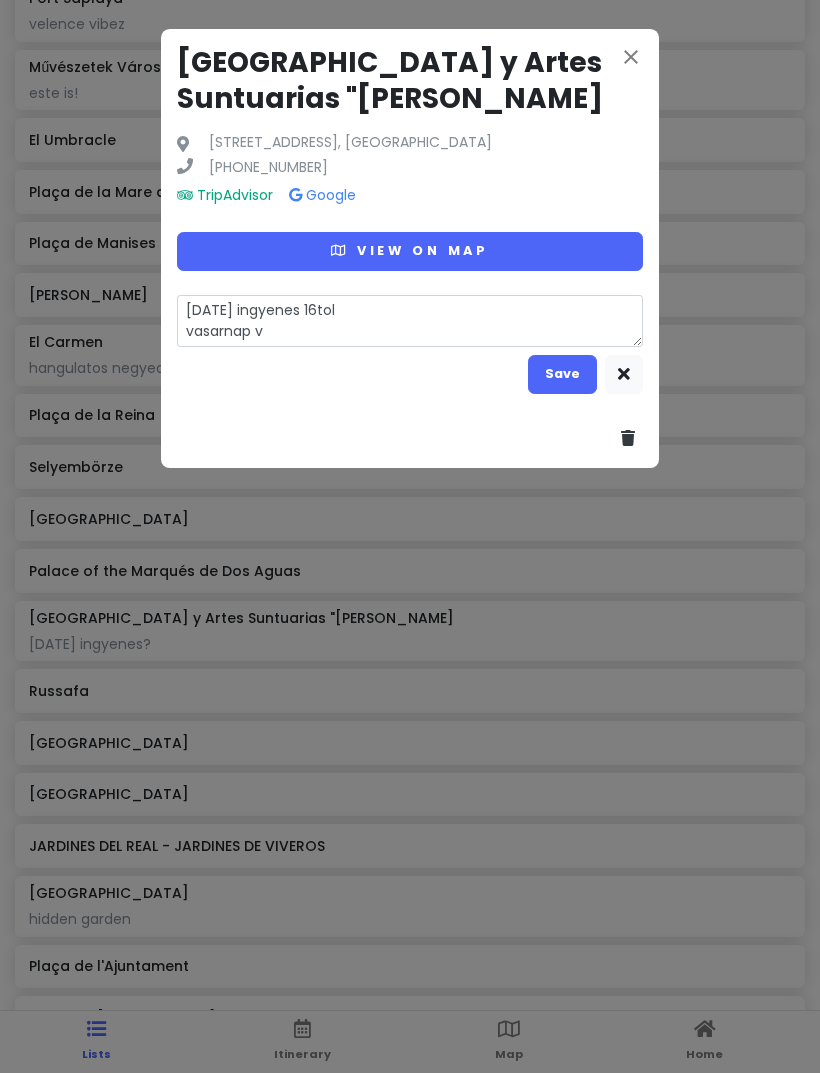 type on "x" 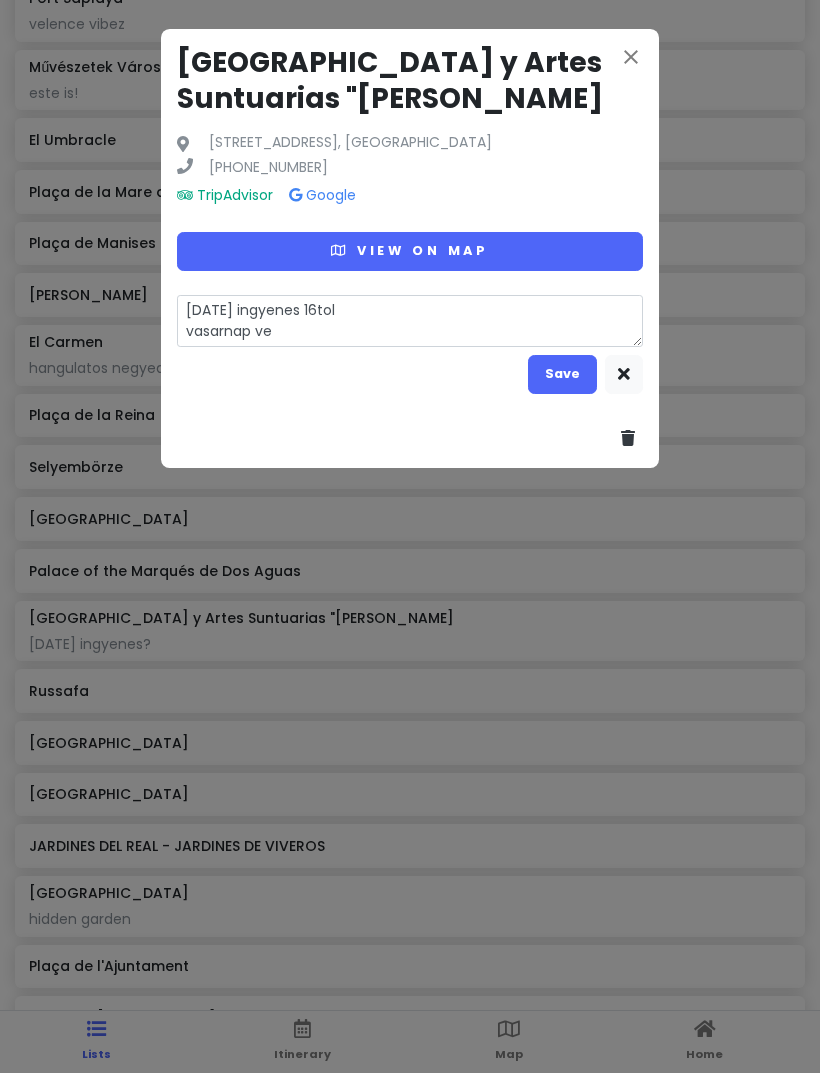 type on "x" 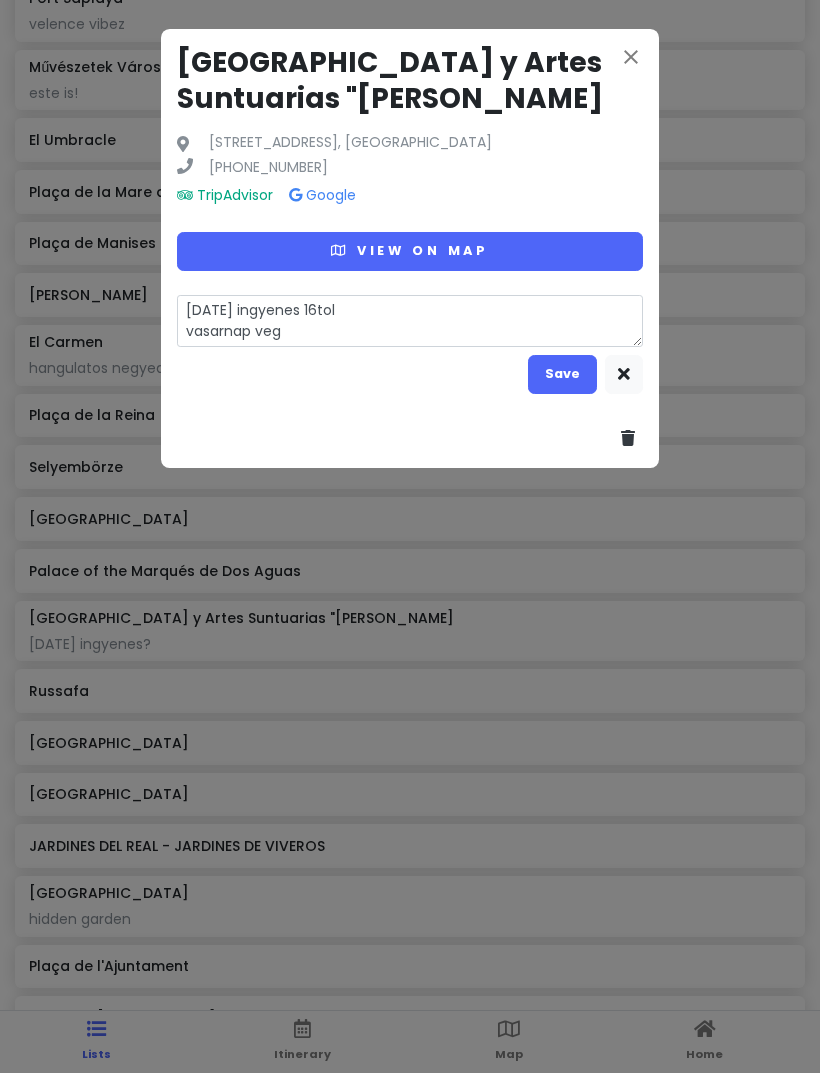 type on "x" 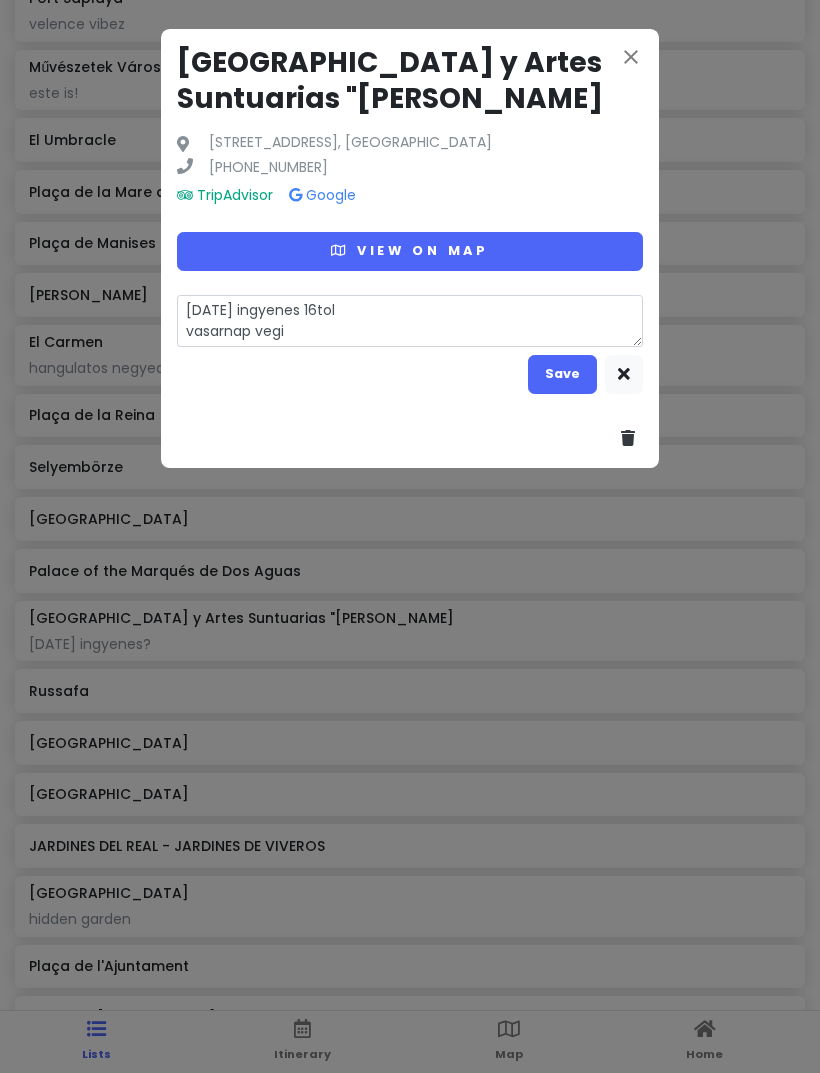 type on "x" 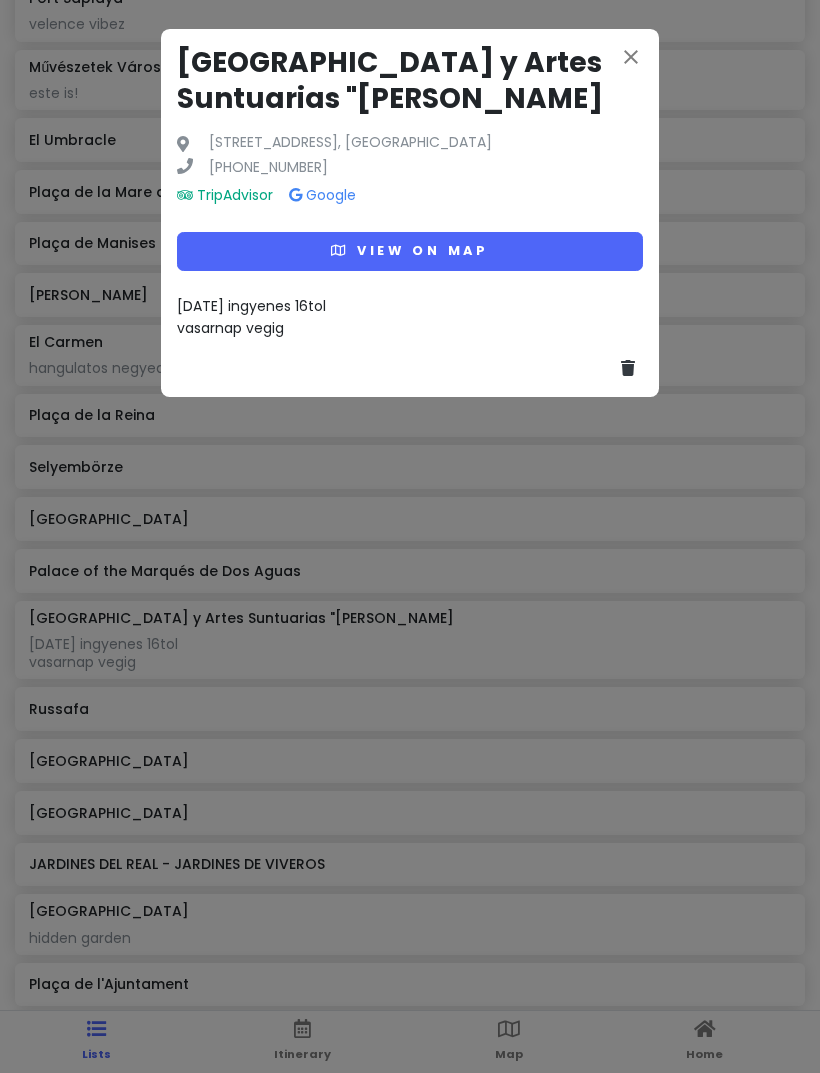 click on "close" at bounding box center [631, 57] 